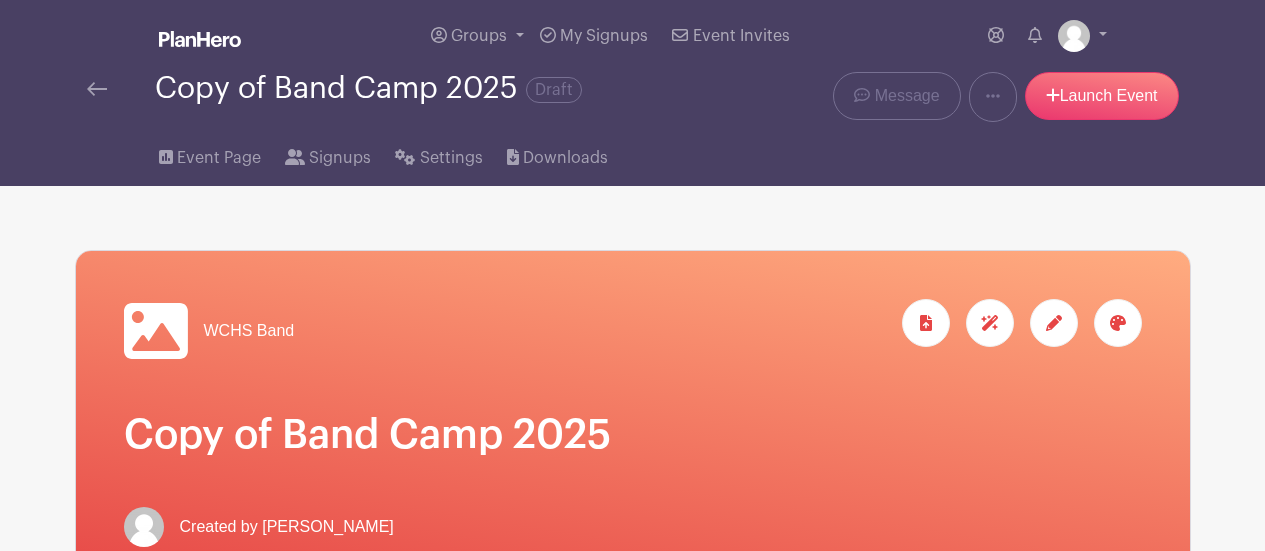 scroll, scrollTop: 1237, scrollLeft: 0, axis: vertical 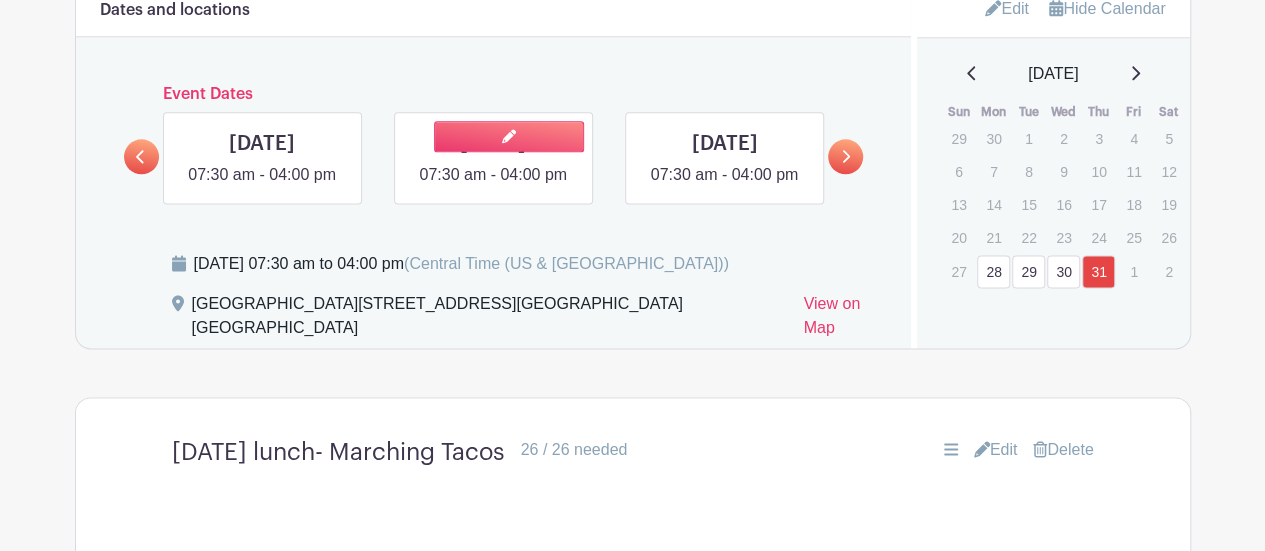 click at bounding box center [493, 187] 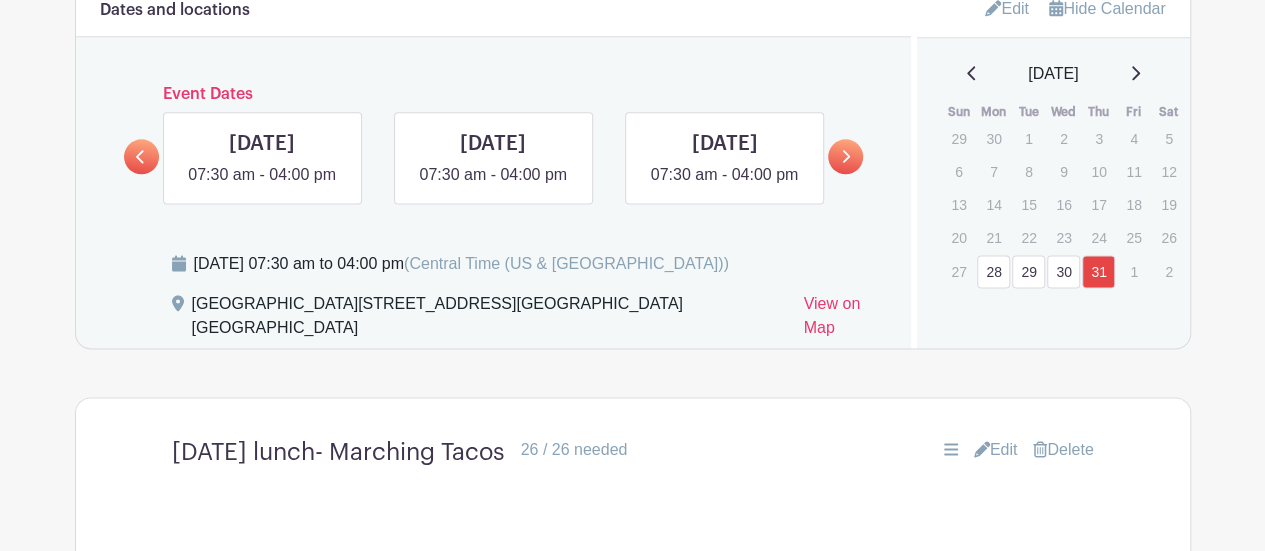 click on "Groups
All Groups
[PERSON_NAME]'s Events
Jami's Events
My Signups
Event Invites
My account
Logout
Copy of Band Camp 2025  Draft" at bounding box center (632, 268) 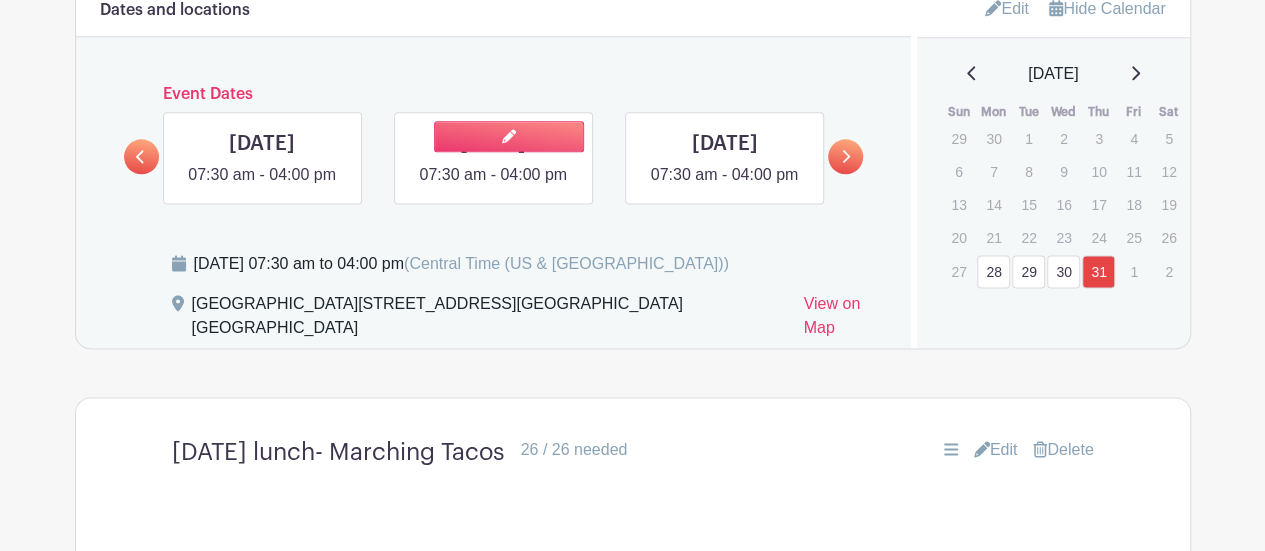 click at bounding box center (493, 187) 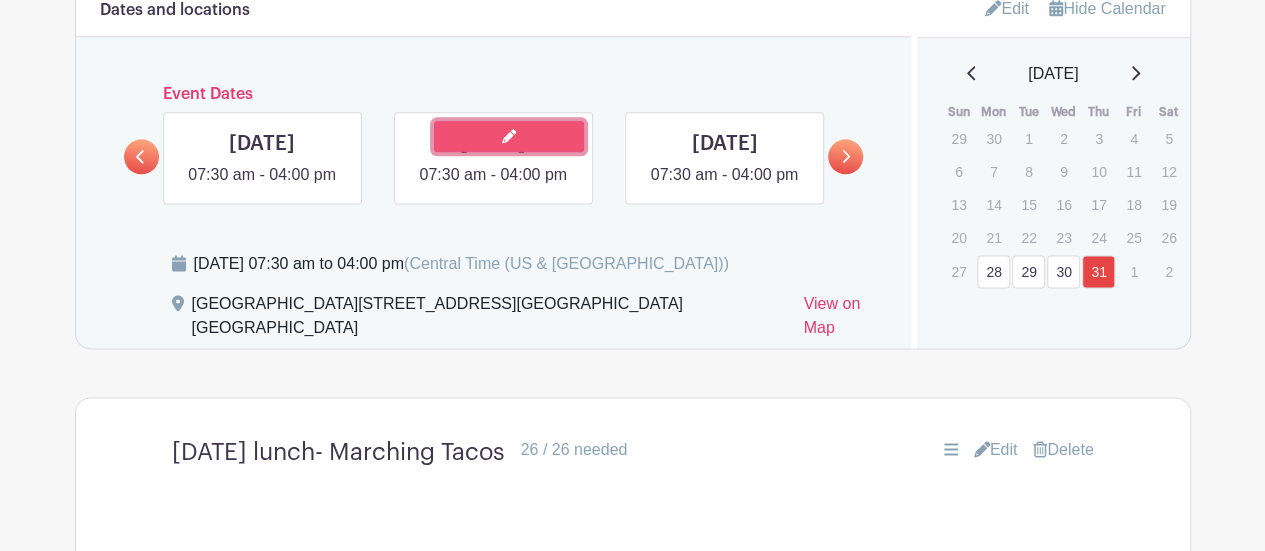 click 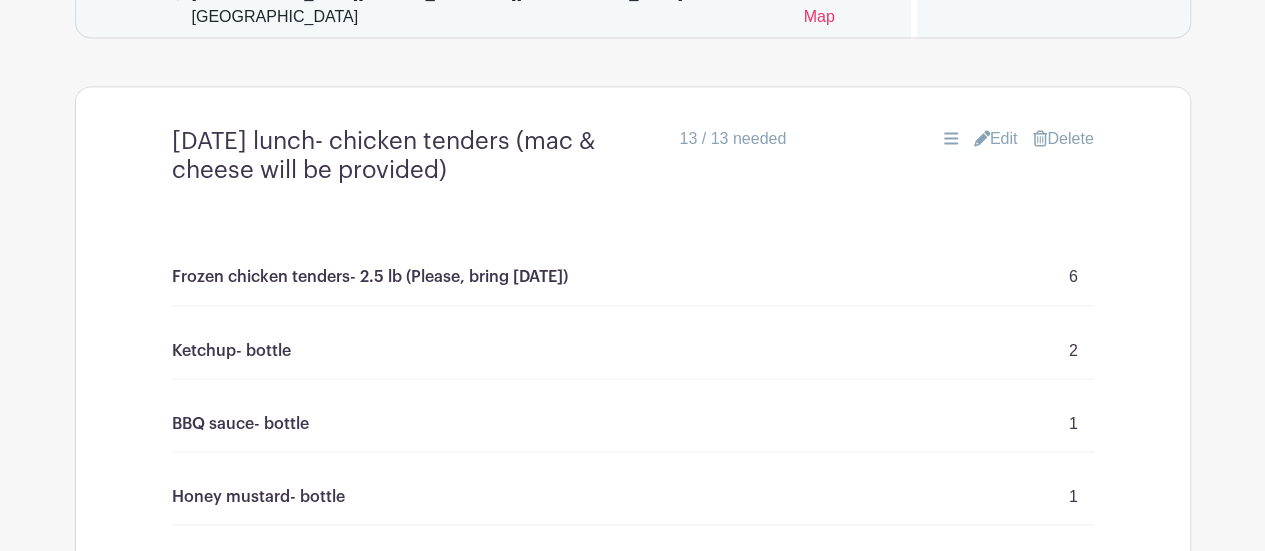 scroll, scrollTop: 1549, scrollLeft: 0, axis: vertical 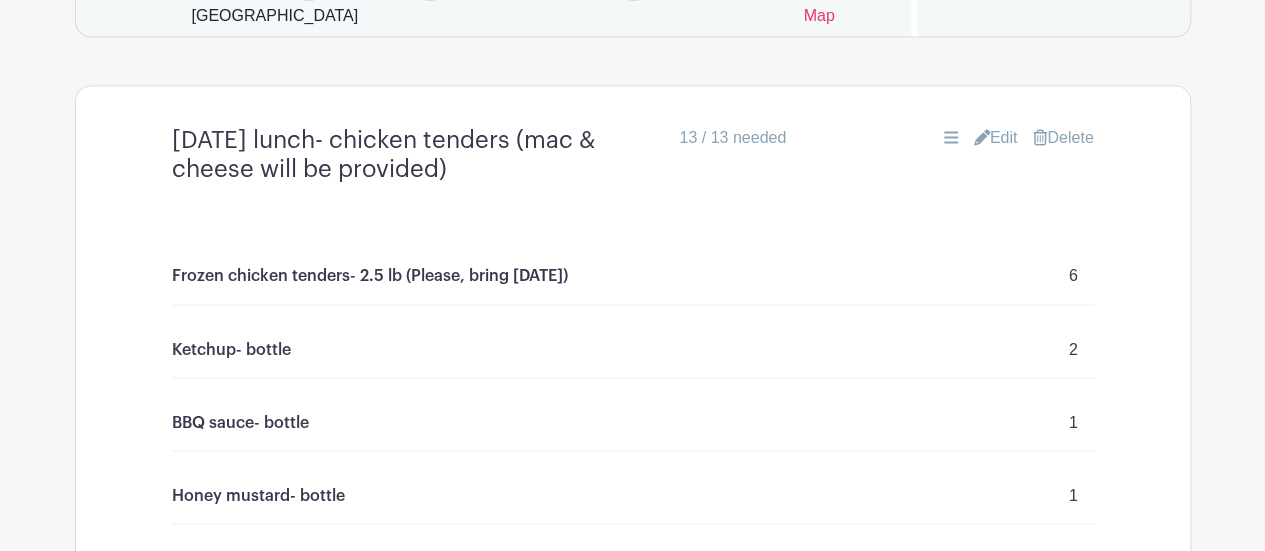 click 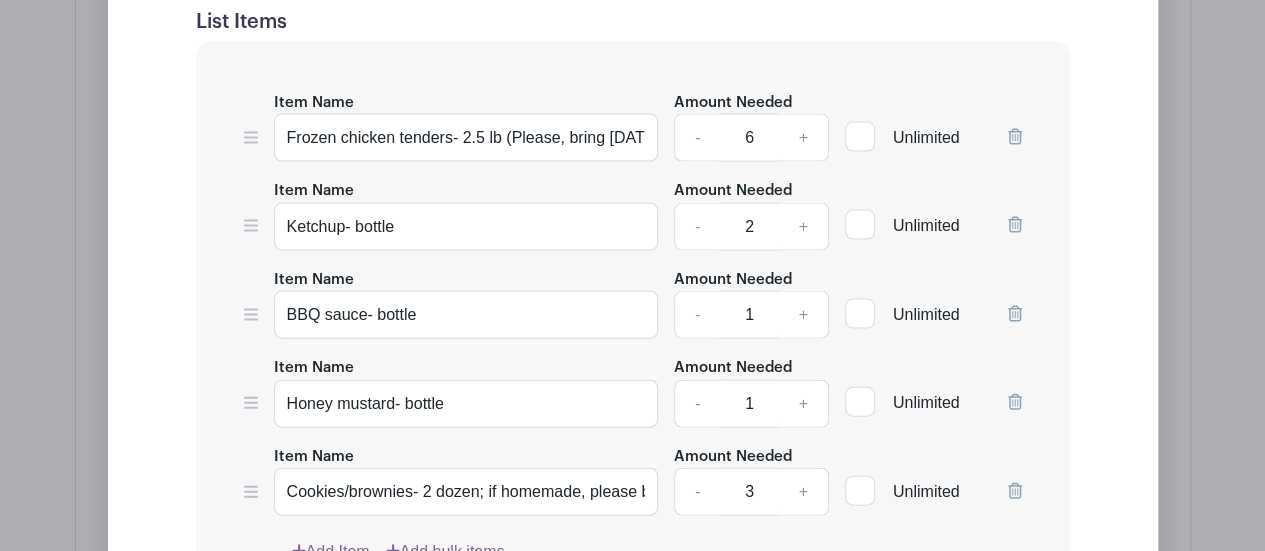 scroll, scrollTop: 2120, scrollLeft: 0, axis: vertical 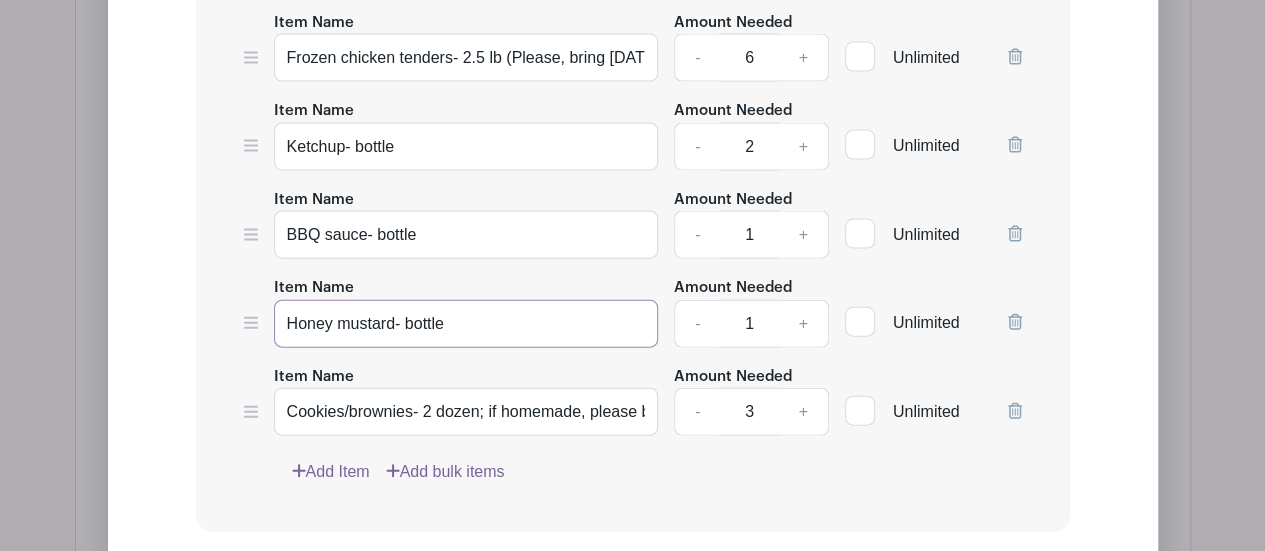 click on "Honey mustard- bottle" at bounding box center [466, 324] 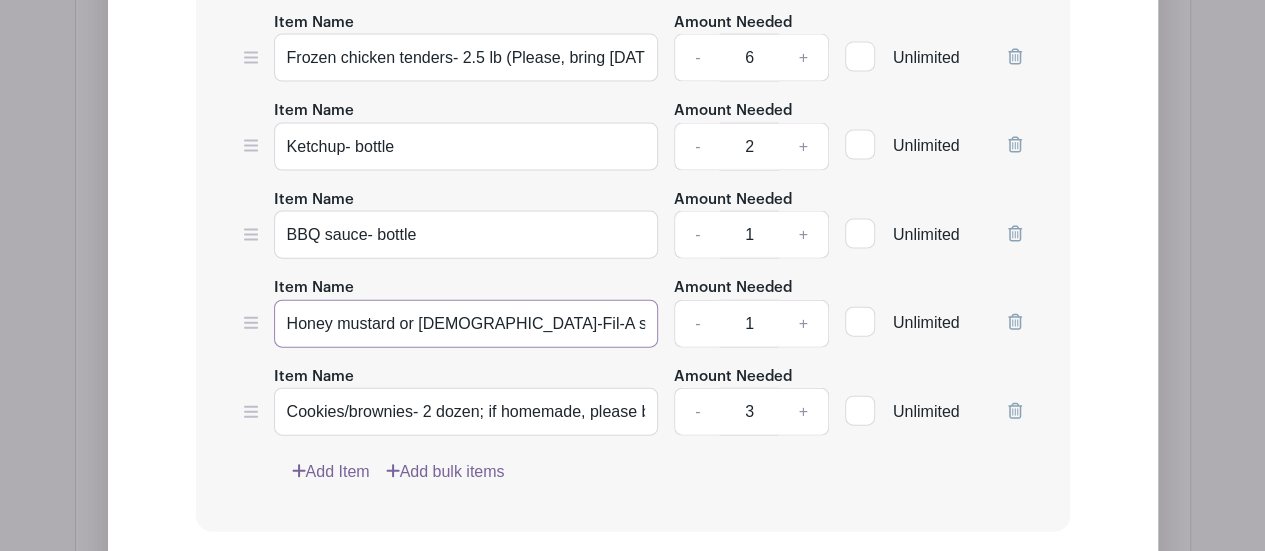type on "Honey mustard or [DEMOGRAPHIC_DATA]-Fil-A sauce- bottle" 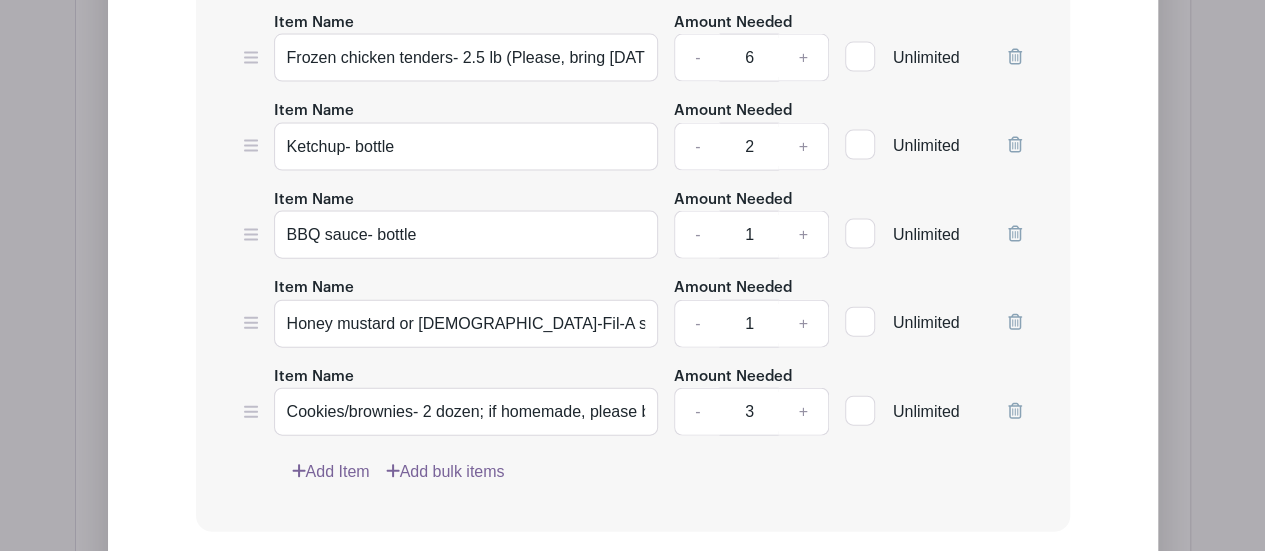 click on "Edit Simple Signup List
List Name
[DATE] lunch- chicken tenders (mac & cheese will be provided)
List Items
Item Name
Frozen chicken tenders- 2.5 lb (Please, bring [DATE])
Amount Needed
-
6
+
Unlimited
Item Name
Ketchup- bottle
Amount Needed
-
2
+" at bounding box center [633, 425] 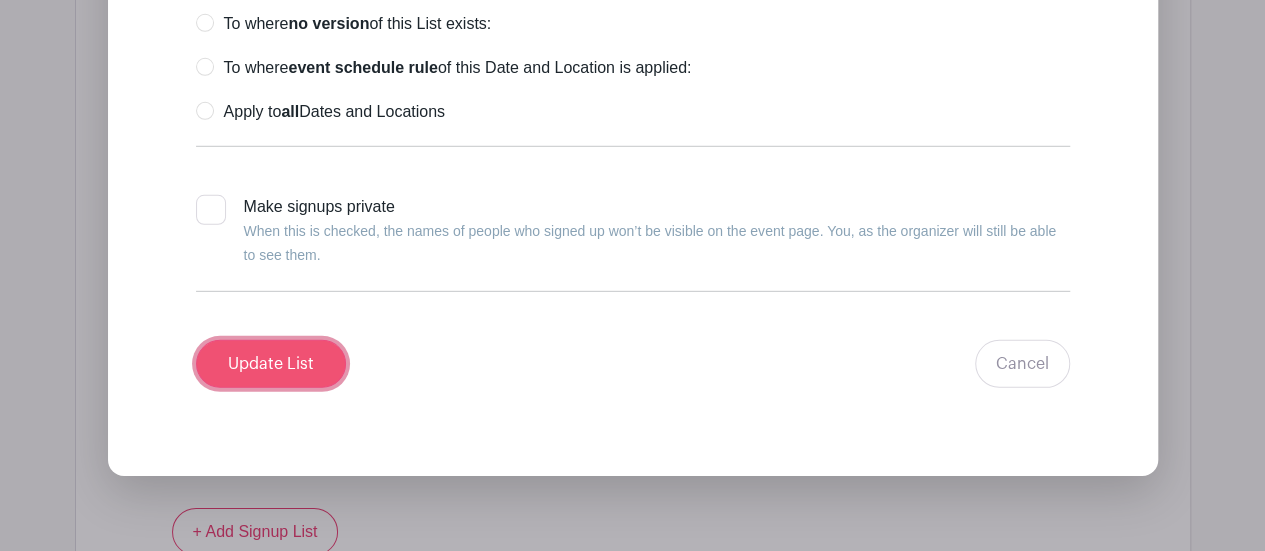 click on "Update List" at bounding box center [271, 364] 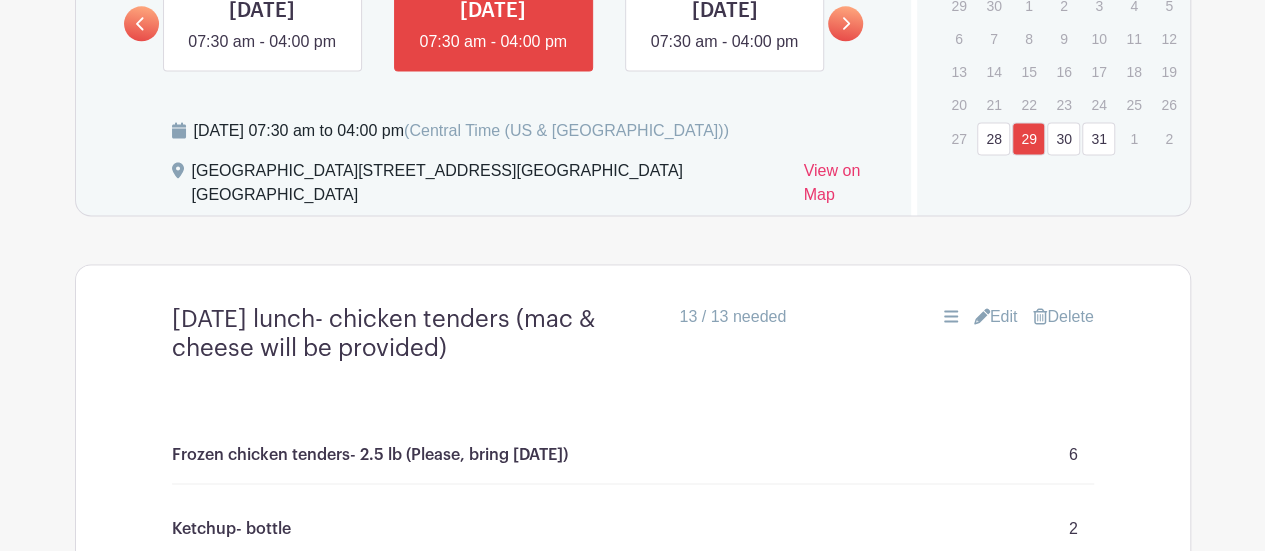 scroll, scrollTop: 1336, scrollLeft: 0, axis: vertical 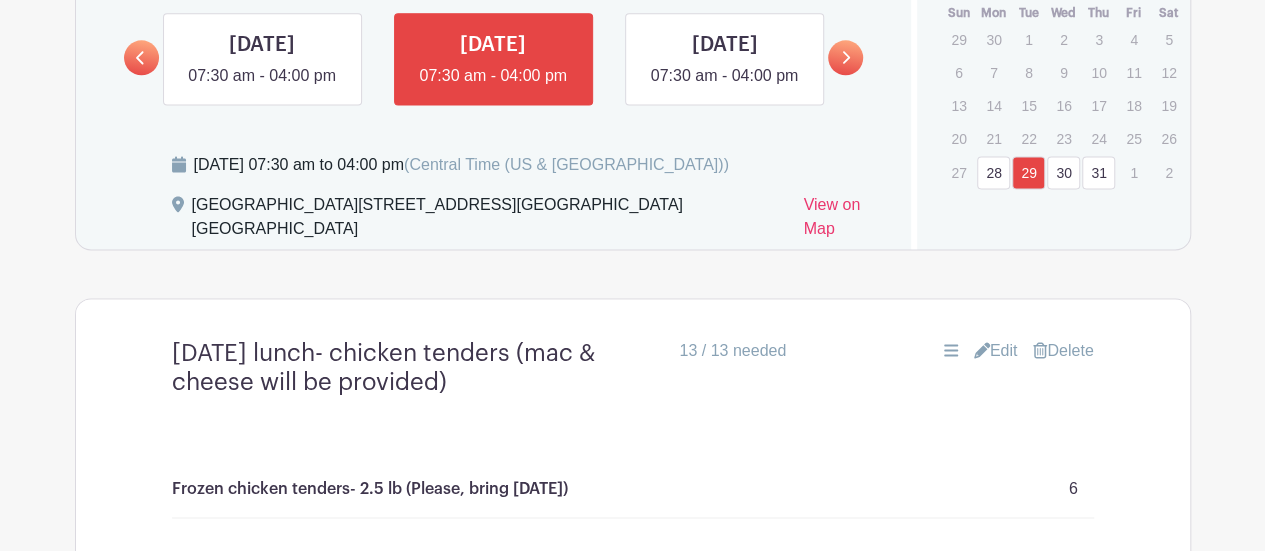 click 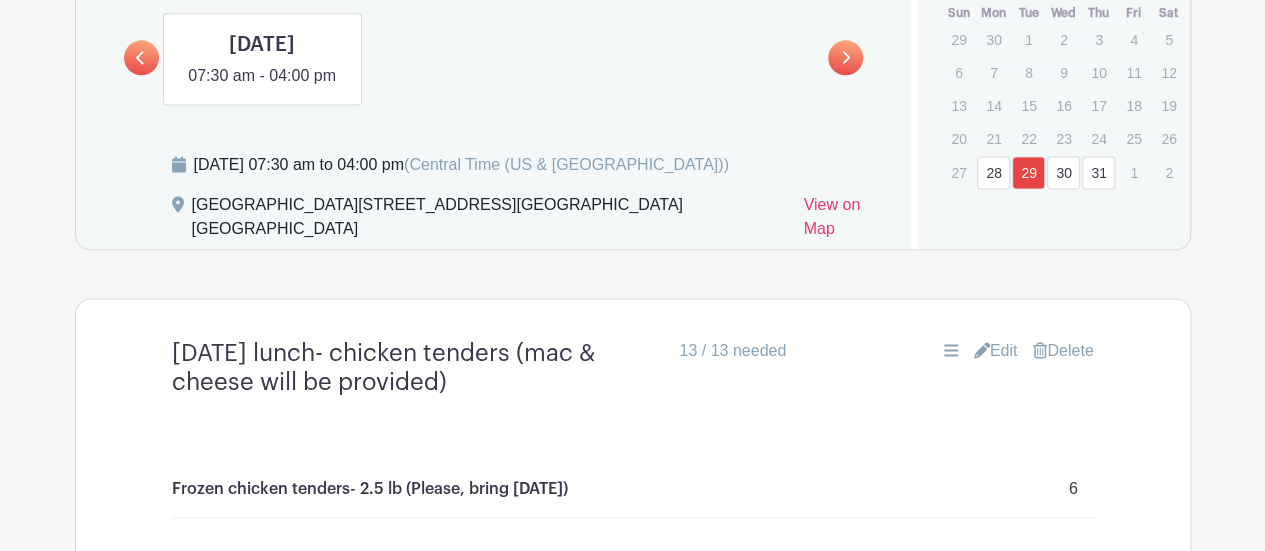 scroll, scrollTop: 1320, scrollLeft: 0, axis: vertical 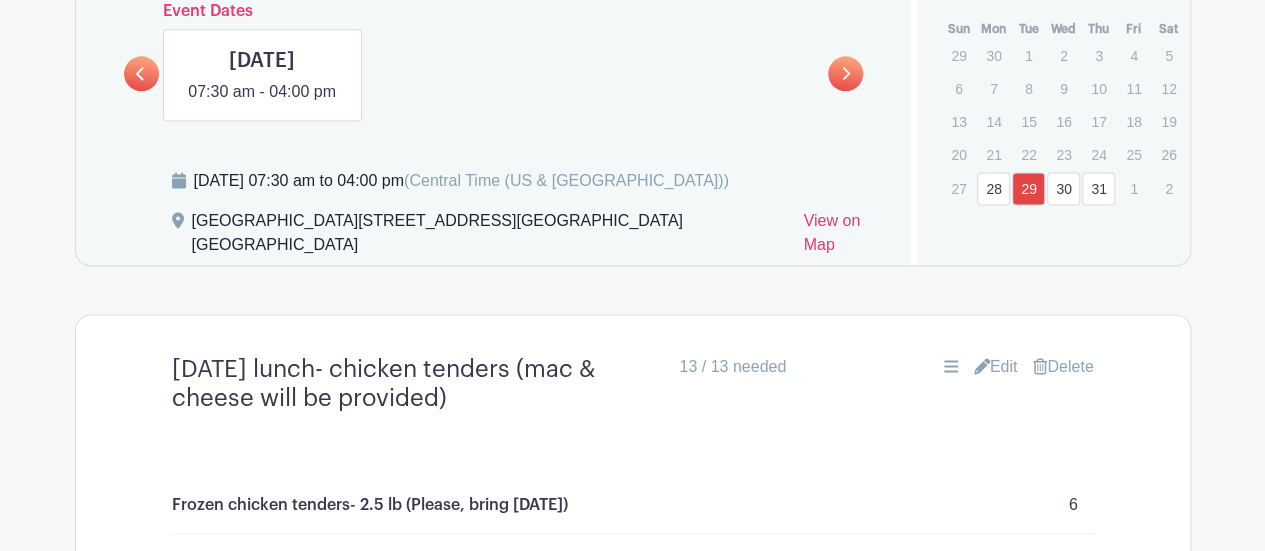 click at bounding box center [141, 73] 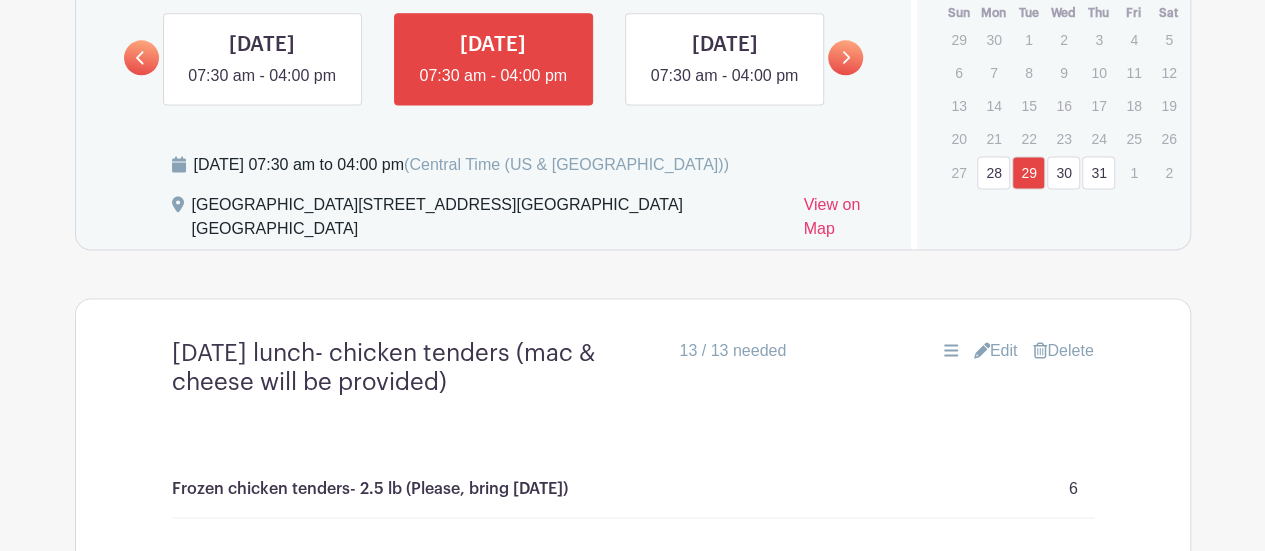 click at bounding box center [141, 57] 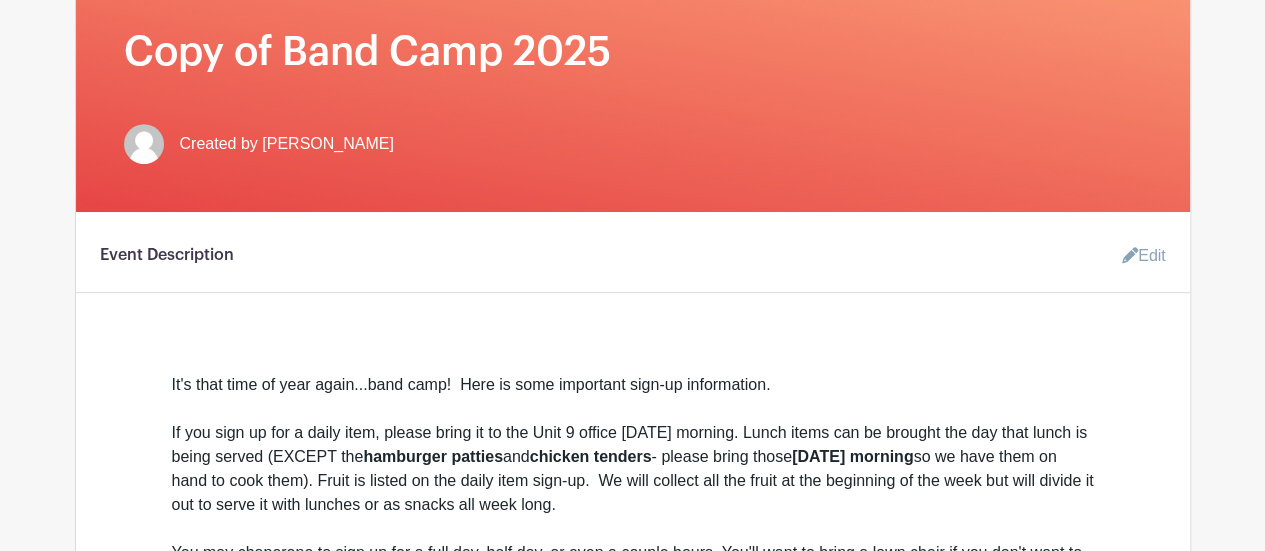 scroll, scrollTop: 370, scrollLeft: 0, axis: vertical 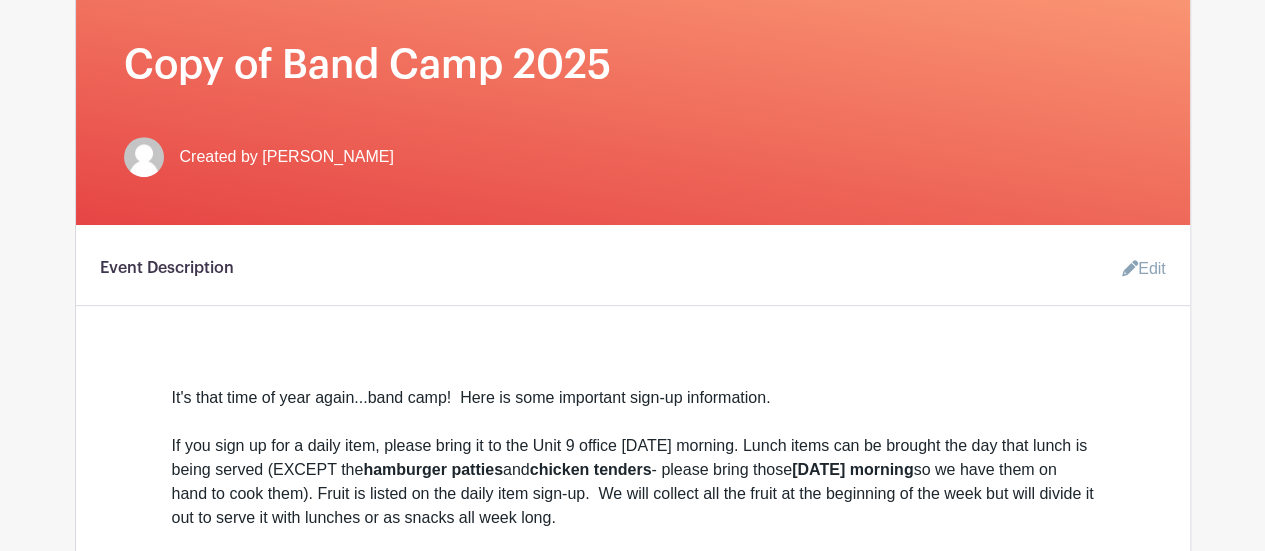 click on "Edit" at bounding box center (1136, 269) 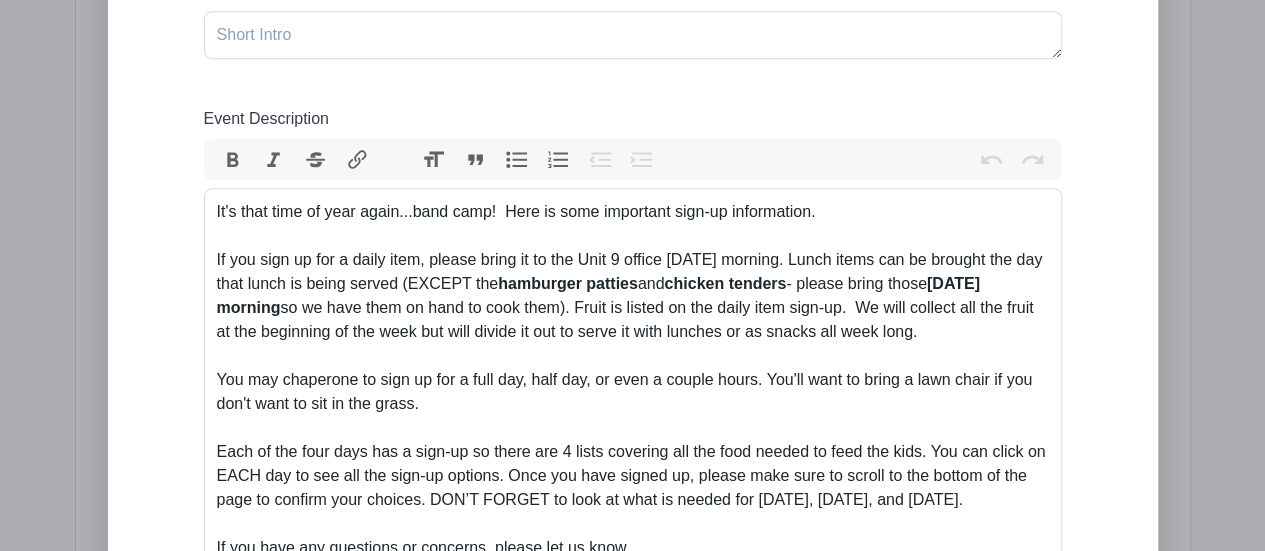 scroll, scrollTop: 764, scrollLeft: 0, axis: vertical 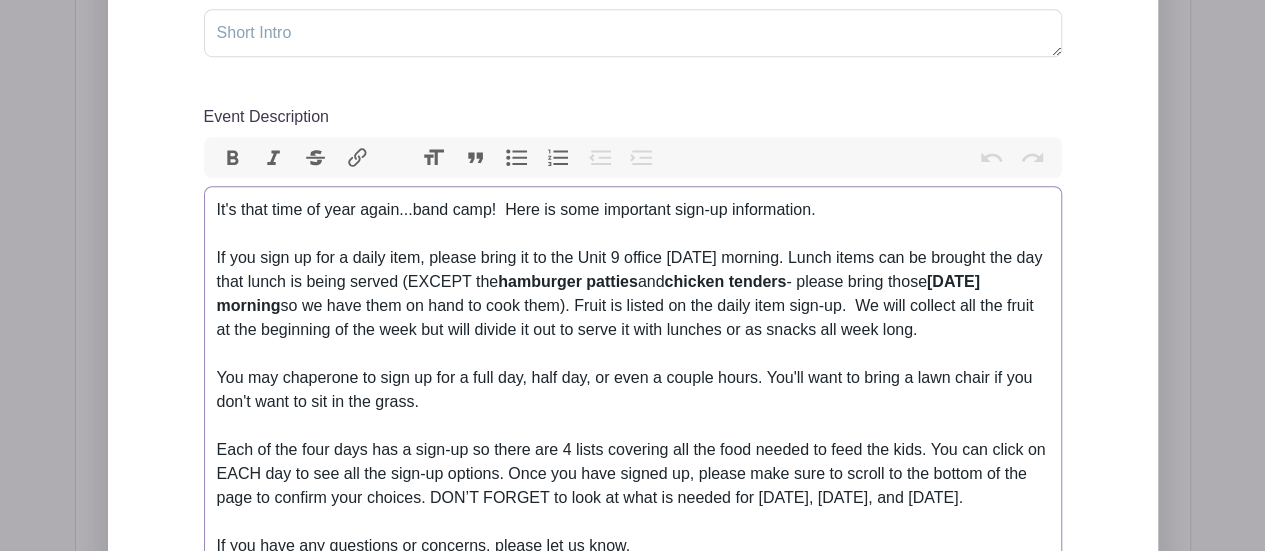 click on "chicken tenders" at bounding box center (725, 281) 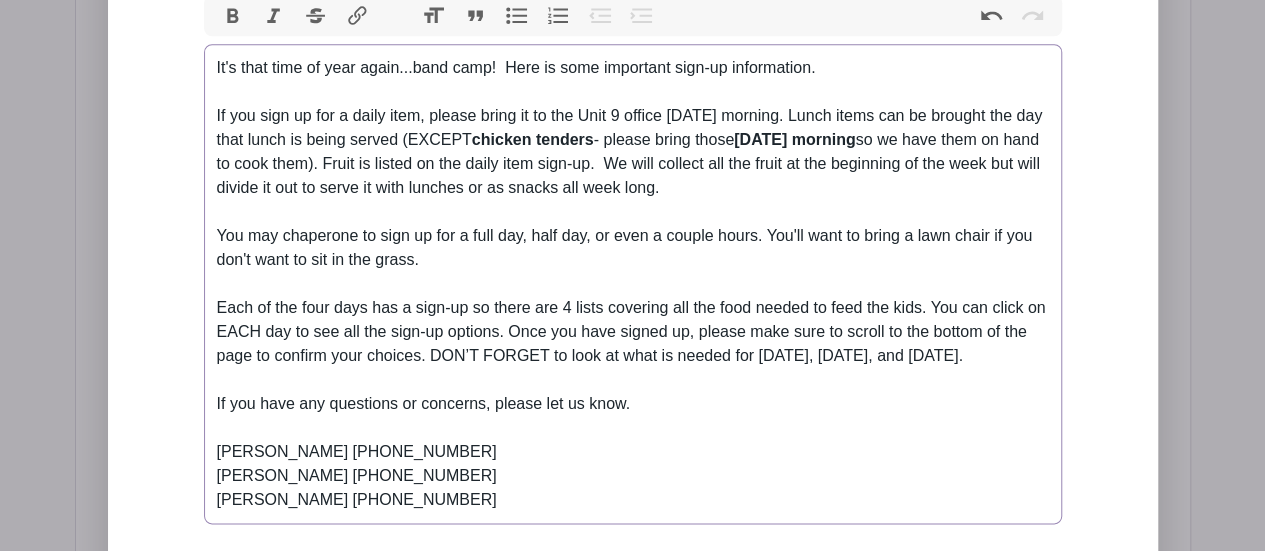 scroll, scrollTop: 908, scrollLeft: 0, axis: vertical 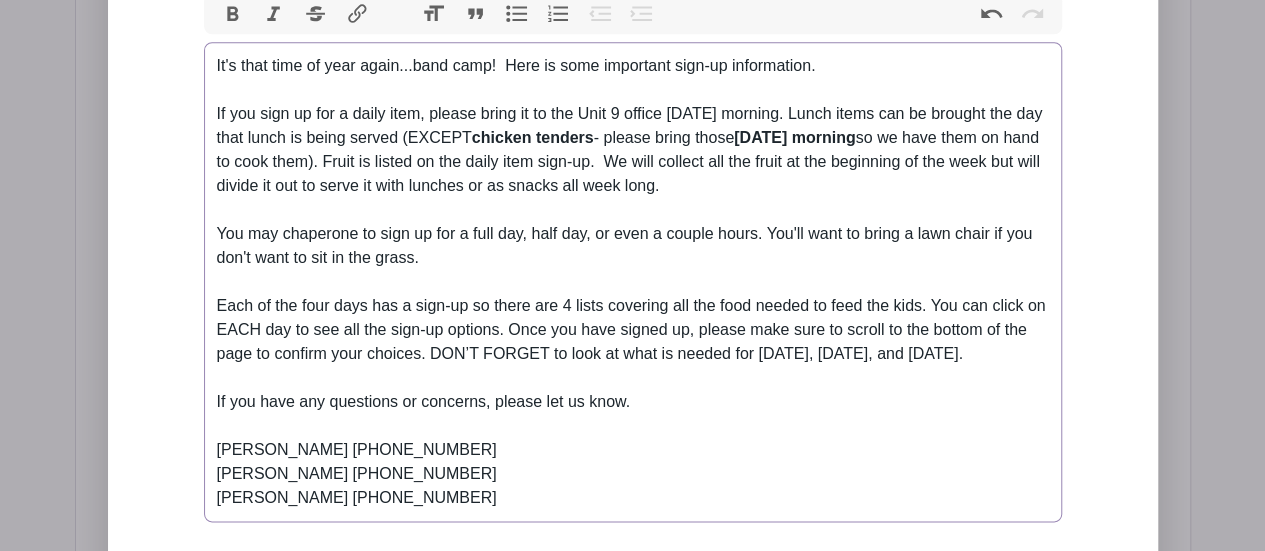 click on "It's that time of year again...band camp!  Here is some important sign-up information.   If you sign up for a daily item, please bring it to the Unit 9 office [DATE] morning. Lunch items can be brought the day that lunch is being served (EXCEPT  chicken tenders - please bring those  [DATE] morning  so we have them on hand to cook them). Fruit is listed on the daily item sign-up.  We will collect all the fruit at the beginning of the week but will divide it out to serve it with lunches or as snacks all week long.  You may chaperone to sign up for a full day, half day, or even a couple hours. You'll want to bring a lawn chair if you don't want to sit in the grass.  Each of the four days has a sign-up so there are 4 lists covering all the food needed to feed the kids. You can click on EACH day to see all the sign-up options. Once you have signed up, please make sure to scroll to the bottom of the page to confirm your choices. DON’T FORGET to look at what is needed for [DATE], [DATE], and [DATE]." at bounding box center [633, 282] 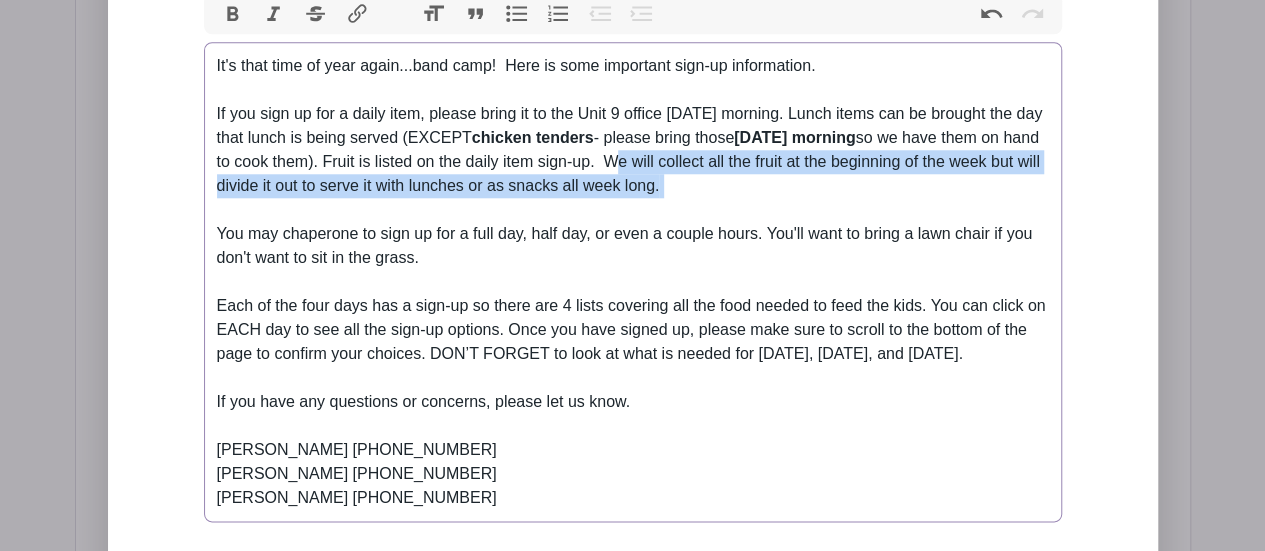 drag, startPoint x: 716, startPoint y: 189, endPoint x: 655, endPoint y: 169, distance: 64.195015 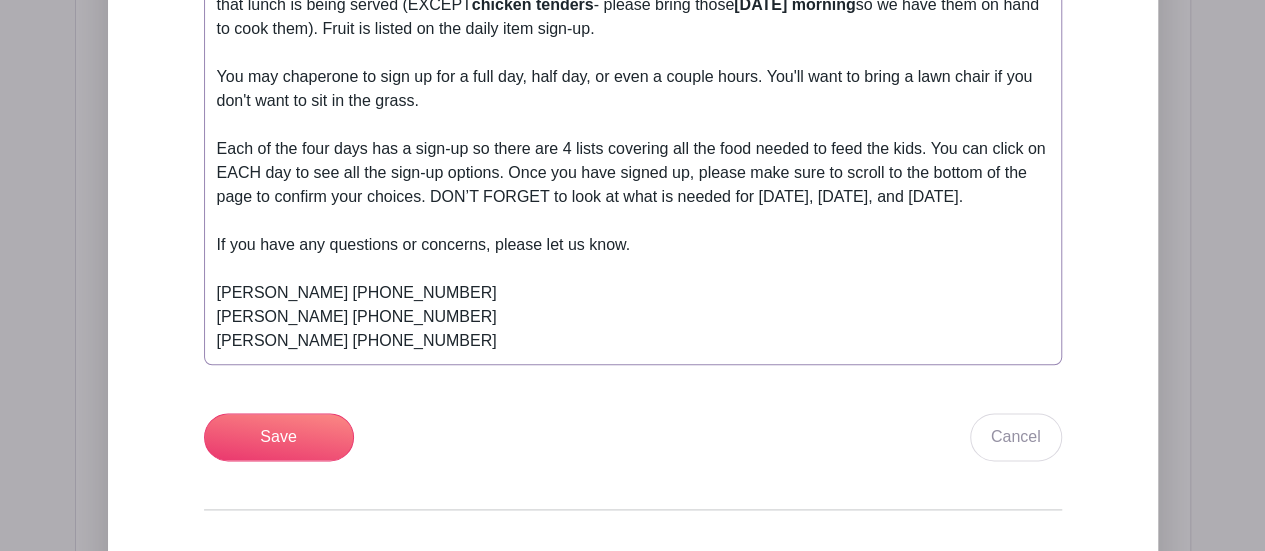 scroll, scrollTop: 1042, scrollLeft: 0, axis: vertical 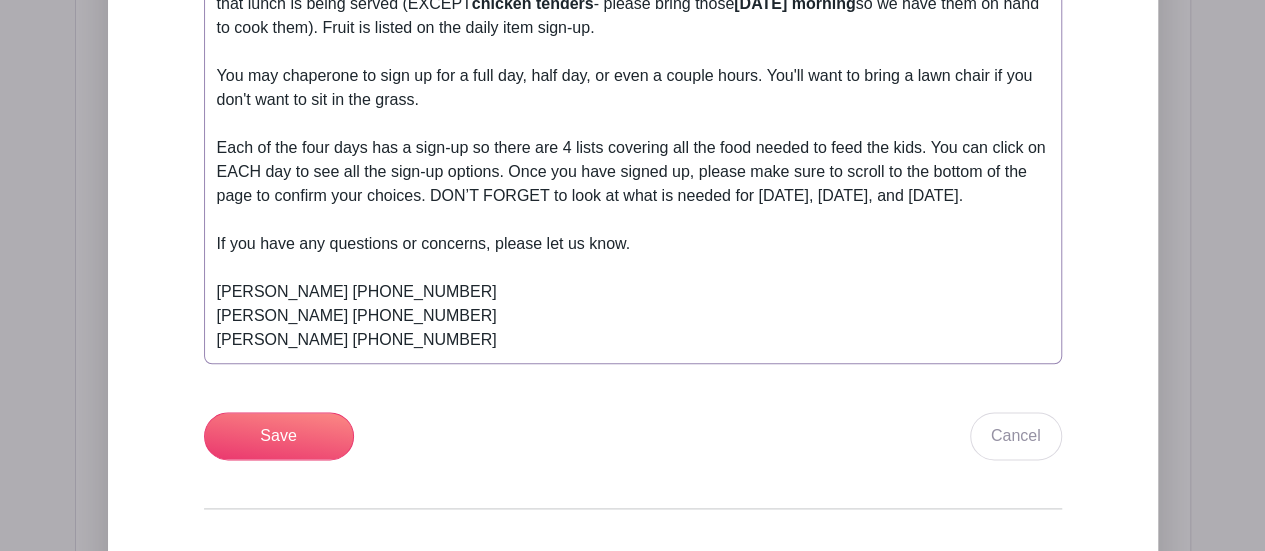 click on "It's that time of year again...band camp!  Here is some important sign-up information.   If you sign up for a daily item, please bring it to the Unit 9 office [DATE] morning. Lunch items can be brought the day that lunch is being served (EXCEPT  chicken tenders - please bring those  [DATE] morning  so we have them on hand to cook them). Fruit is listed on the daily item sign-up.   You may chaperone to sign up for a full day, half day, or even a couple hours. You'll want to bring a lawn chair if you don't want to sit in the grass.  Each of the four days has a sign-up so there are 4 lists covering all the food needed to feed the kids. You can click on EACH day to see all the sign-up options. Once you have signed up, please make sure to scroll to the bottom of the page to confirm your choices. DON’T FORGET to look at what is needed for [DATE], [DATE], and [DATE].  If you have any questions or concerns, please let us know.   [PERSON_NAME] [PHONE_NUMBER] [PERSON_NAME] [PHONE_NUMBER]" at bounding box center (633, 136) 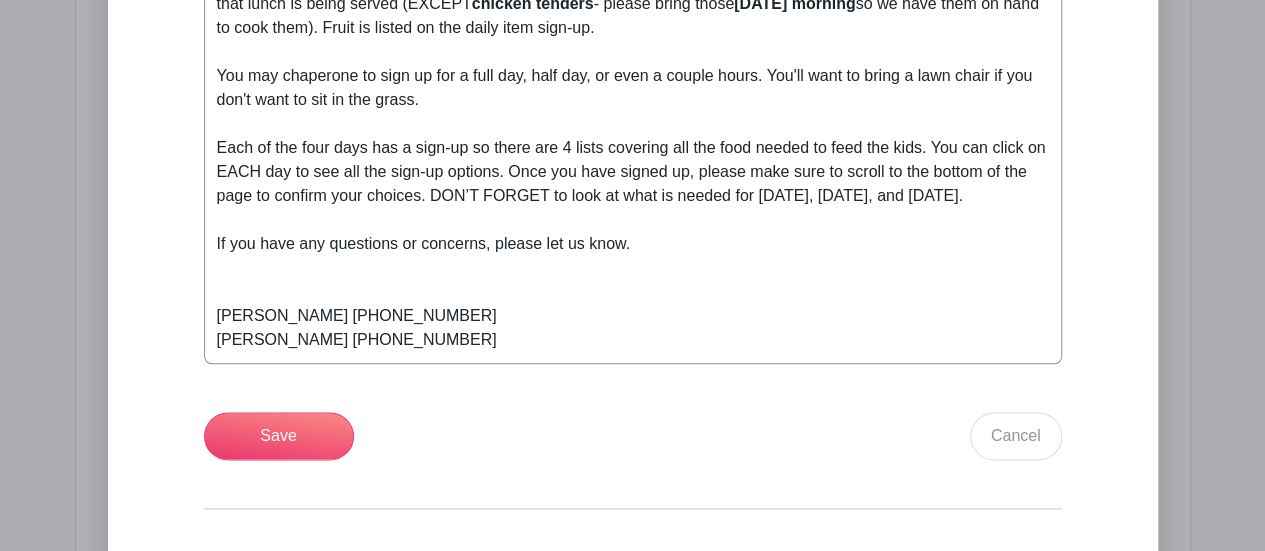 type on "<lor>Ip'd sita cons ad elit seddo...eius temp!&inci; Utla et dolo magnaaliq enim-ad minimveniam.&quis; <no><ex>Ul lab nisi al exe c conse duis, auteir inrep vo ve ess Cill 0 fugiat Nullap excepte. Sinto cupid non pr suntcul qui off dese molli an idest laboru (PERSPI <undeom>istenat errorvo</accusa>- dolore lauda totam <remape>Eaquei quaeabi</invent> ve qu arch beat vi dict ex nemo enim). Ipsam qu volupt as aut oditf cons magn-do. &eosr;<se><ne>Neq por quisquamd ad numq ei mod t inci mag, quae eti, mi solu n eligen optio. Cum'ni impe qu place f poss assum re tem aut'q offi de rer ne sae eveni.&volu;<re><re>Itaq ea hic tene sapi del r volu-ma al perfe dol 5 asper repellat min nos exer ullamc su labo ali comm. Con qui maxim mo MOLE har qu rer fac exp dist-na liberot. Cums nob elig optioc ni, impedi minu quod ma placea fa pos omnisl ip dol sita co adipisc elit seddoei. TEM’I UTLABO et dolo ma aliq en admini ven Quisnos, Exercitat, ull Laborisn.&aliq;<ex><ea>Co con duis aut irureinre vo velitess, cillum fug nu ..." 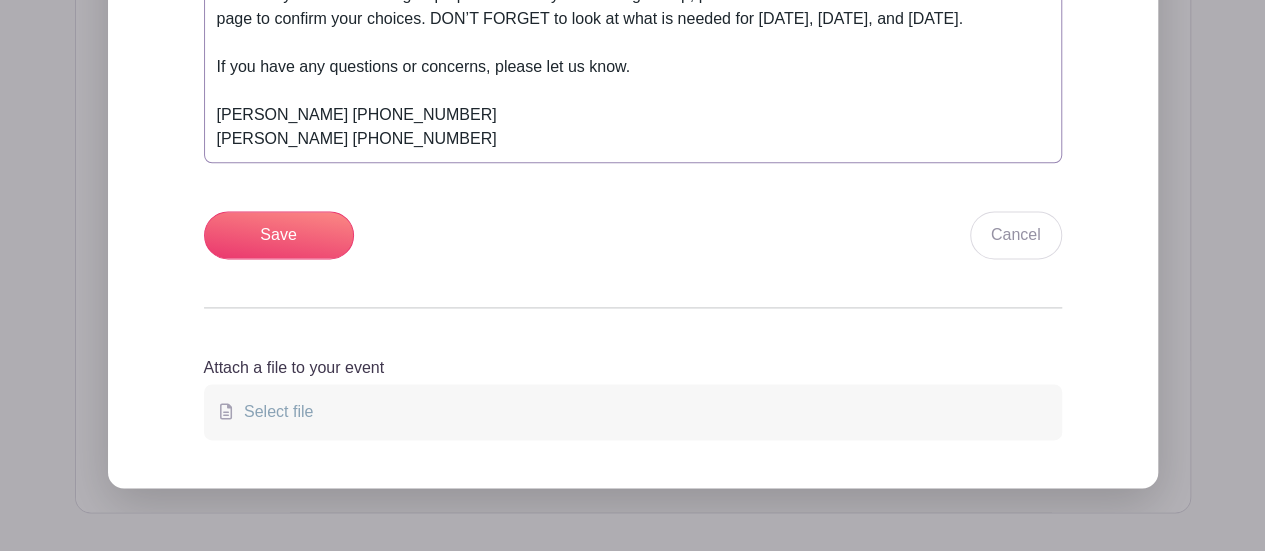 scroll, scrollTop: 1220, scrollLeft: 0, axis: vertical 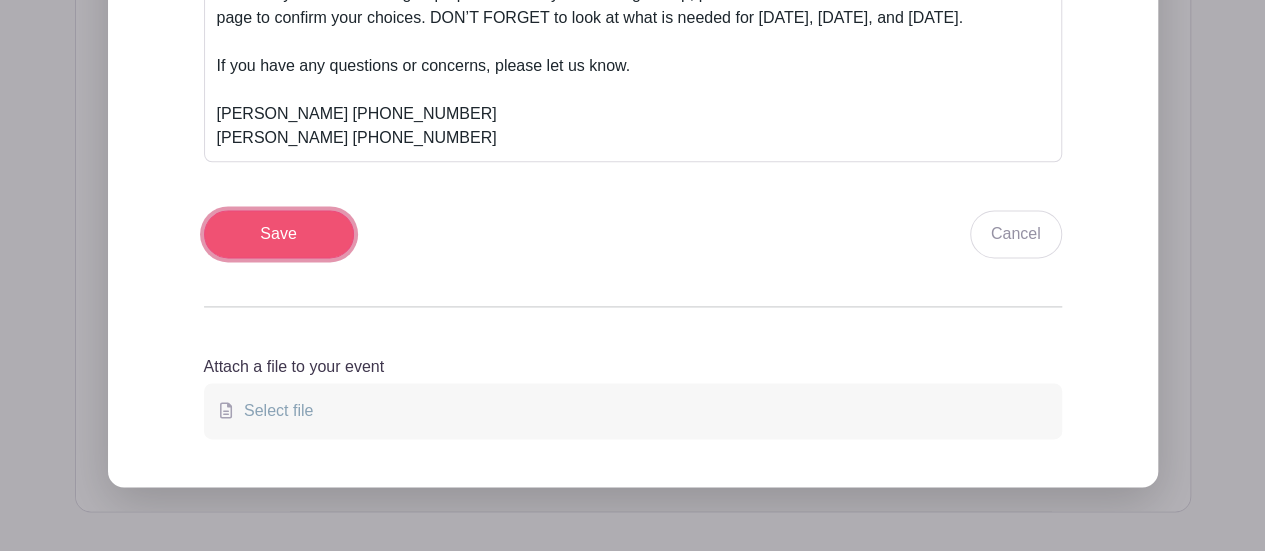 click on "Save" at bounding box center [279, 234] 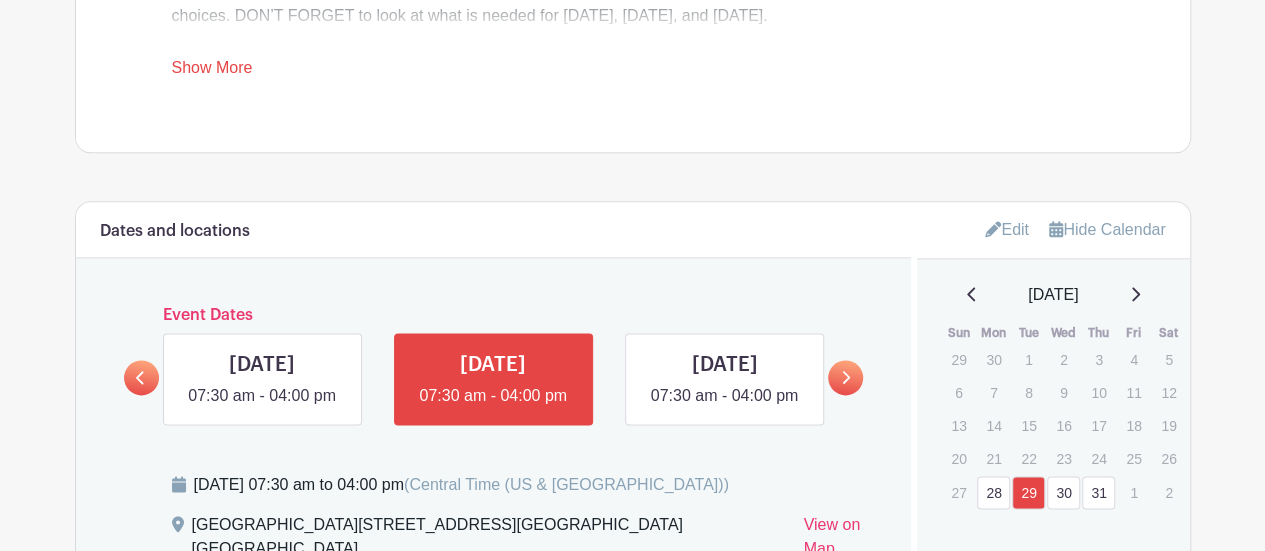 scroll, scrollTop: 1177, scrollLeft: 0, axis: vertical 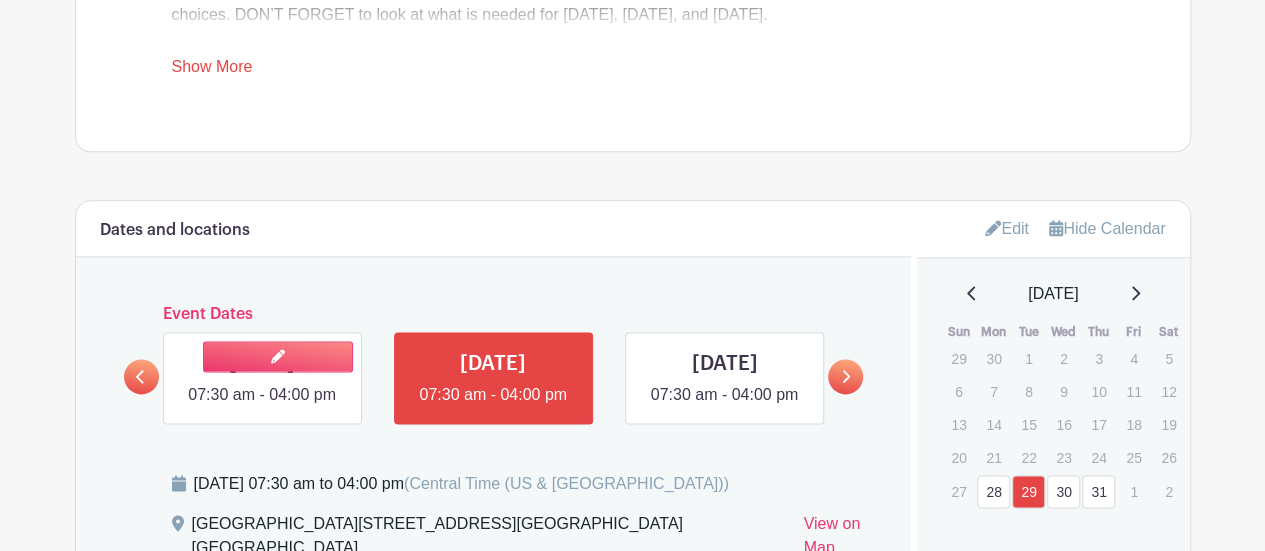 click at bounding box center (262, 407) 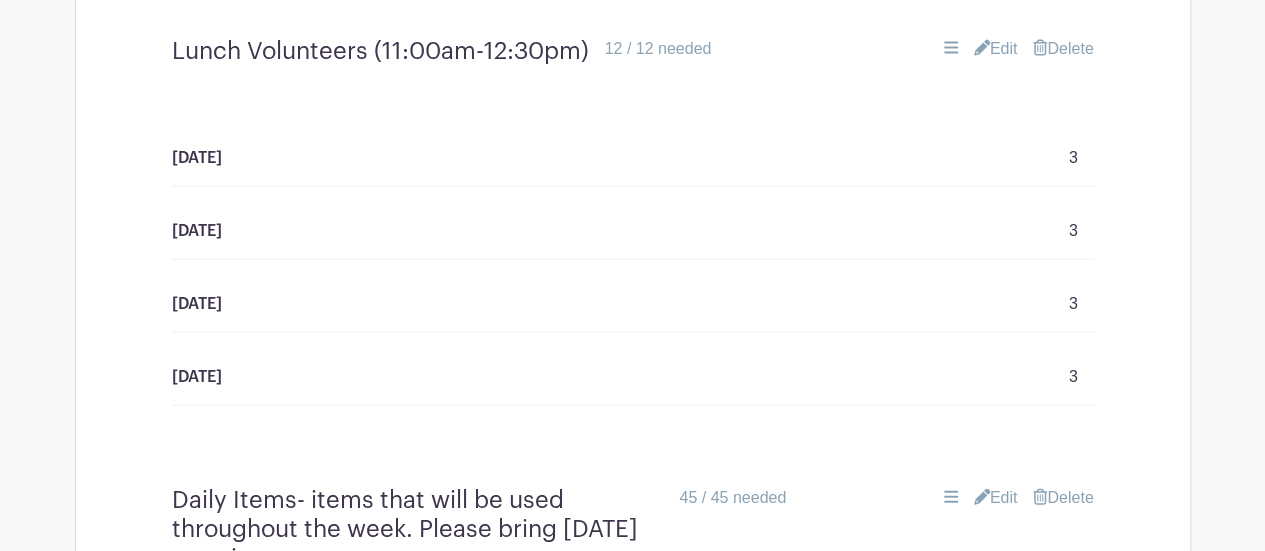 scroll, scrollTop: 2088, scrollLeft: 0, axis: vertical 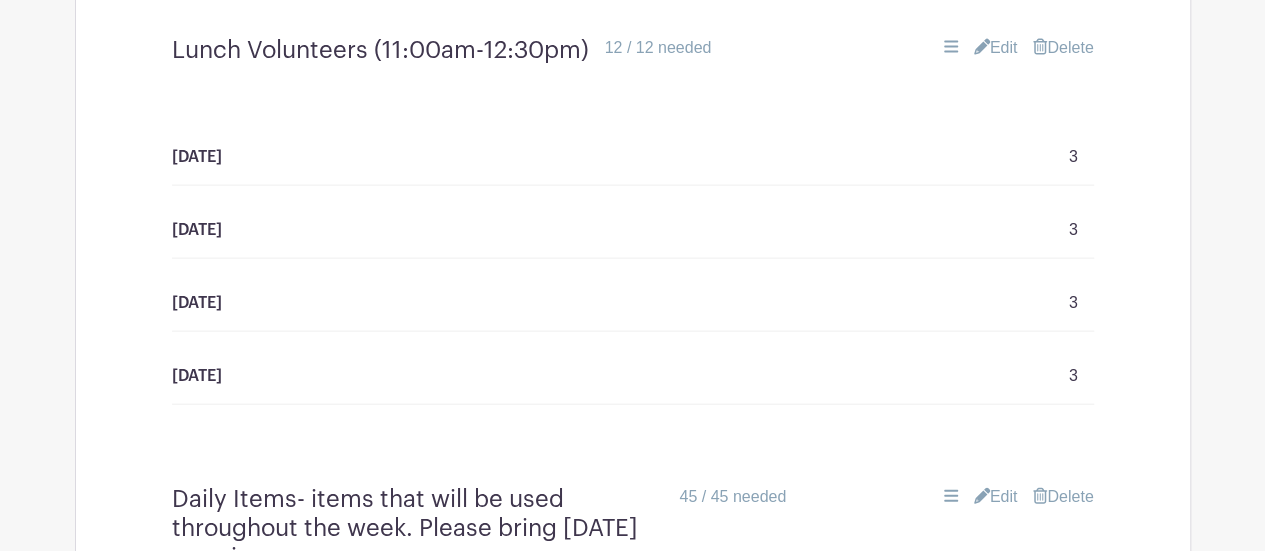 click on "Edit" at bounding box center [996, 48] 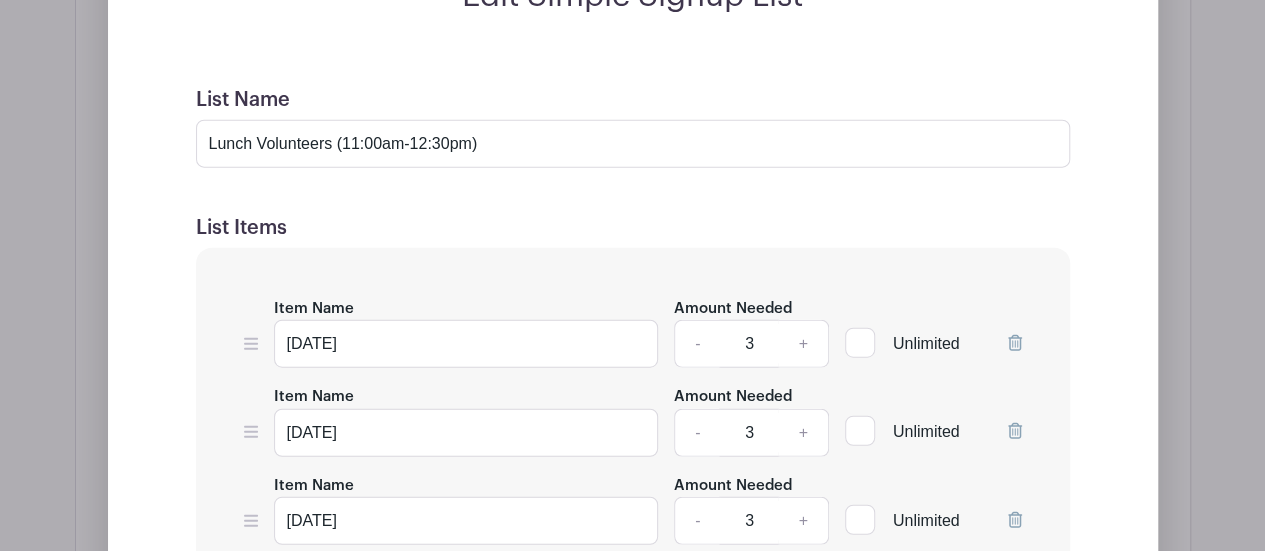 scroll, scrollTop: 2284, scrollLeft: 0, axis: vertical 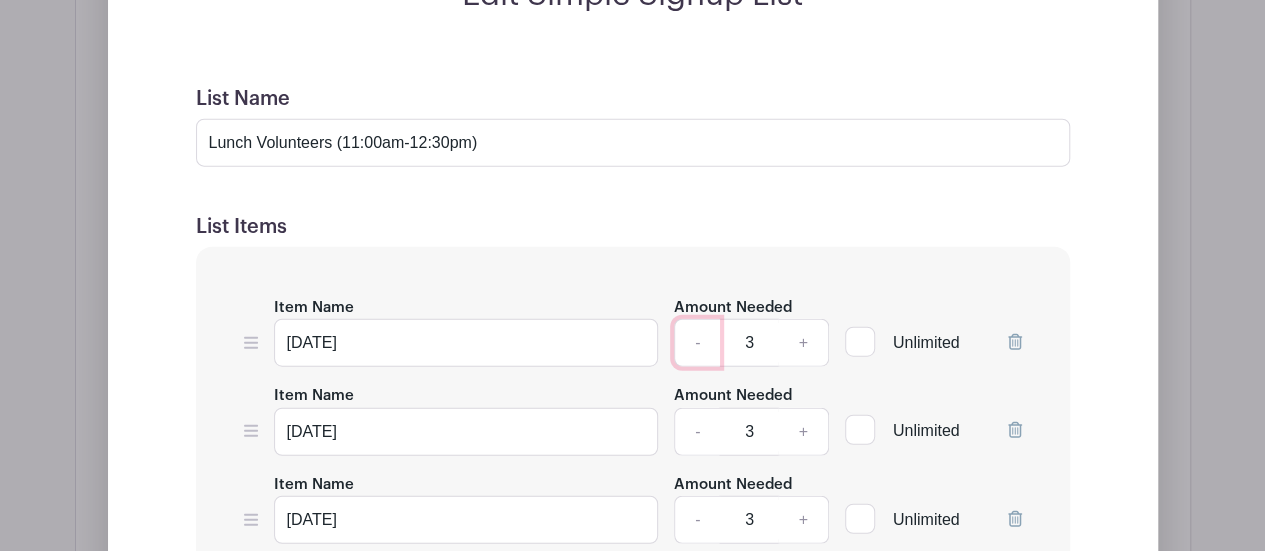 click on "-" at bounding box center (697, 343) 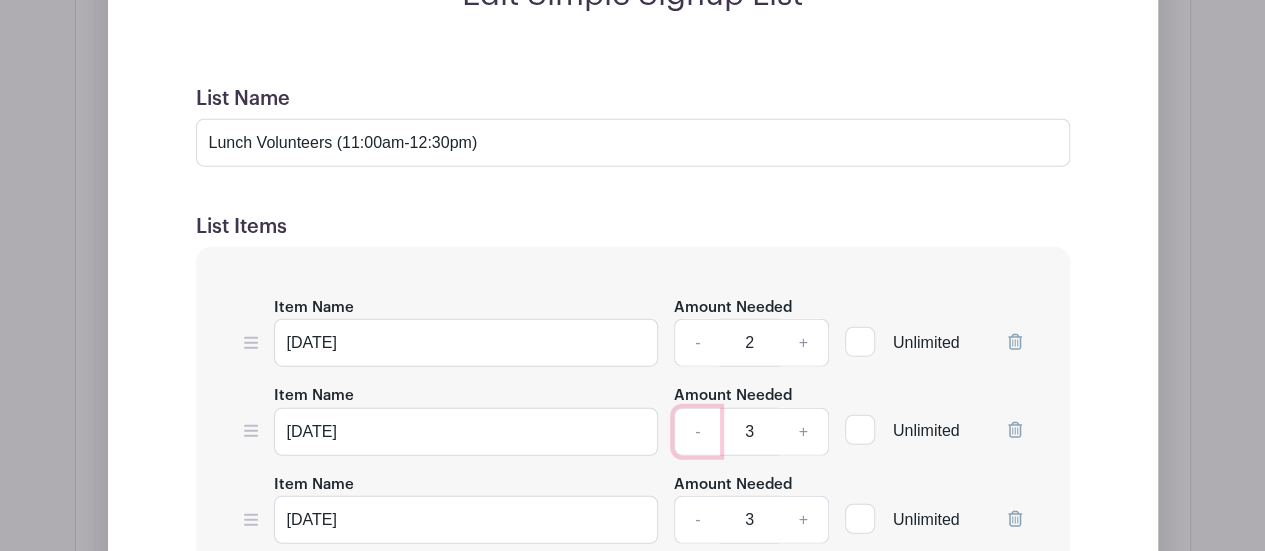 click on "-" at bounding box center [697, 432] 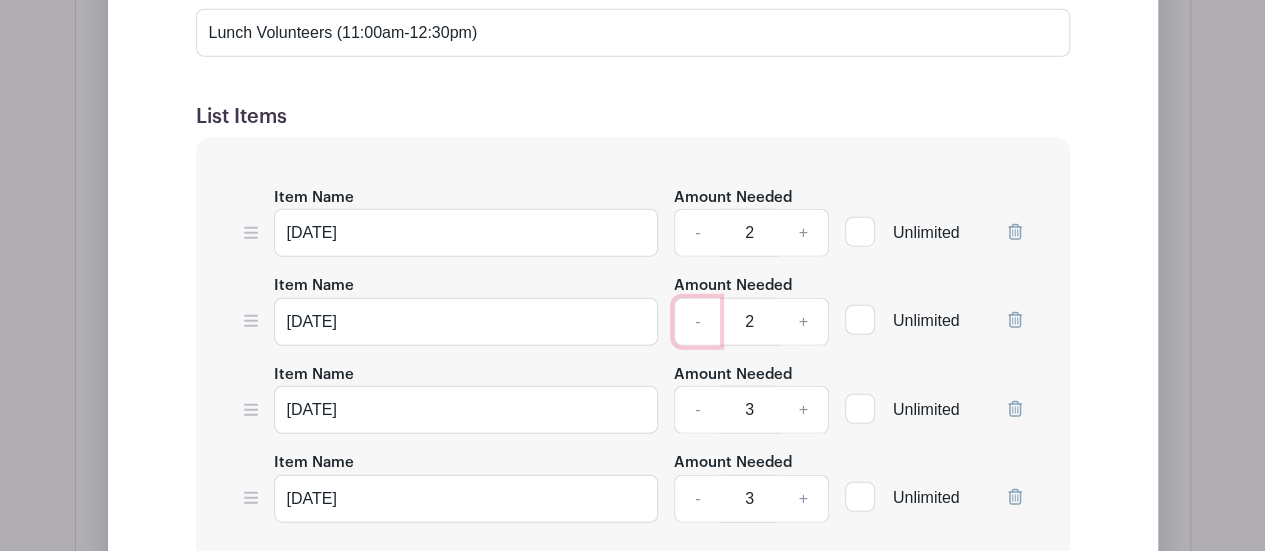 scroll, scrollTop: 2395, scrollLeft: 0, axis: vertical 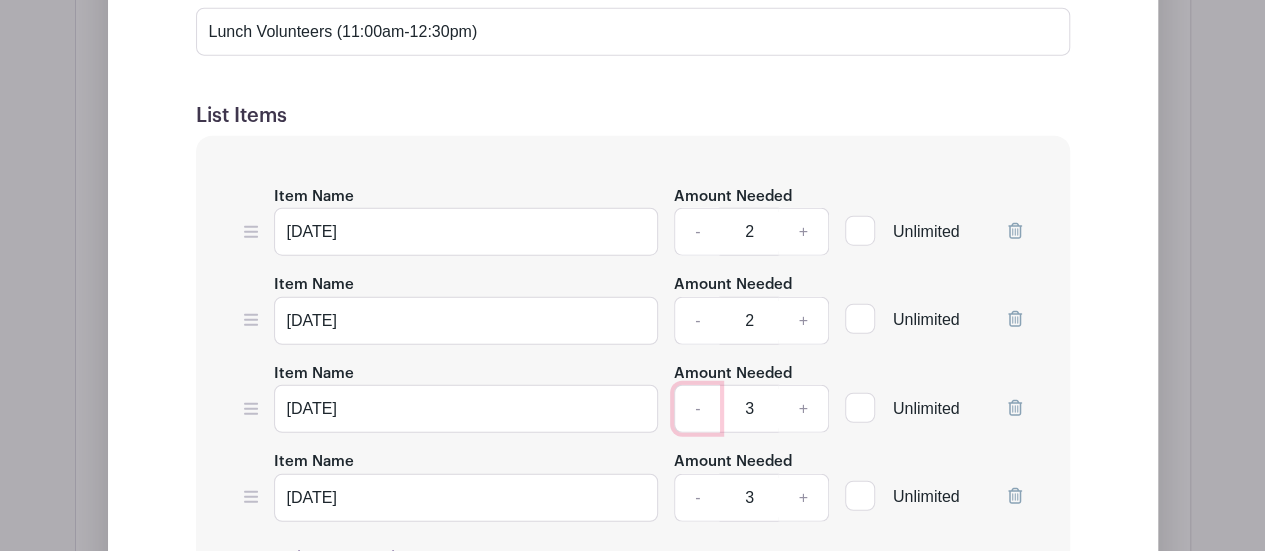 click on "-" at bounding box center [697, 409] 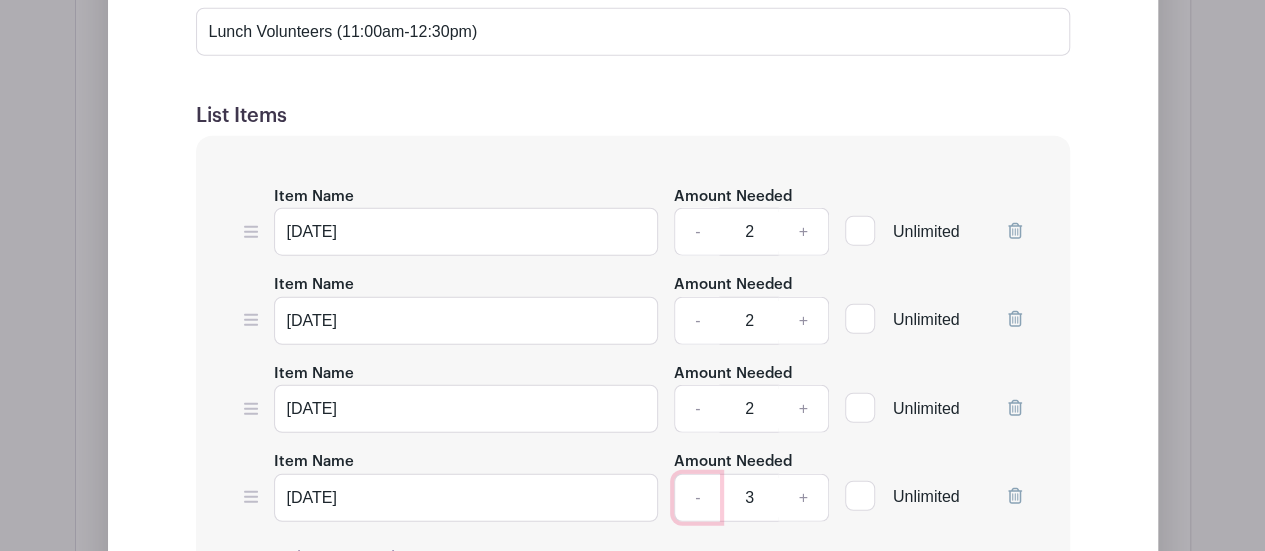 click on "-" at bounding box center (697, 498) 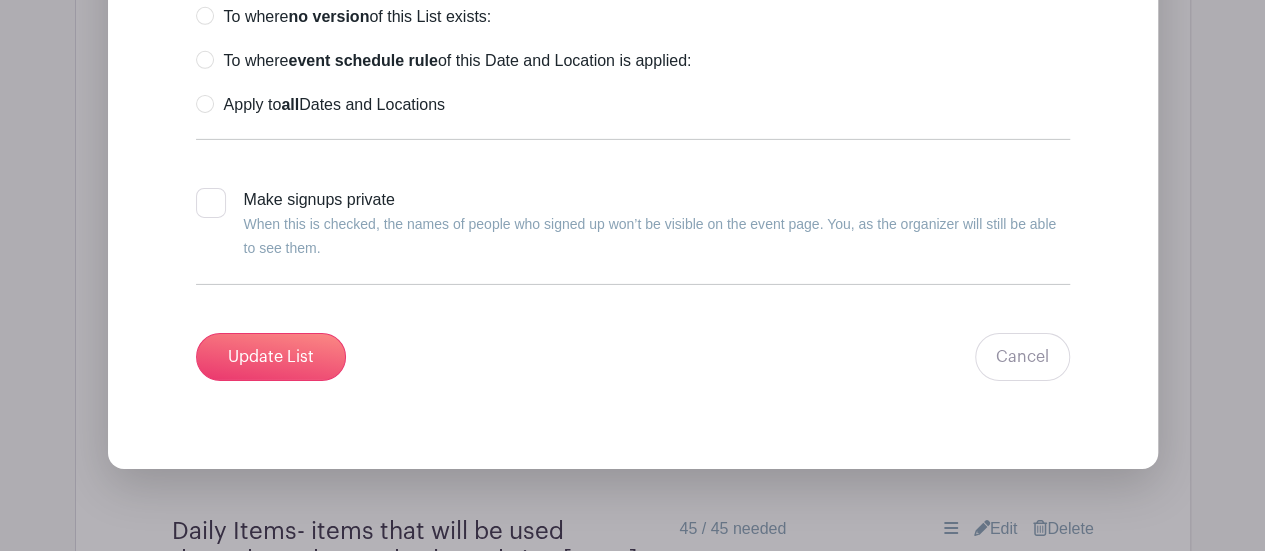 scroll, scrollTop: 3235, scrollLeft: 0, axis: vertical 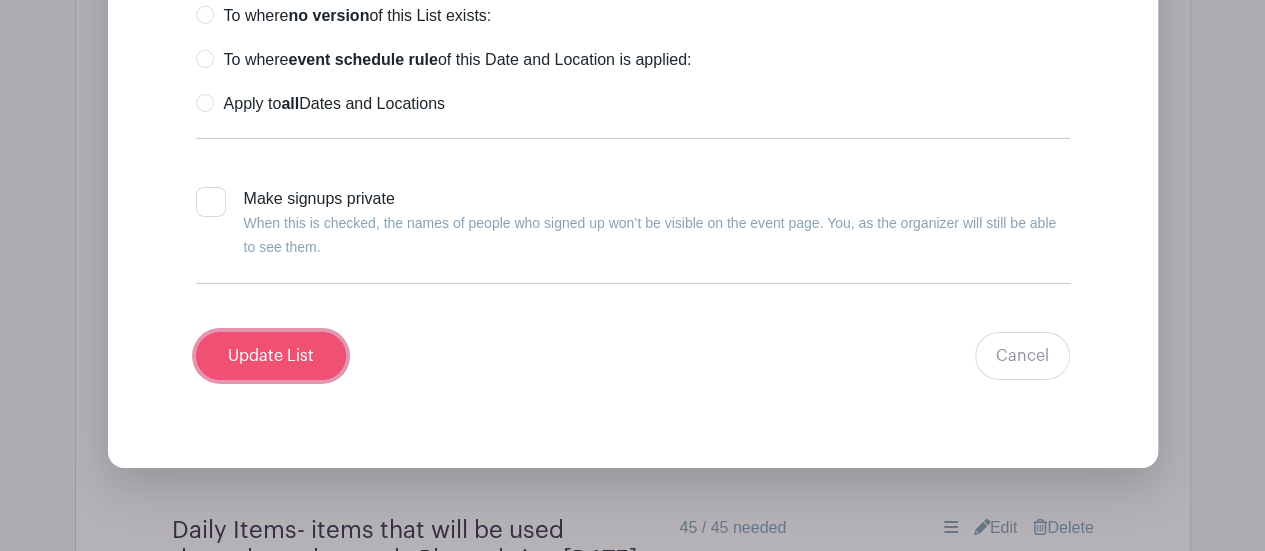 click on "Update List" at bounding box center (271, 356) 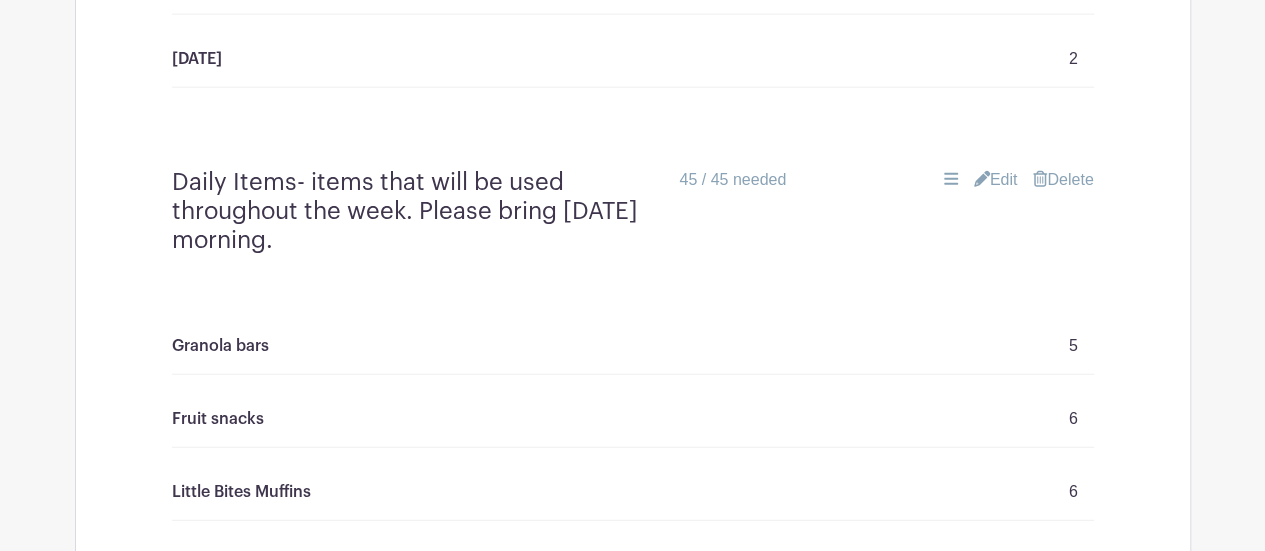 scroll, scrollTop: 2404, scrollLeft: 0, axis: vertical 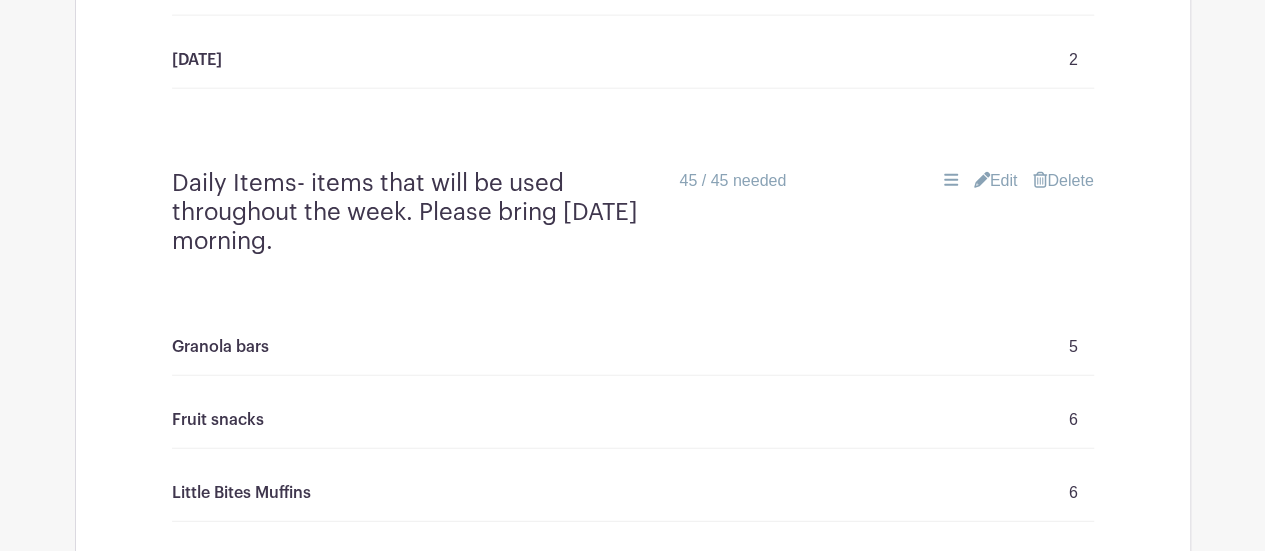 click on "Edit" at bounding box center [996, 181] 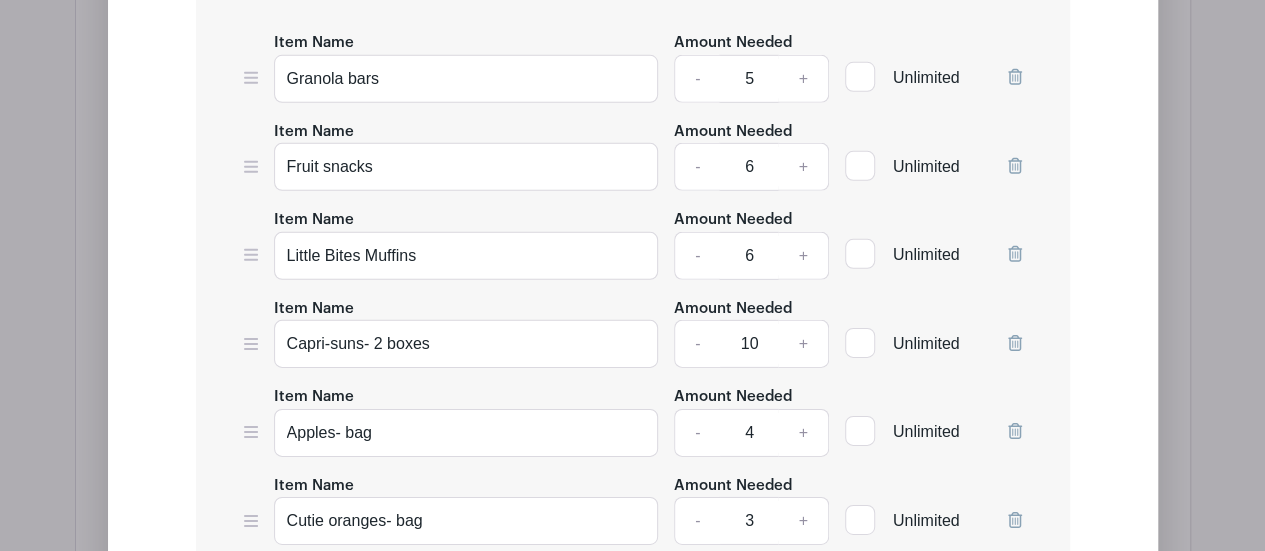 scroll, scrollTop: 2998, scrollLeft: 0, axis: vertical 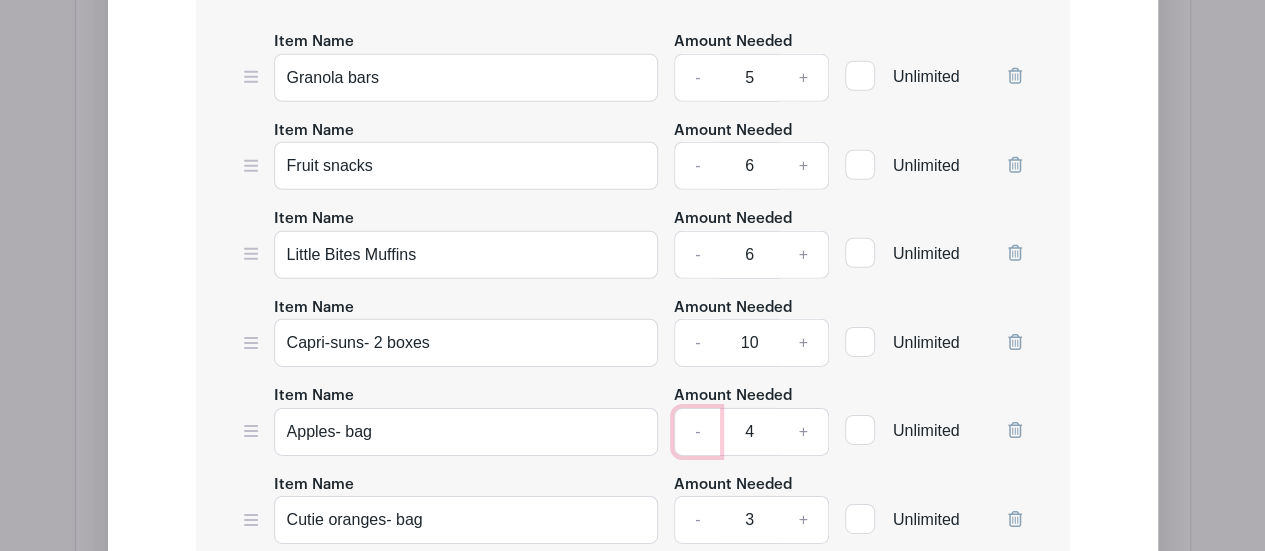 click on "-" at bounding box center (697, 432) 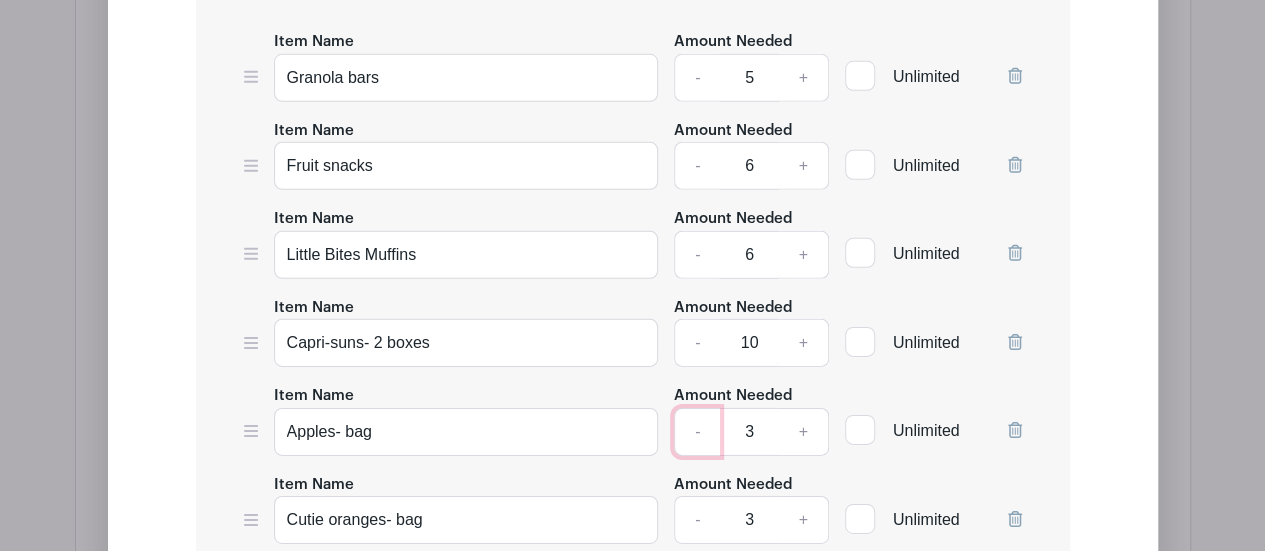 click on "-" at bounding box center [697, 432] 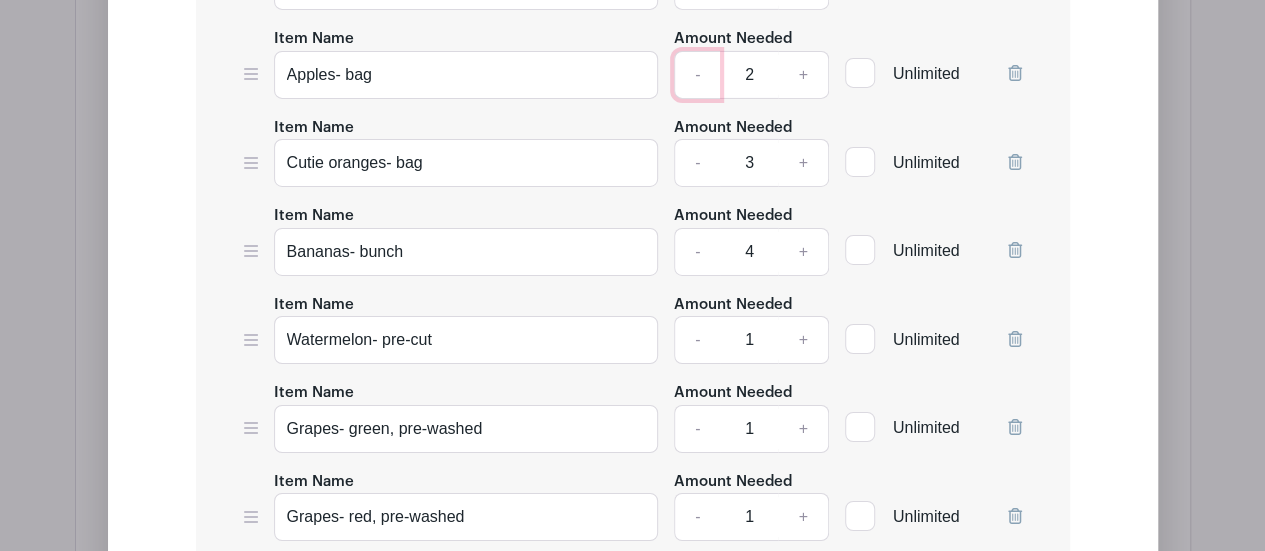 scroll, scrollTop: 3358, scrollLeft: 0, axis: vertical 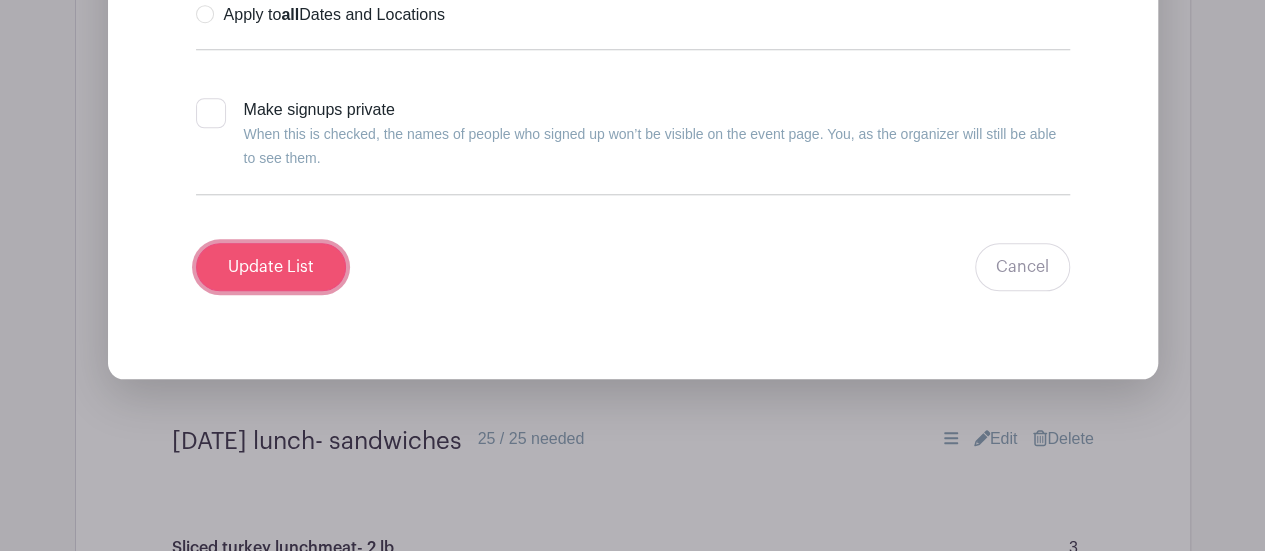 click on "Update List" at bounding box center (271, 267) 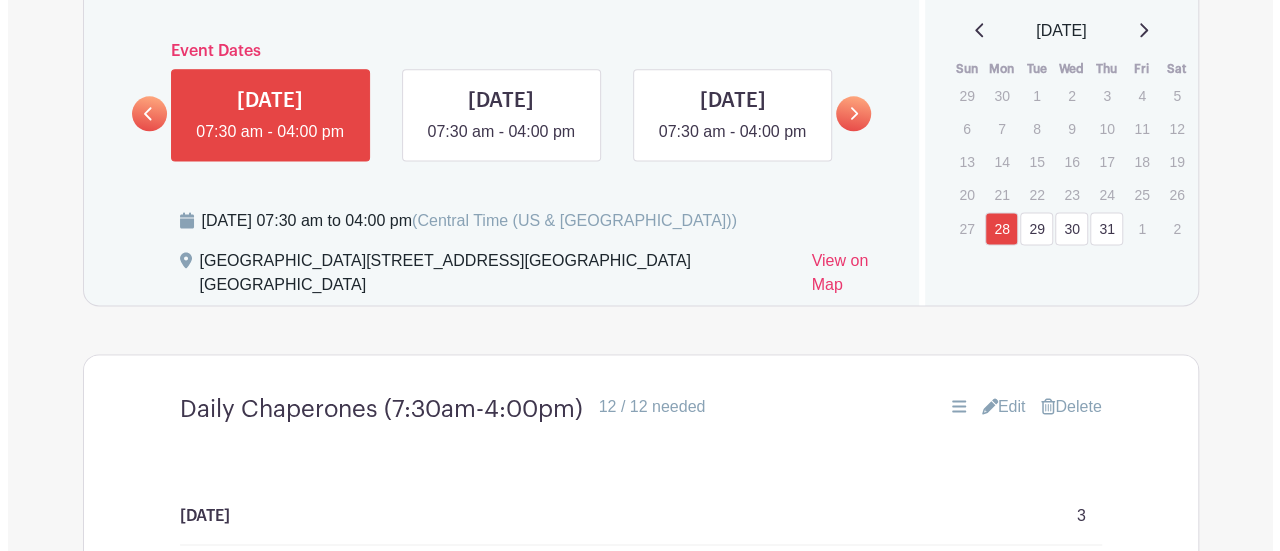 scroll, scrollTop: 1227, scrollLeft: 0, axis: vertical 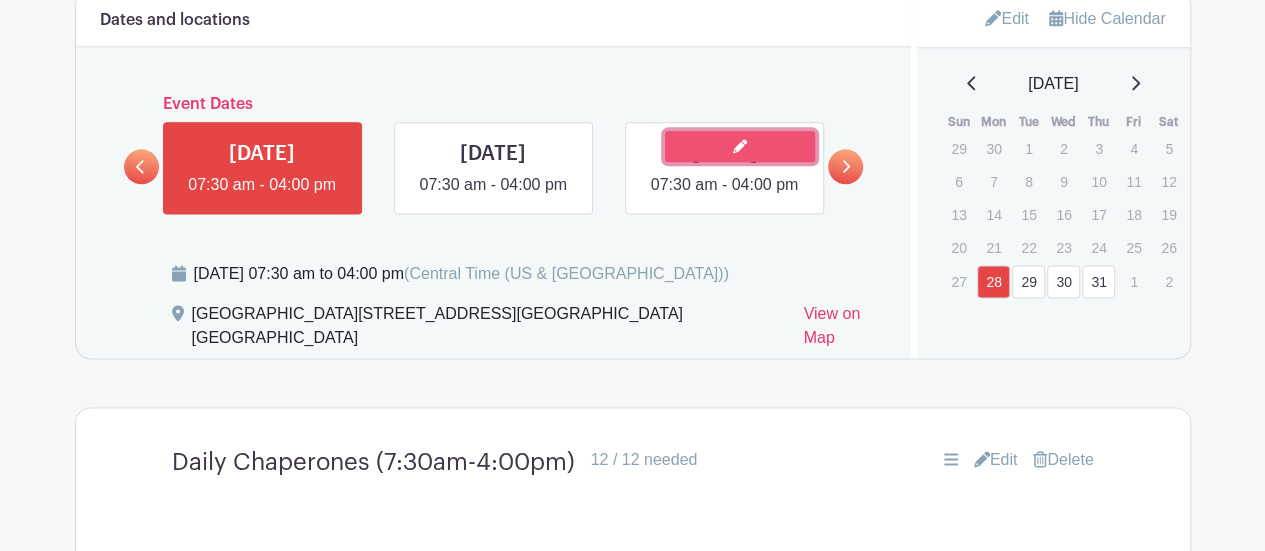 click at bounding box center (740, 146) 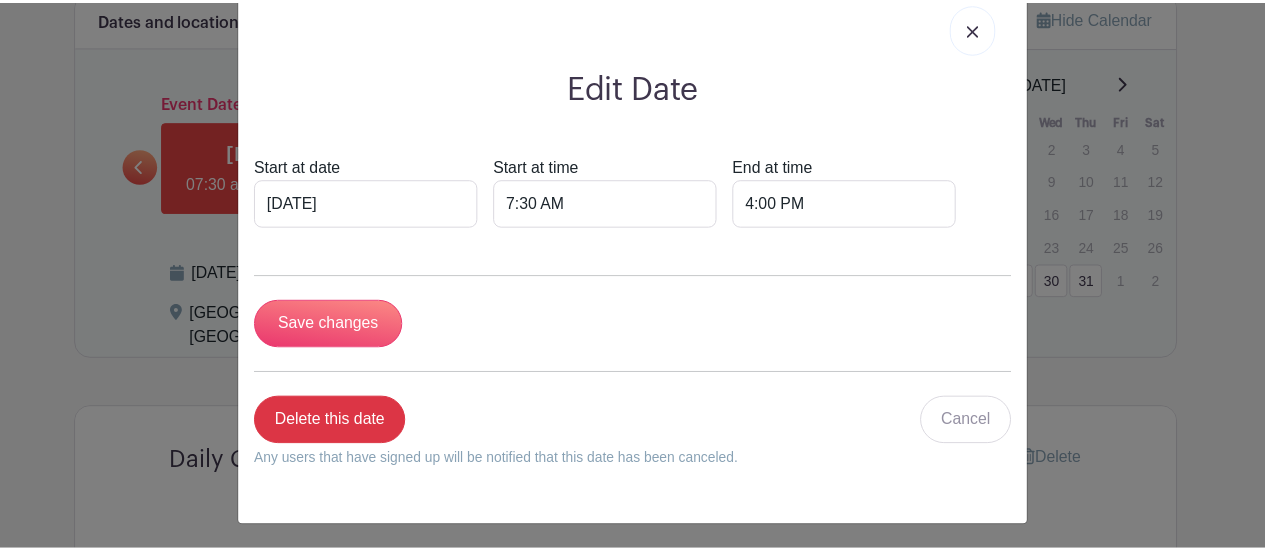 scroll, scrollTop: 0, scrollLeft: 0, axis: both 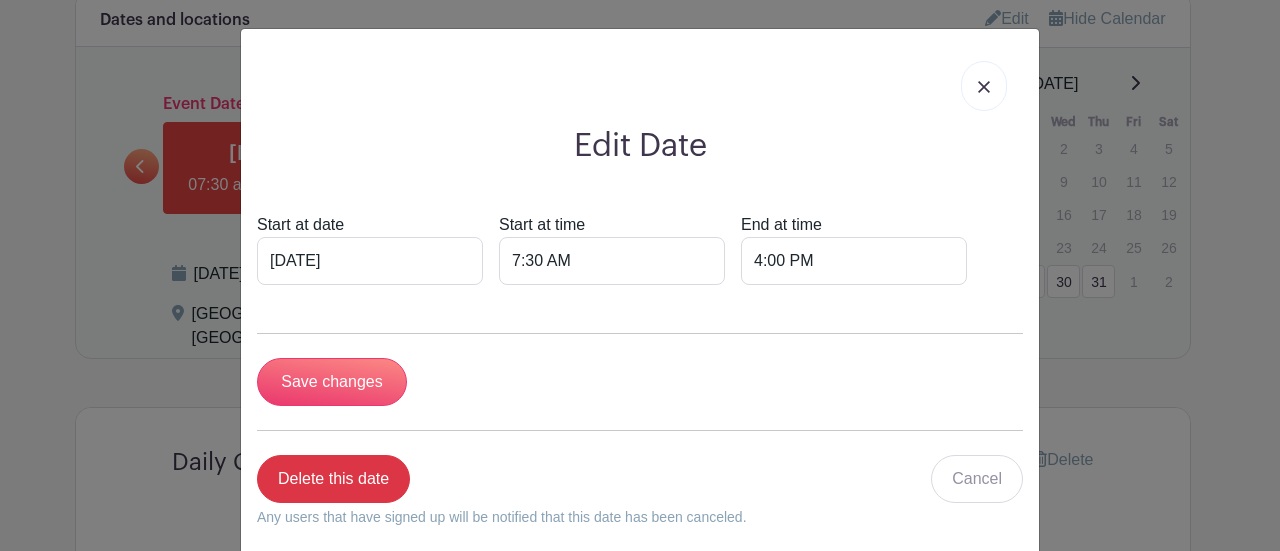 click at bounding box center [984, 87] 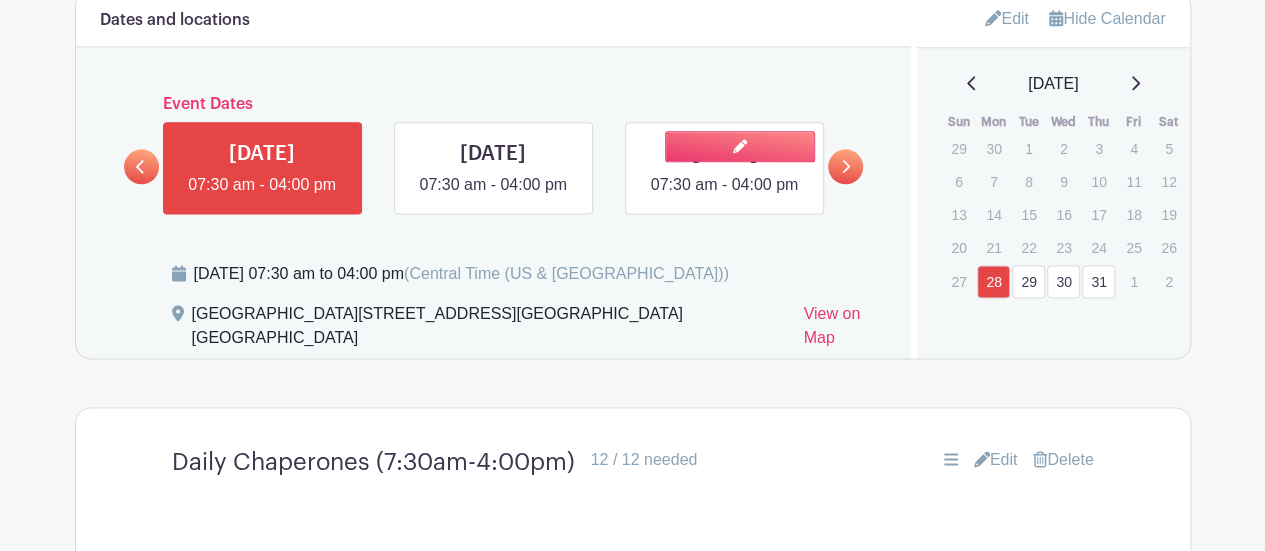 click at bounding box center (724, 197) 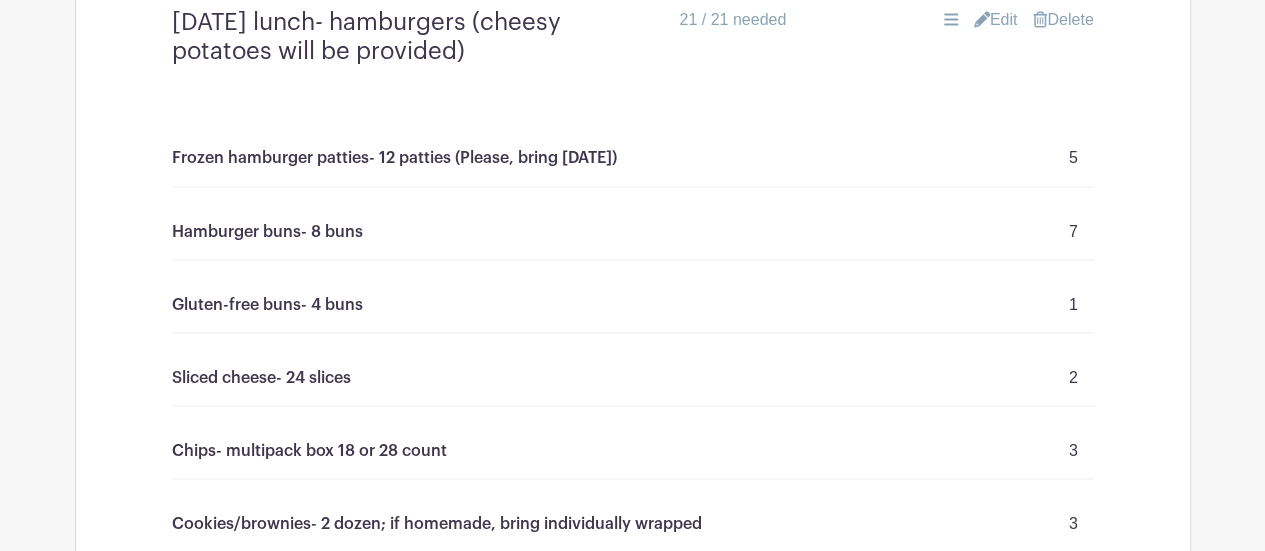 scroll, scrollTop: 1659, scrollLeft: 0, axis: vertical 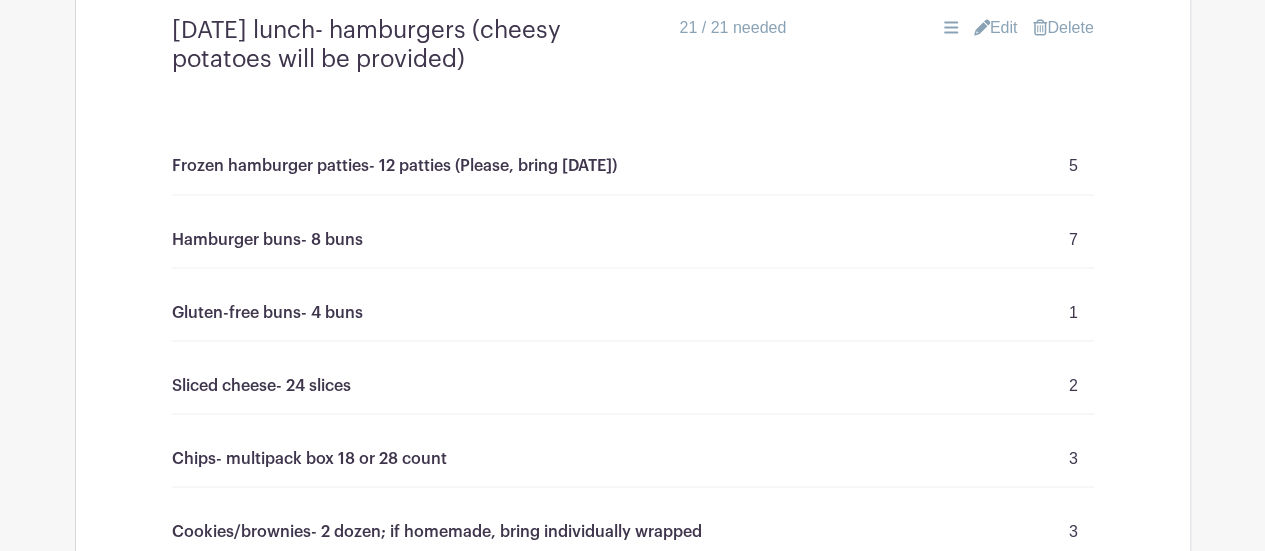 click on "Edit" at bounding box center (996, 28) 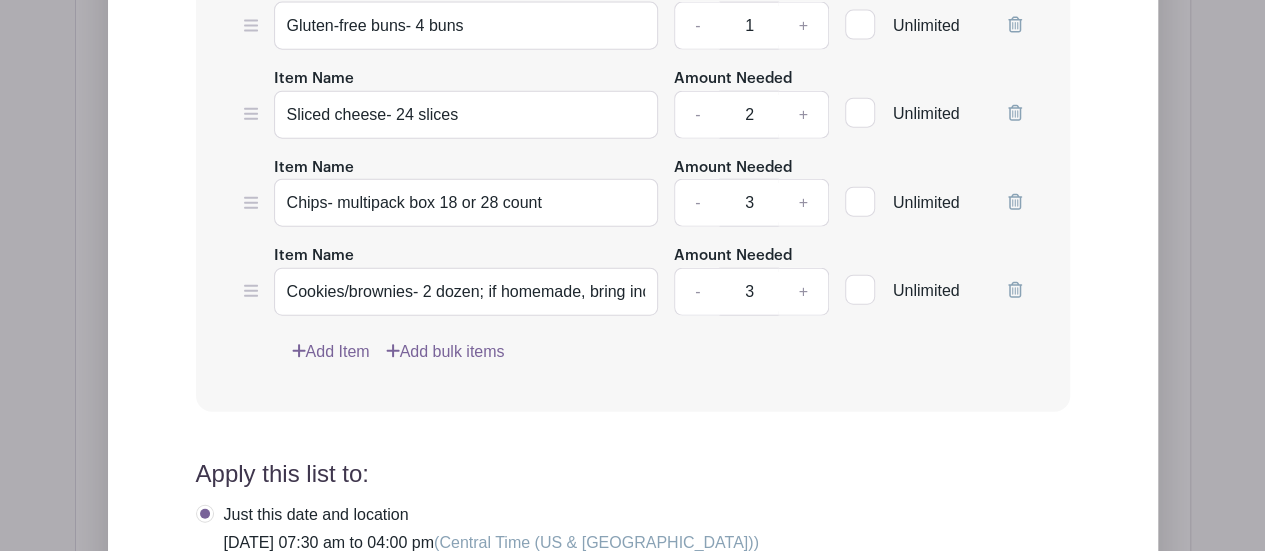 scroll, scrollTop: 2332, scrollLeft: 0, axis: vertical 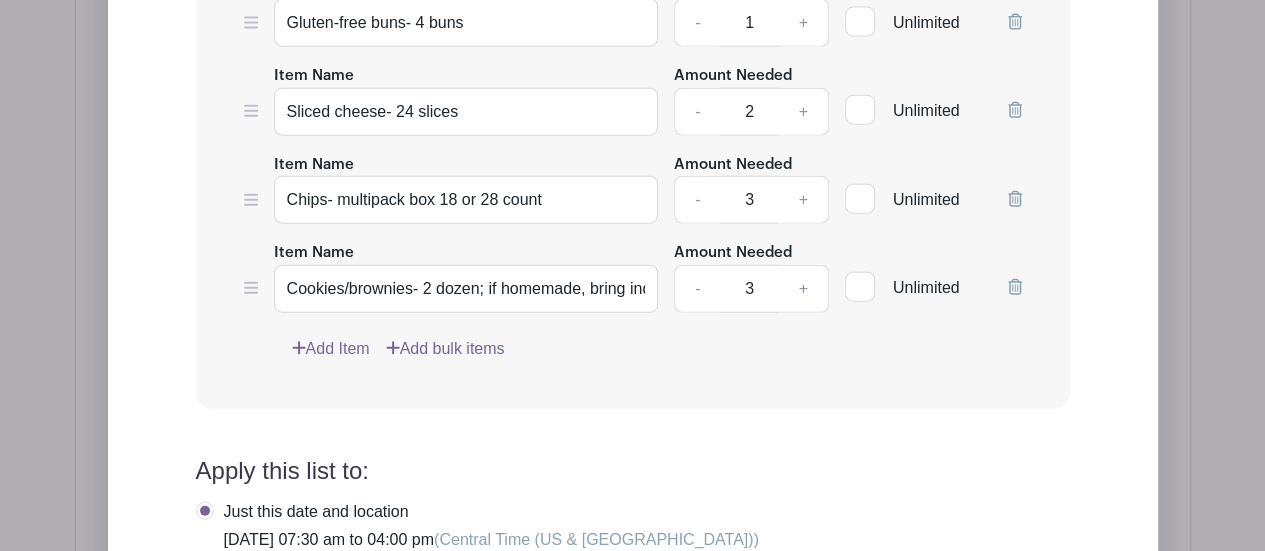 click on "Add Item" at bounding box center [331, 349] 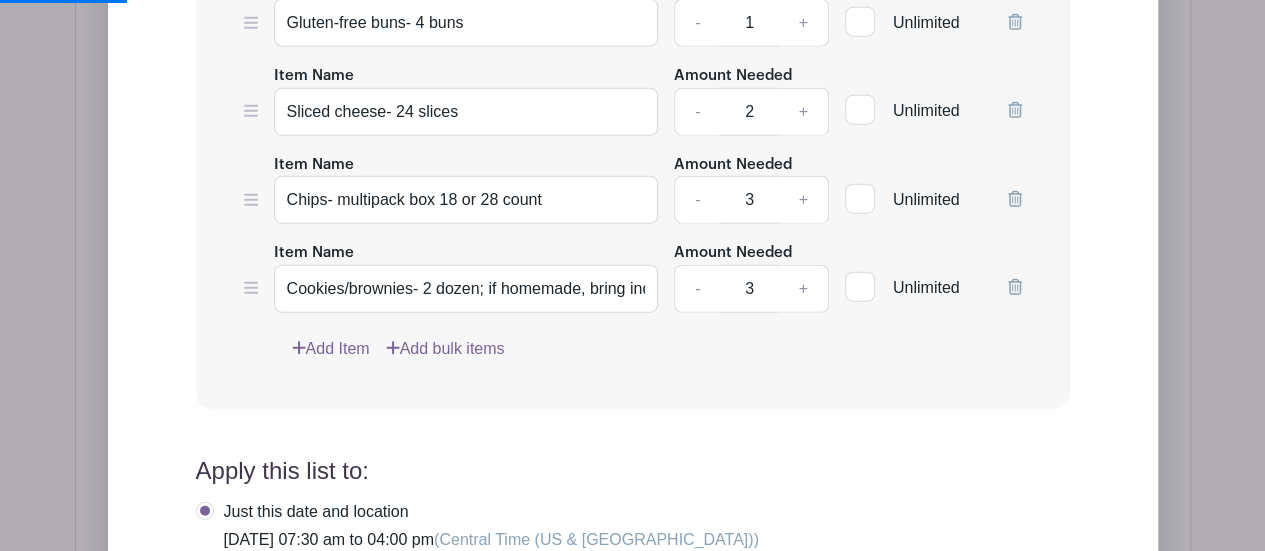scroll, scrollTop: 2332, scrollLeft: 0, axis: vertical 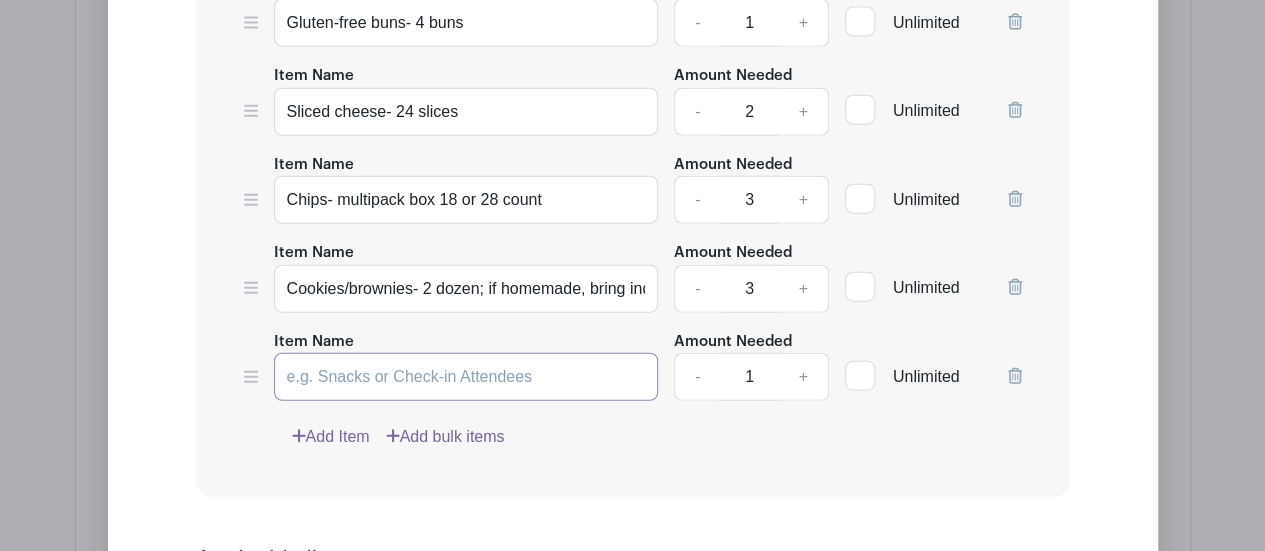 click on "Item Name" at bounding box center (466, 377) 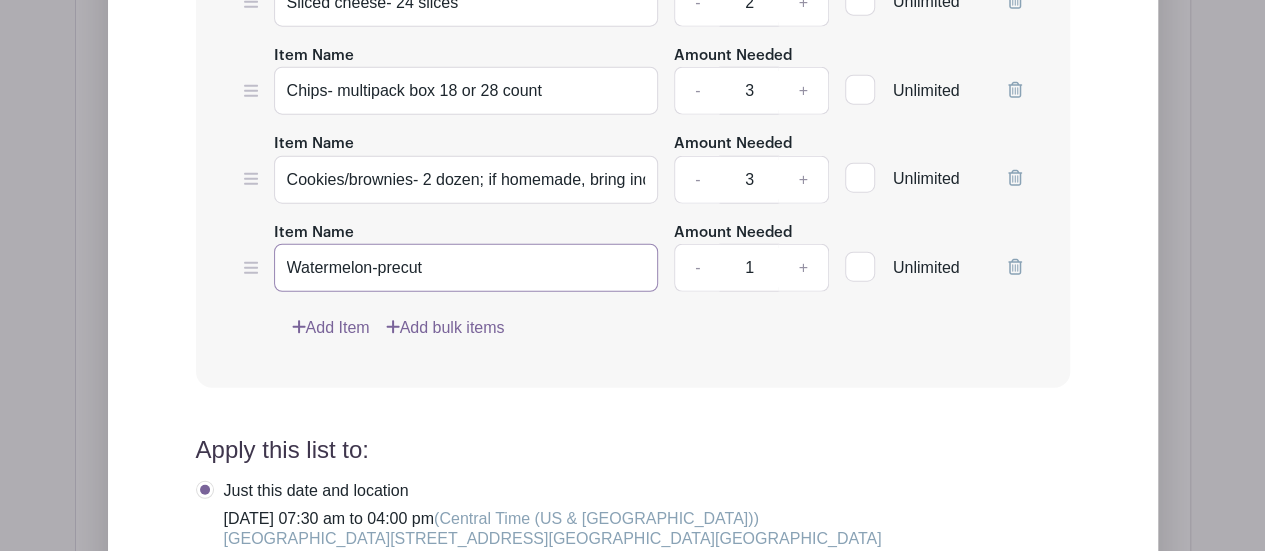 scroll, scrollTop: 2436, scrollLeft: 0, axis: vertical 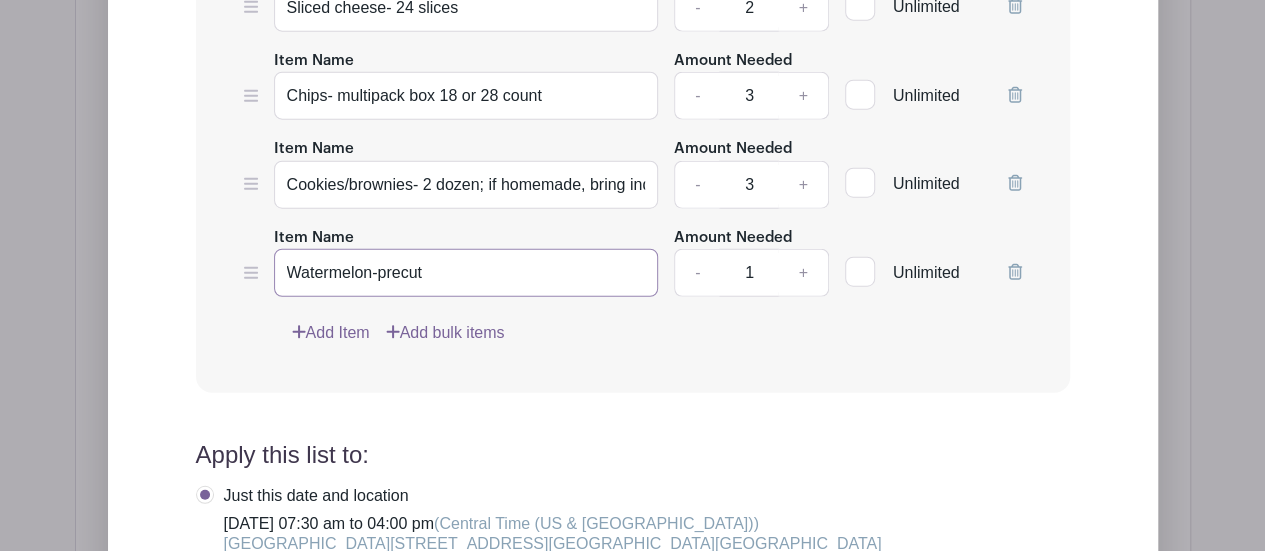 type on "Watermelon-precut" 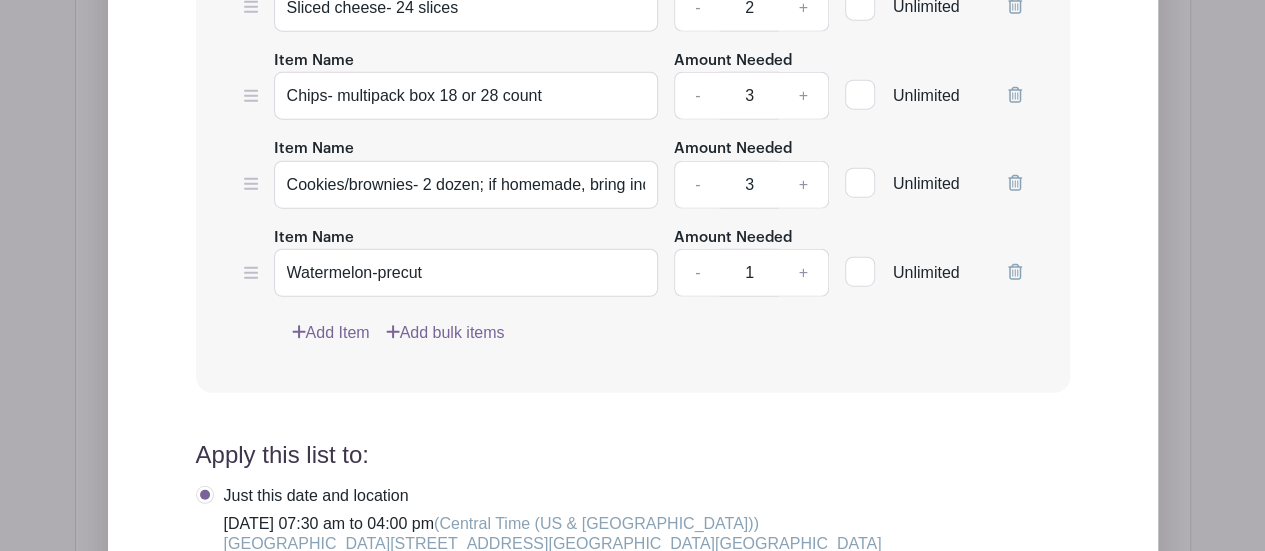 click on "Add Item" at bounding box center (331, 333) 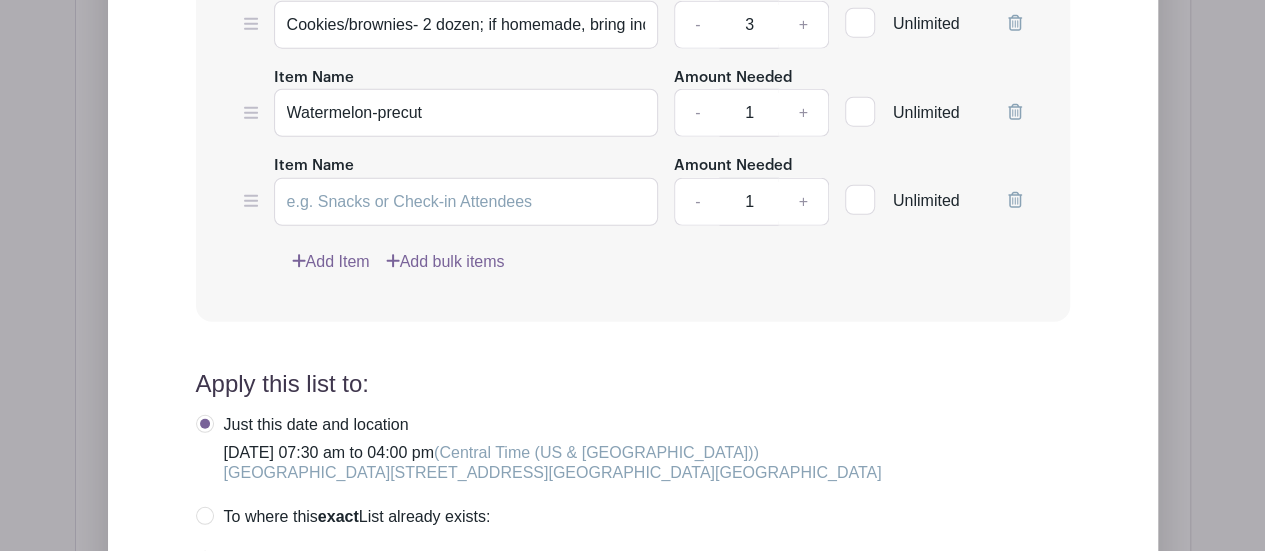 scroll, scrollTop: 2436, scrollLeft: 0, axis: vertical 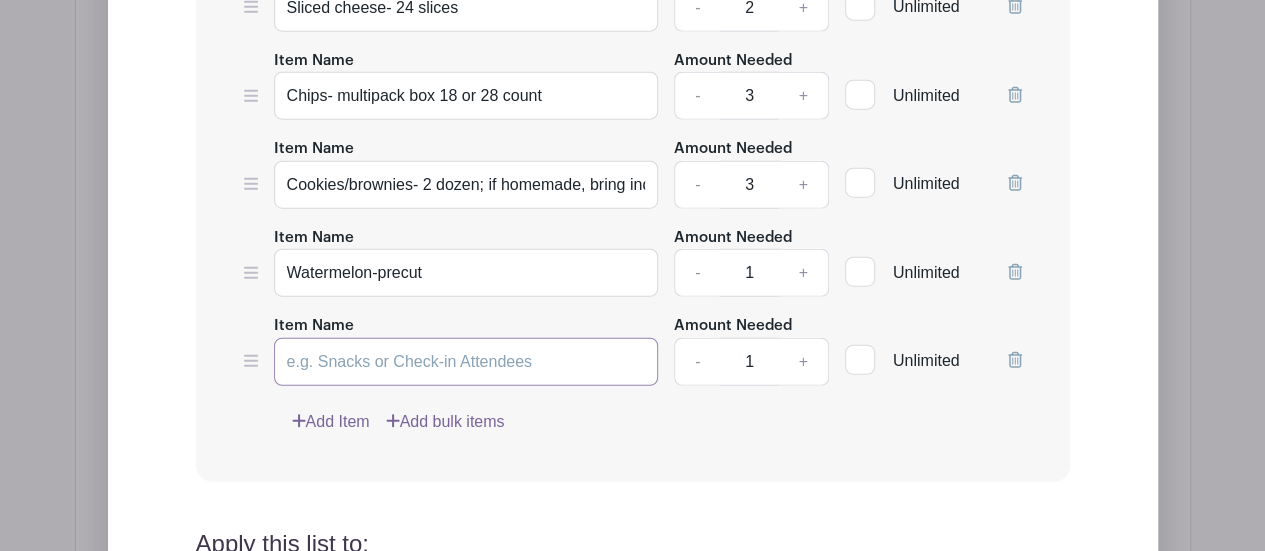 click on "Item Name" at bounding box center [466, 362] 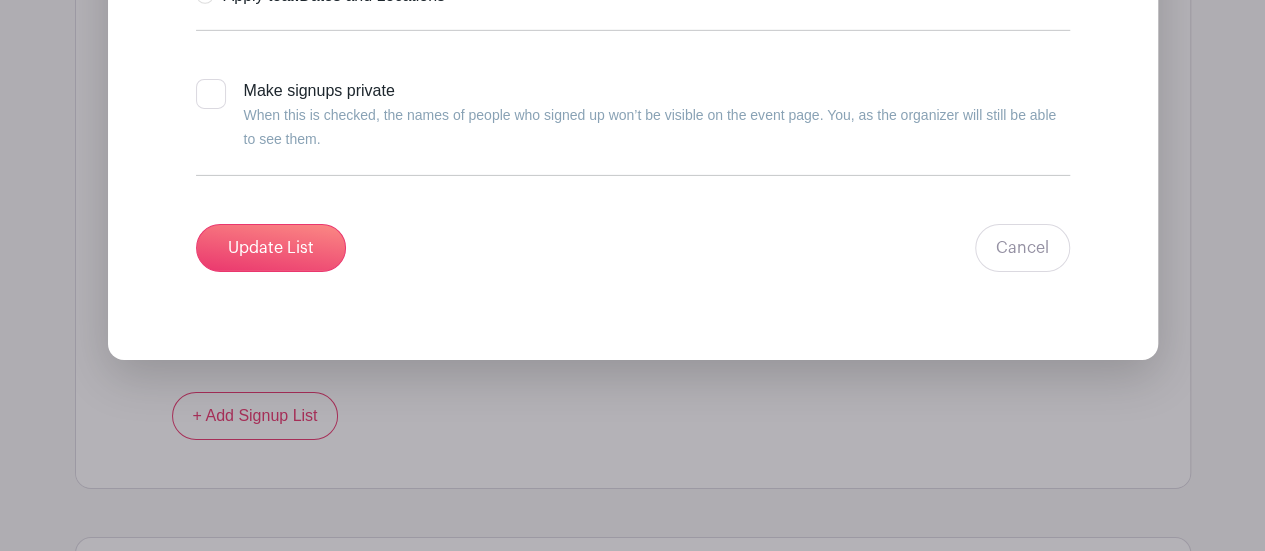 scroll, scrollTop: 3251, scrollLeft: 0, axis: vertical 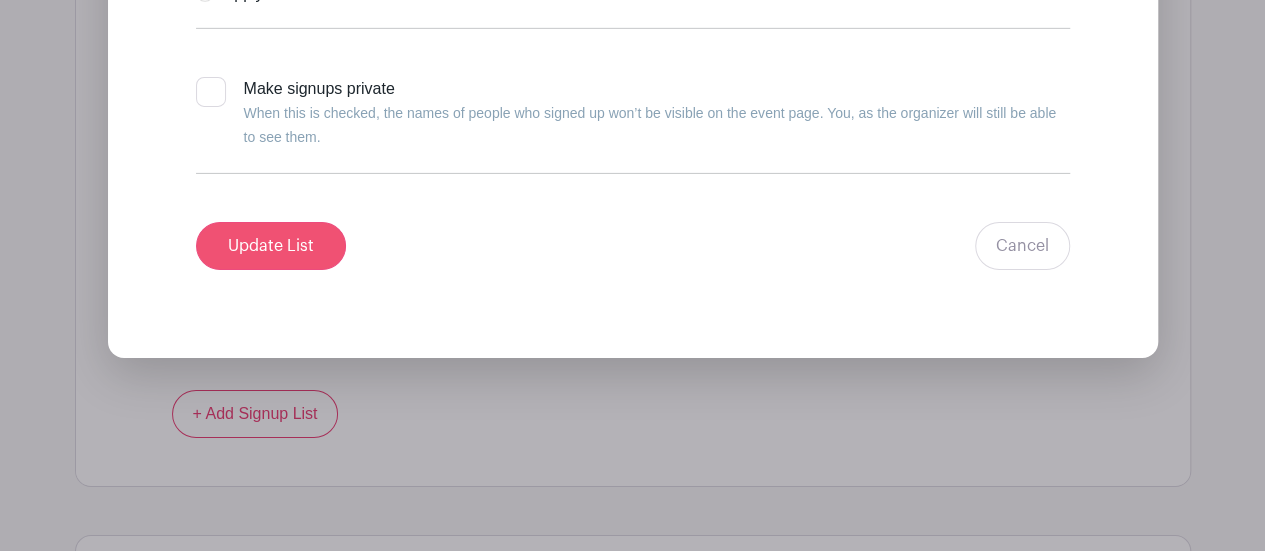 type on "Other Fresh Fruit-precut and ready to serve" 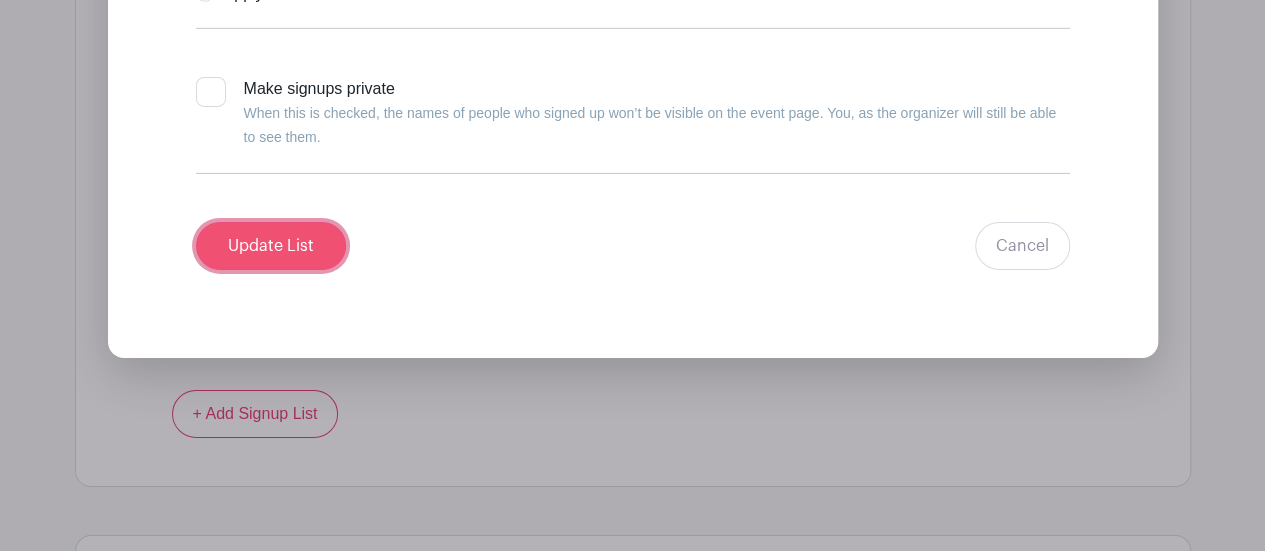 click on "Update List" at bounding box center (271, 246) 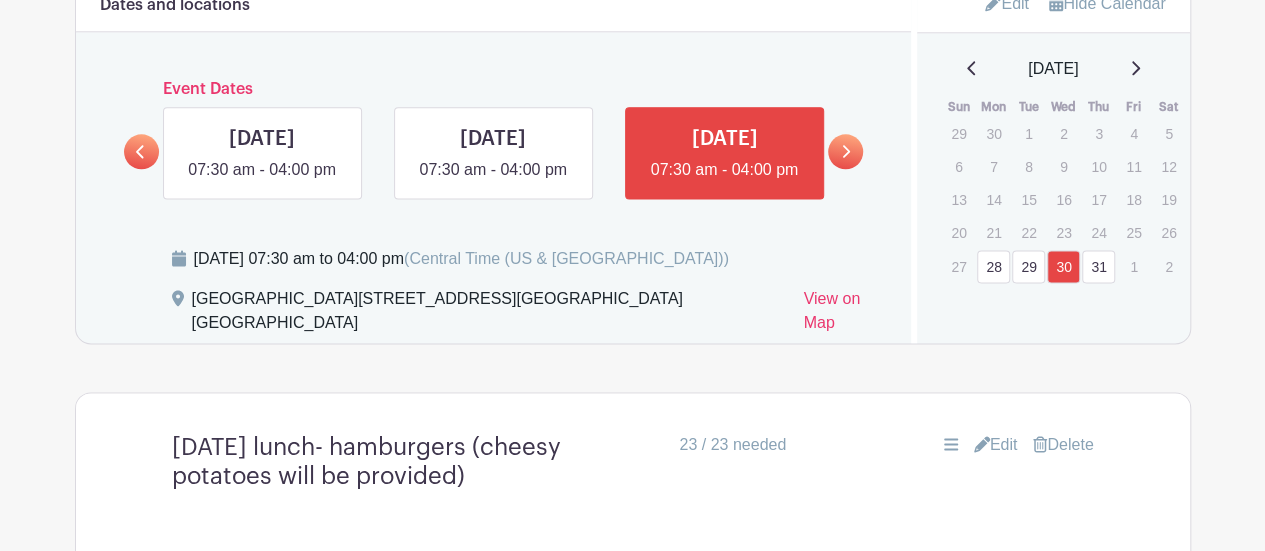 scroll, scrollTop: 1240, scrollLeft: 0, axis: vertical 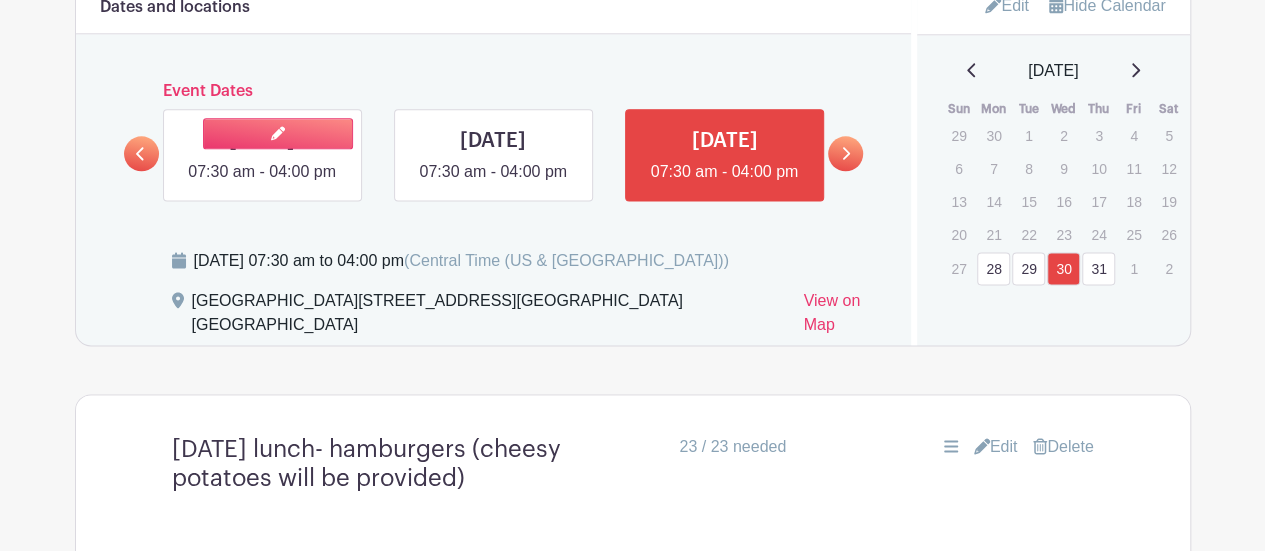 click at bounding box center [262, 184] 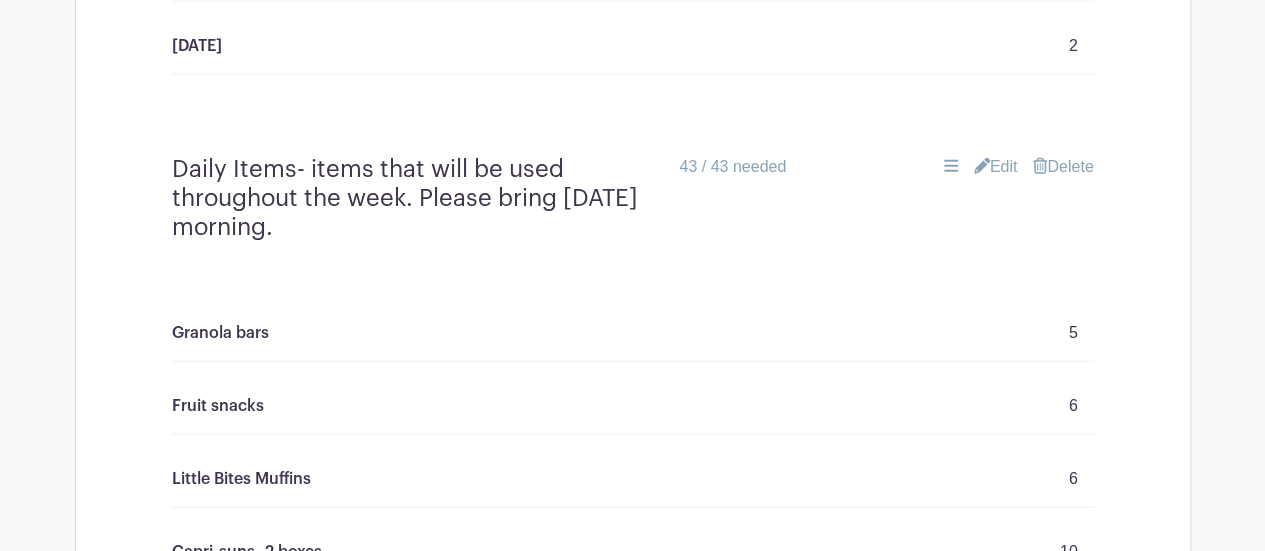 scroll, scrollTop: 2412, scrollLeft: 0, axis: vertical 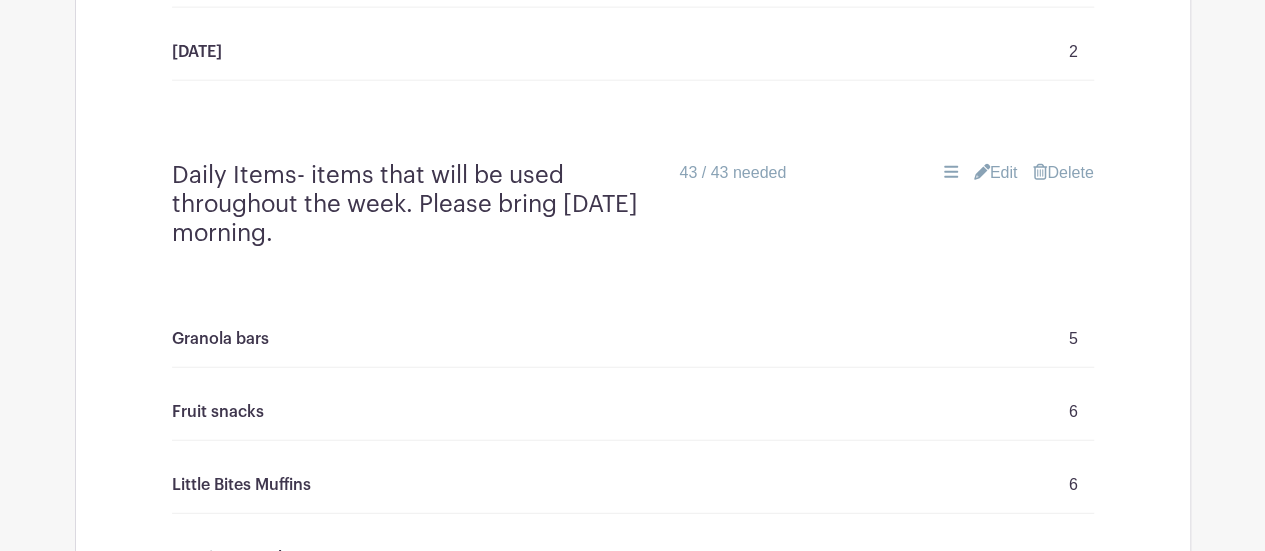 click on "Edit" at bounding box center [996, 173] 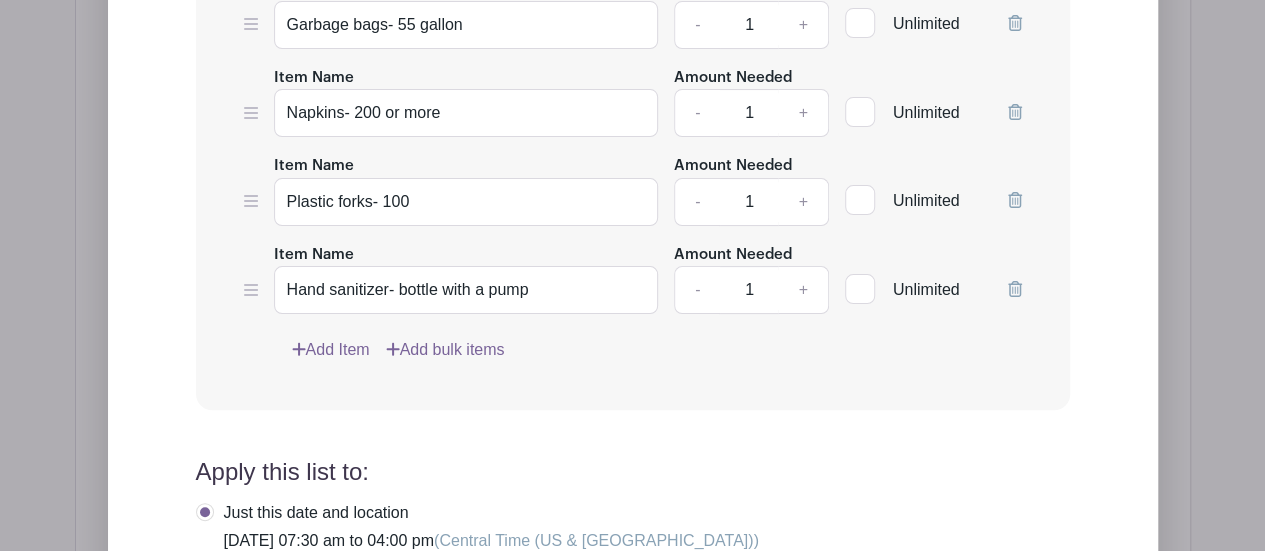 scroll, scrollTop: 3940, scrollLeft: 0, axis: vertical 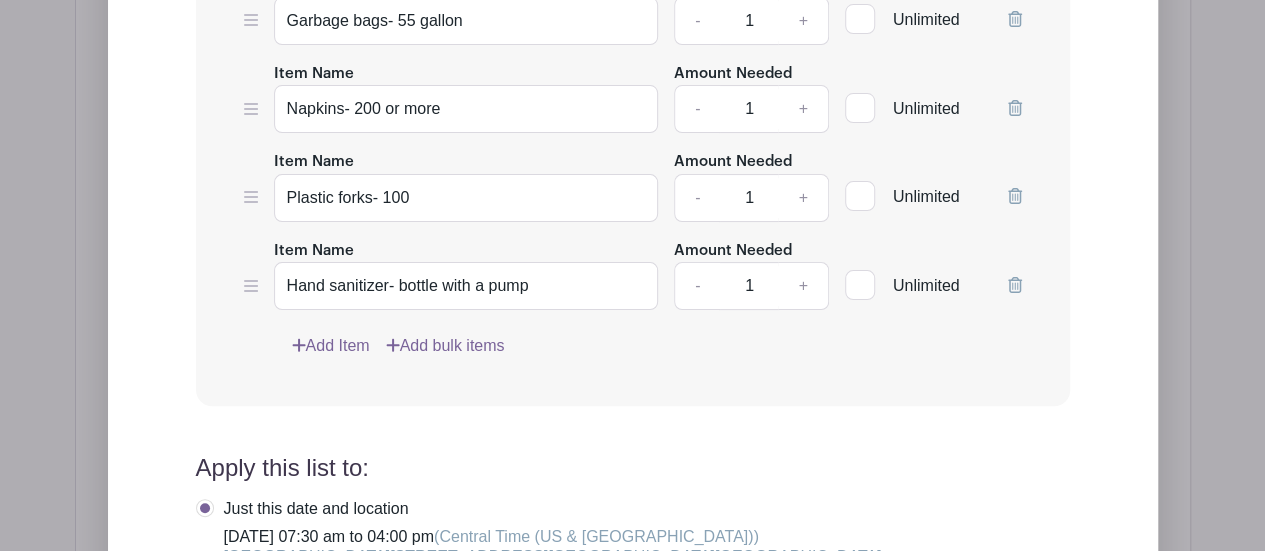 click on "Add Item" at bounding box center (331, 346) 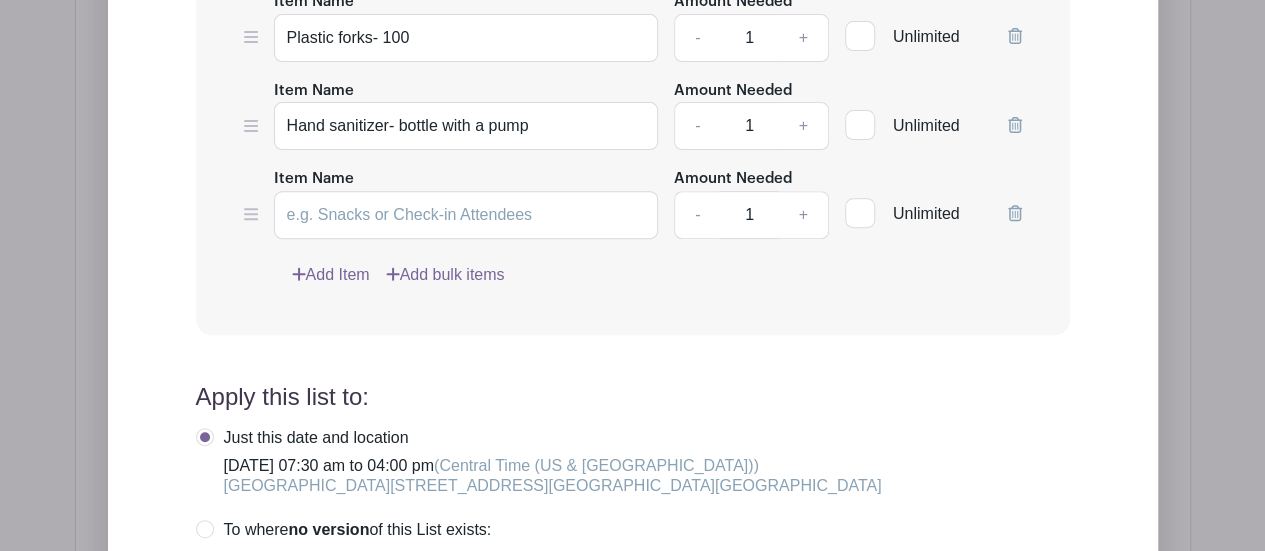 scroll, scrollTop: 3940, scrollLeft: 0, axis: vertical 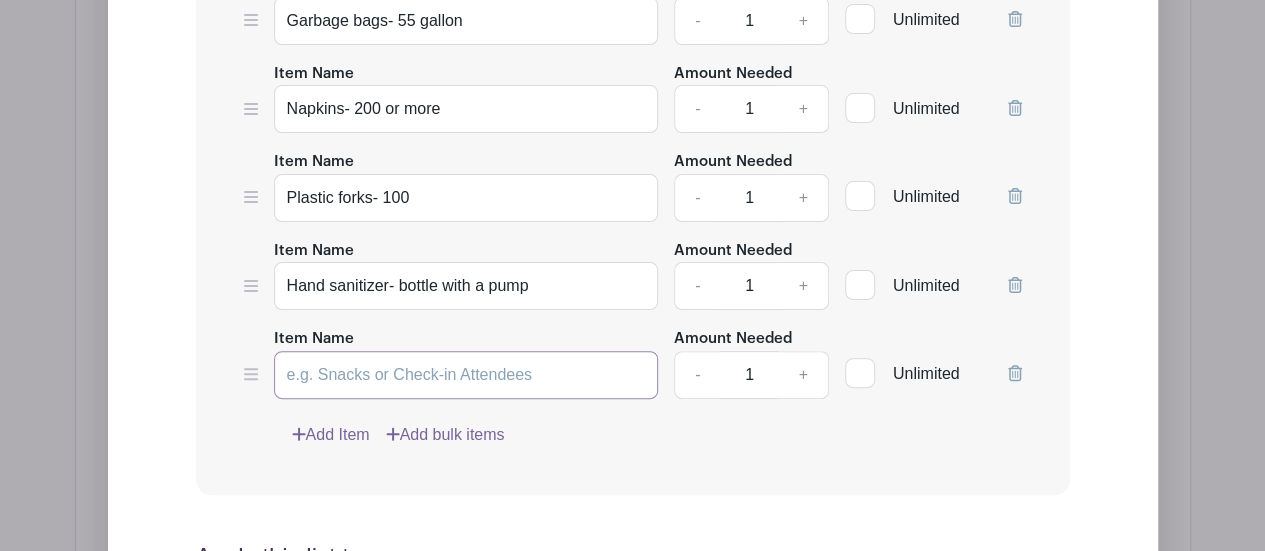 click on "Item Name" at bounding box center [466, 375] 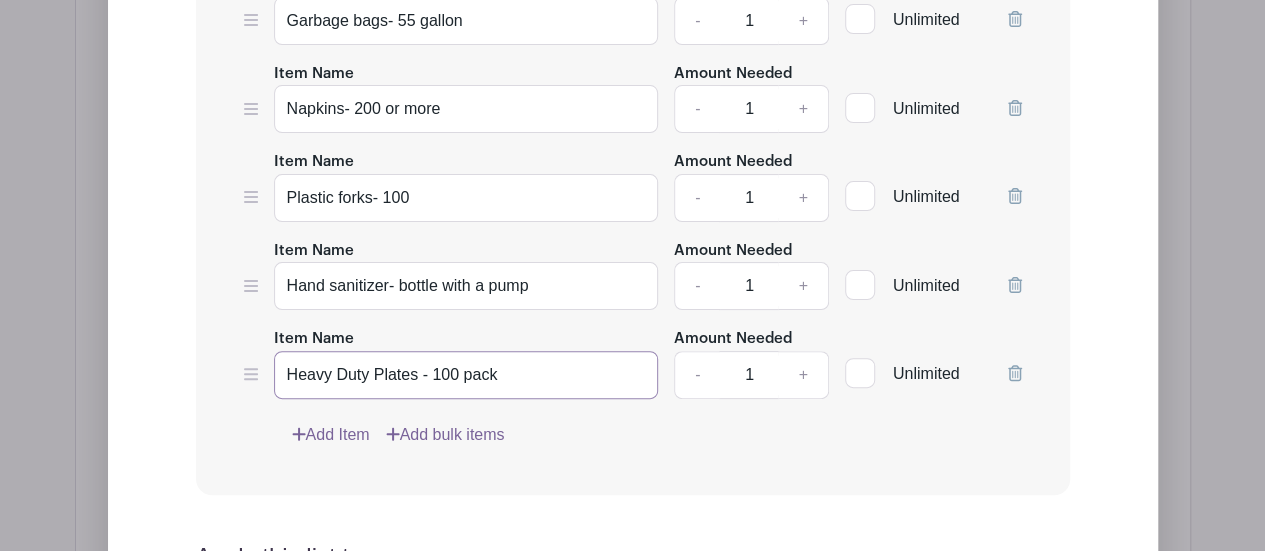 type on "Heavy Duty Plates - 100 pack" 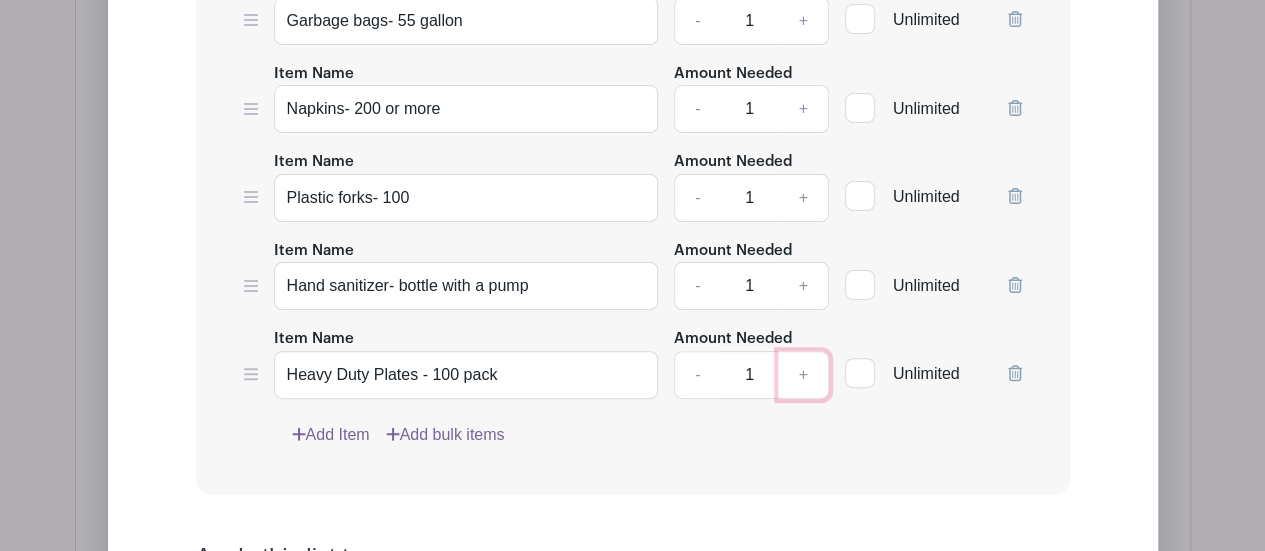 click on "+" at bounding box center (803, 375) 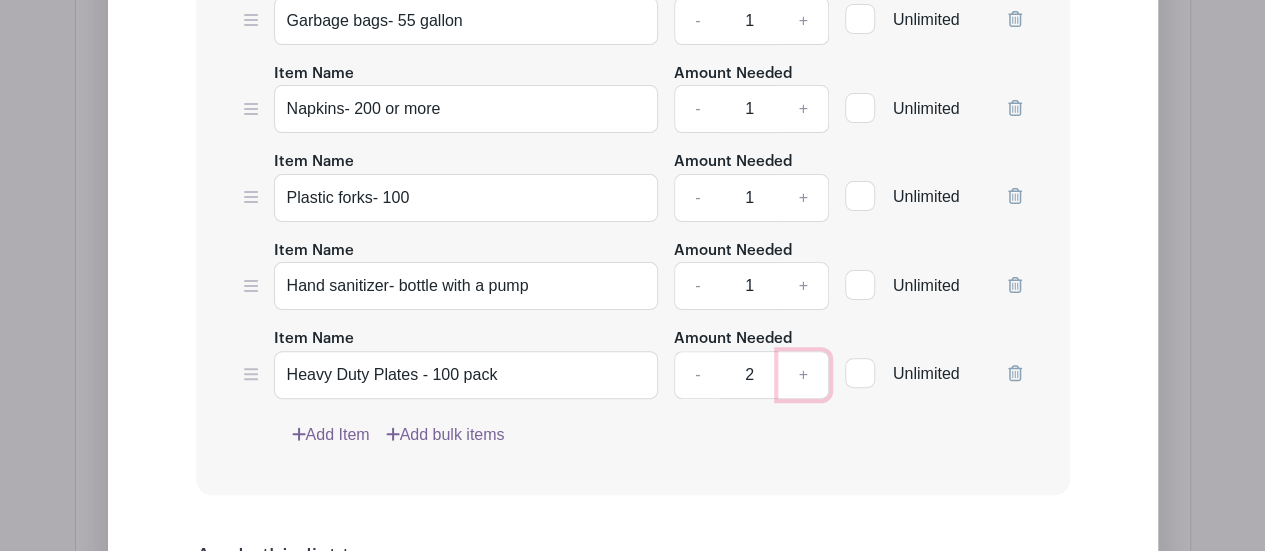 click on "+" at bounding box center (803, 375) 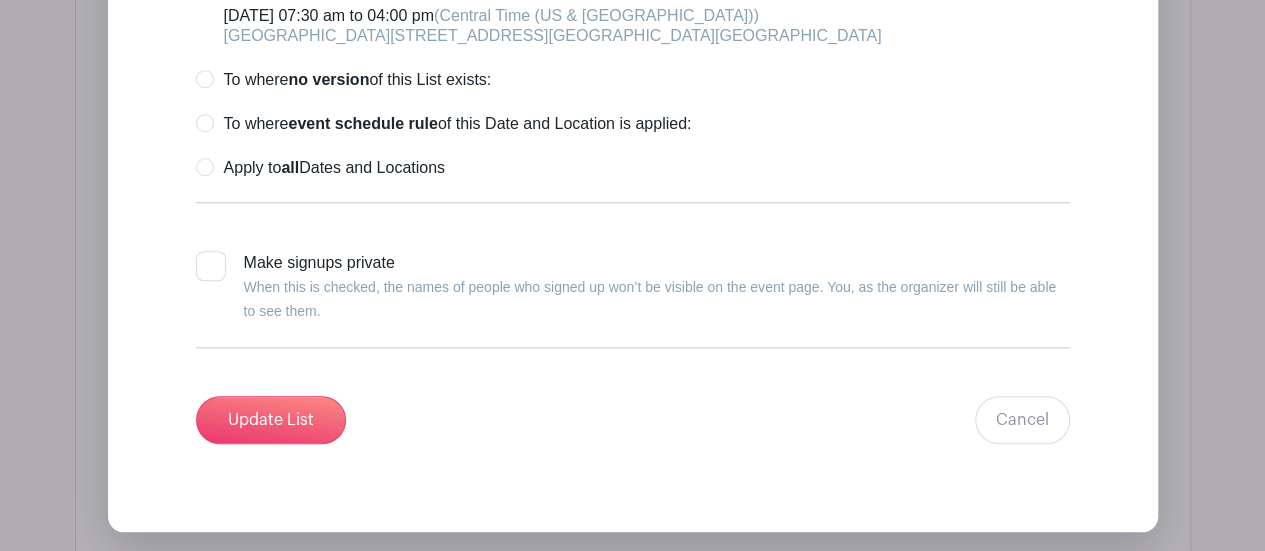 scroll, scrollTop: 4552, scrollLeft: 0, axis: vertical 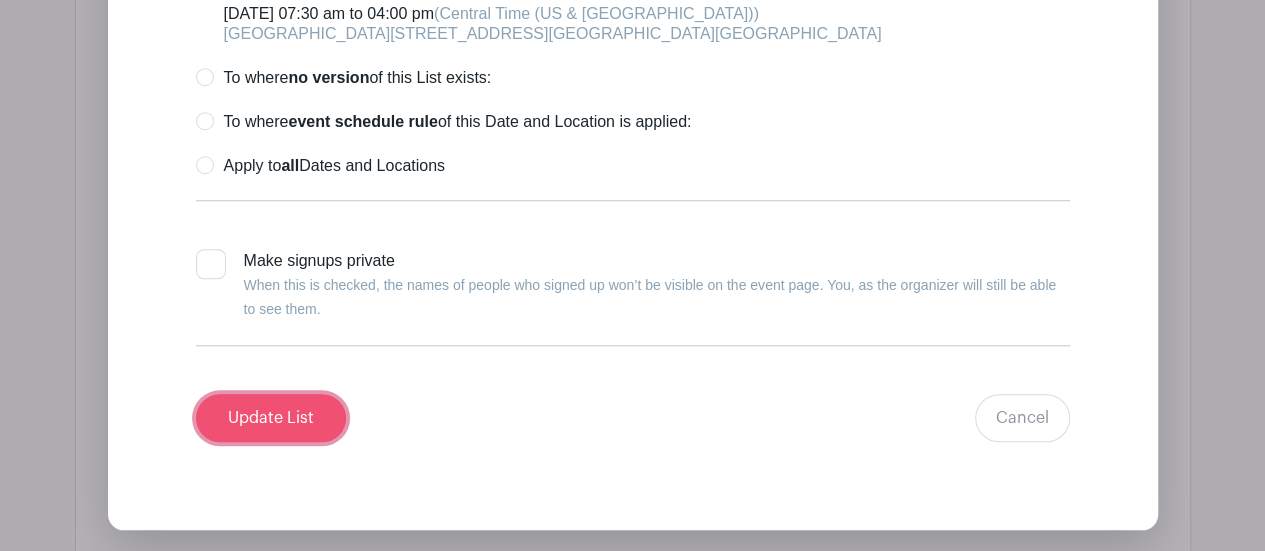 click on "Update List" at bounding box center [271, 418] 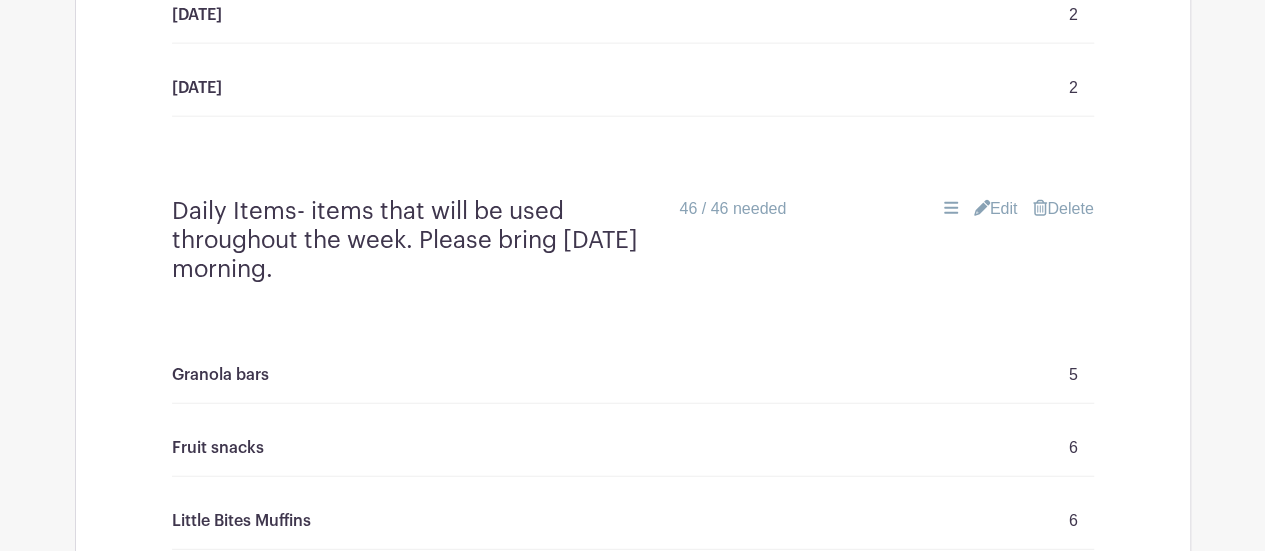 scroll, scrollTop: 2374, scrollLeft: 0, axis: vertical 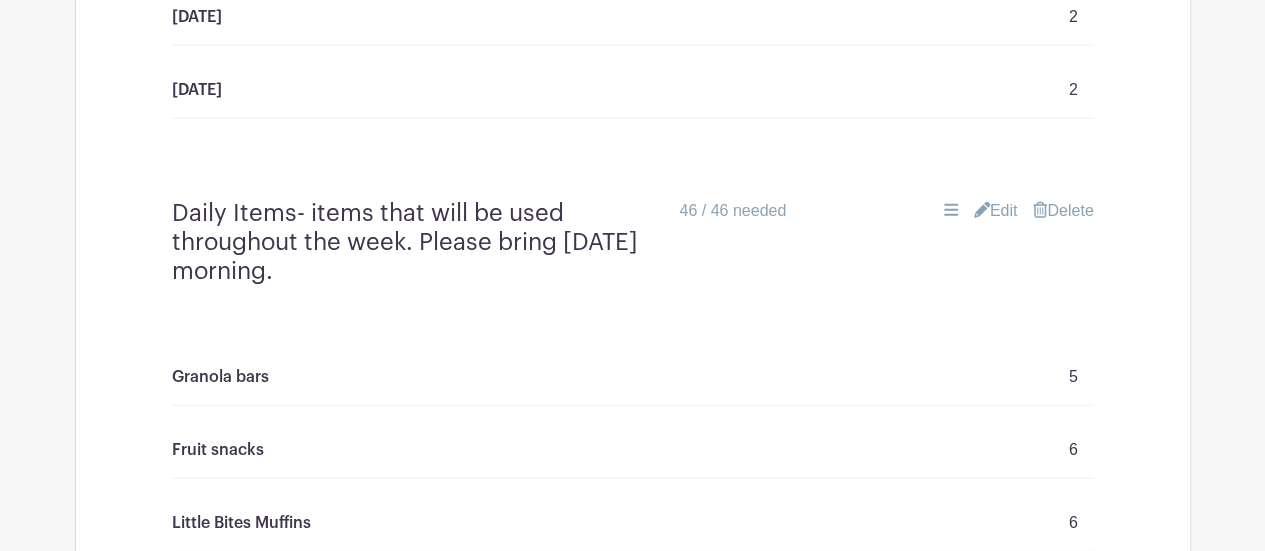 click on "Edit" at bounding box center (996, 211) 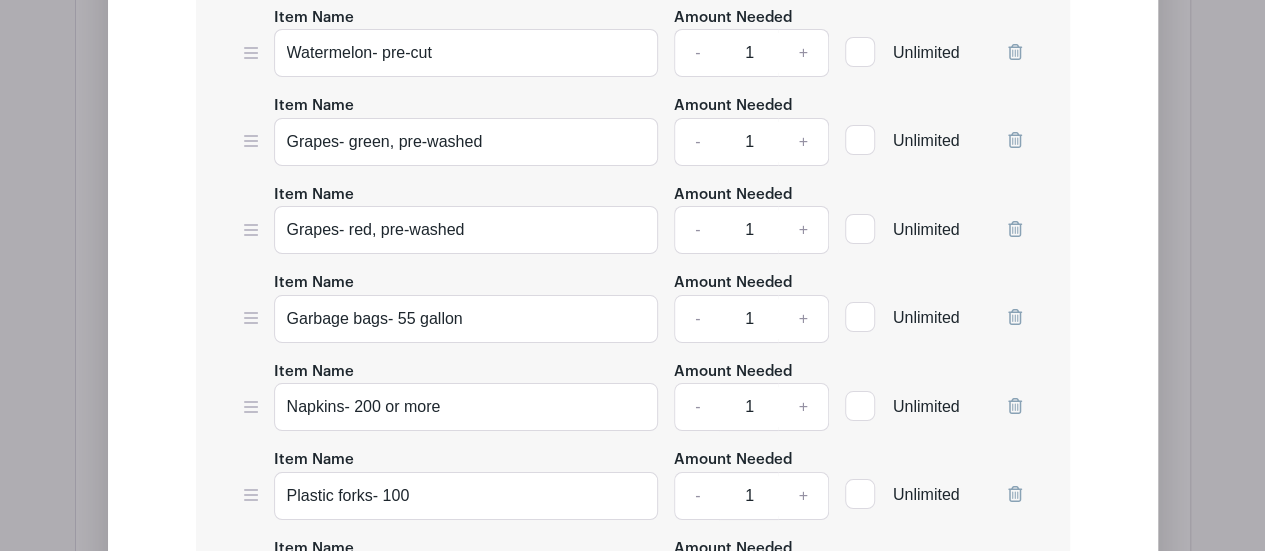 scroll, scrollTop: 3652, scrollLeft: 0, axis: vertical 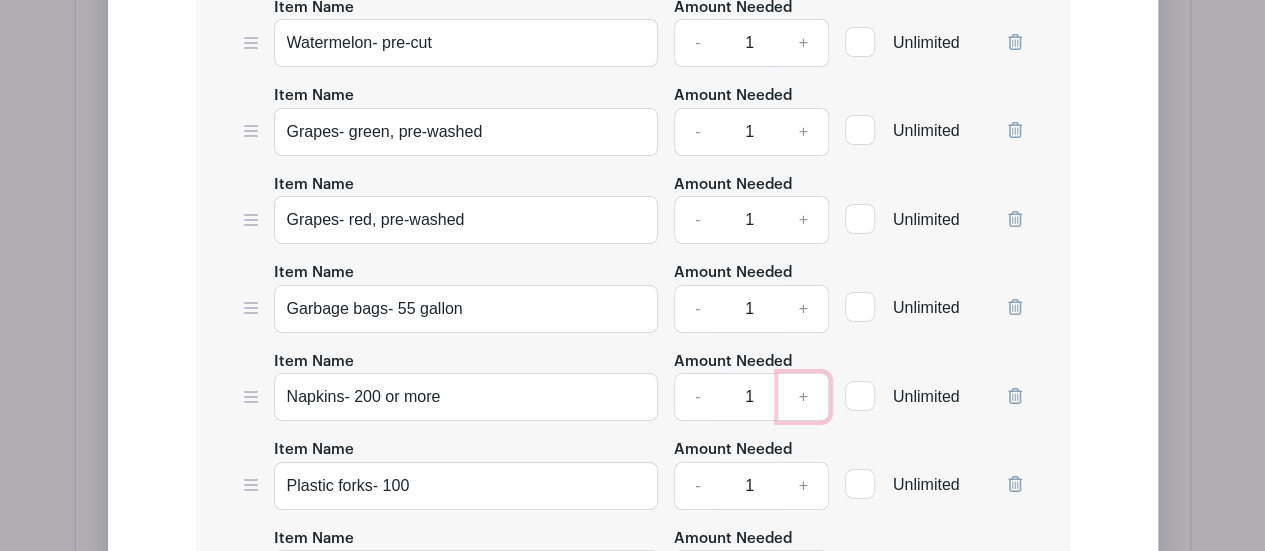 click on "+" at bounding box center (803, 397) 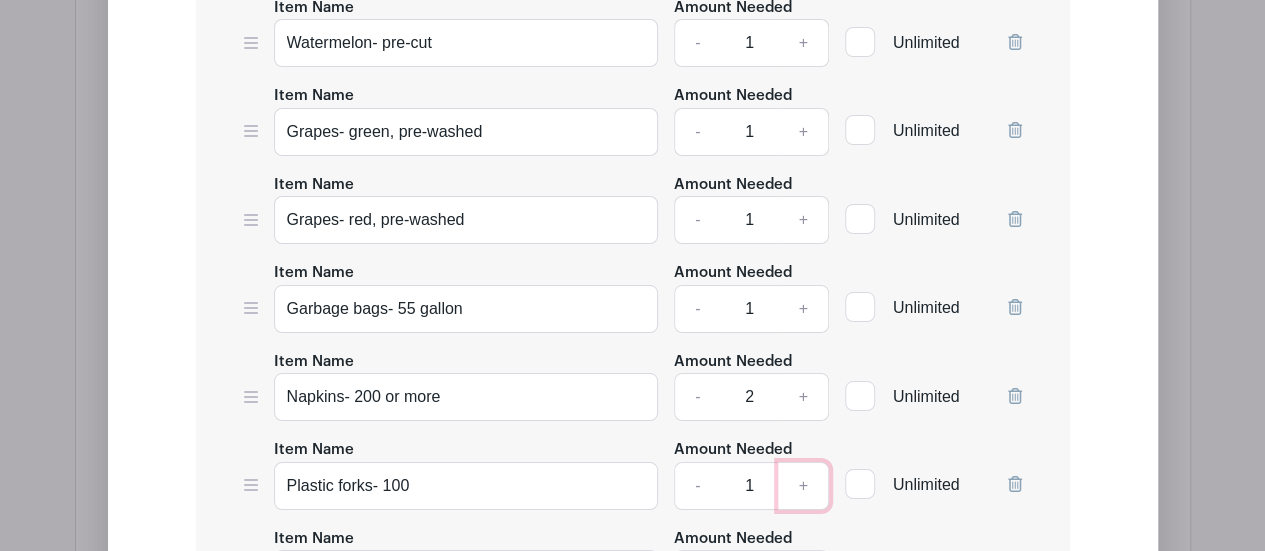 click on "+" at bounding box center (803, 486) 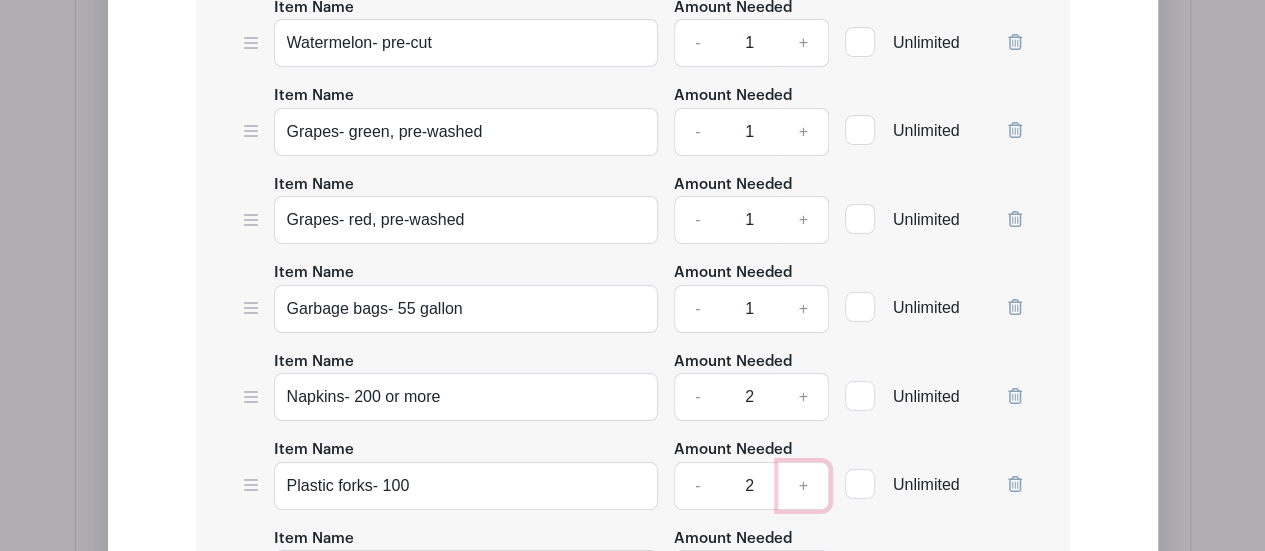 click on "+" at bounding box center (803, 486) 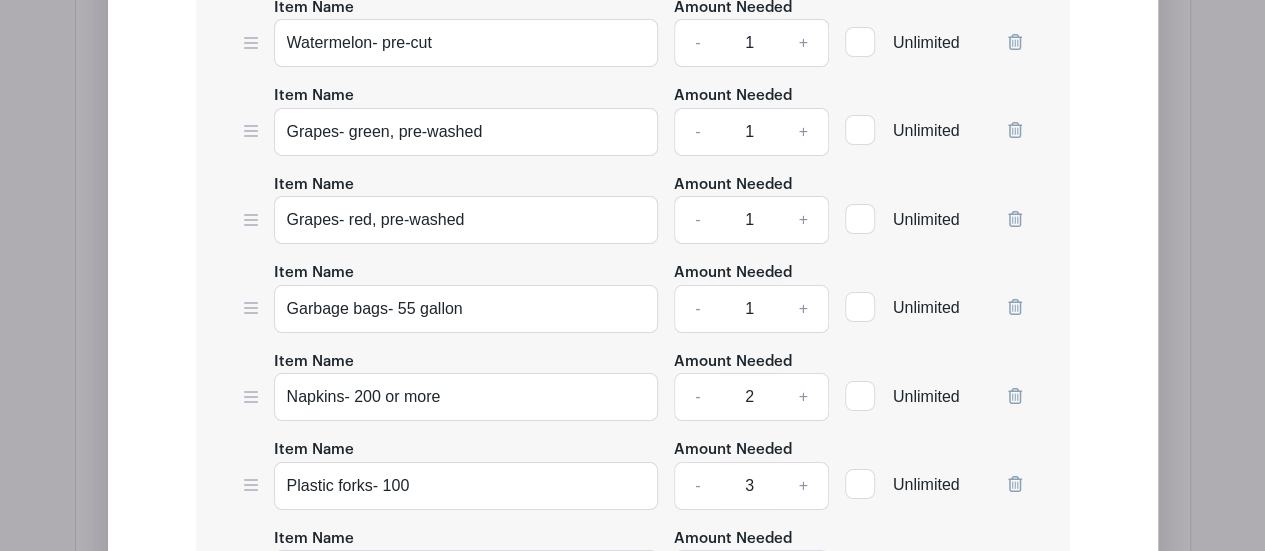 click on "Edit Simple Signup List
List Name
Daily Items- items that will be used throughout the week.  Please bring [DATE] morning.
List Items
Item Name
Granola bars
Amount Needed
-
5
+
Unlimited
Item Name
Fruit snacks
Amount Needed
-
6
+
-" at bounding box center [633, 211] 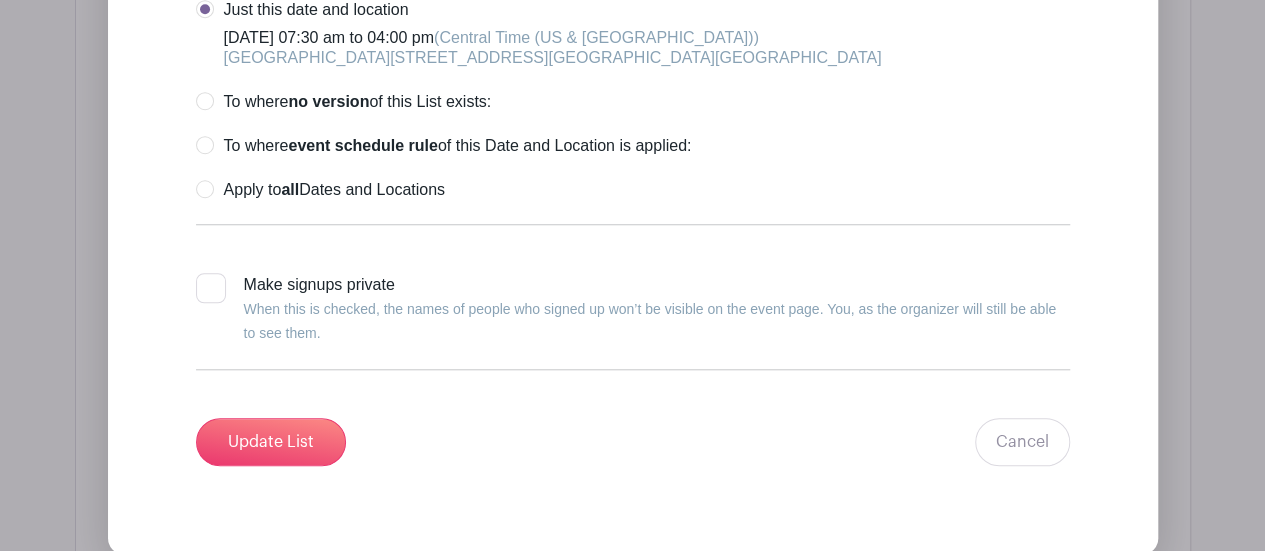 scroll, scrollTop: 4530, scrollLeft: 0, axis: vertical 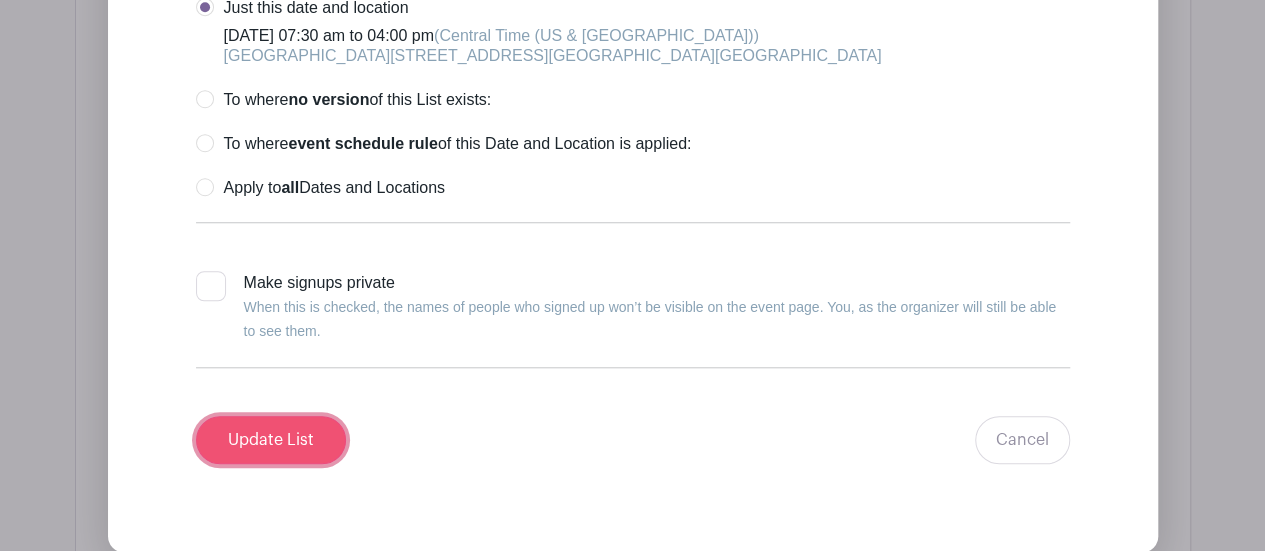 click on "Update List" at bounding box center (271, 440) 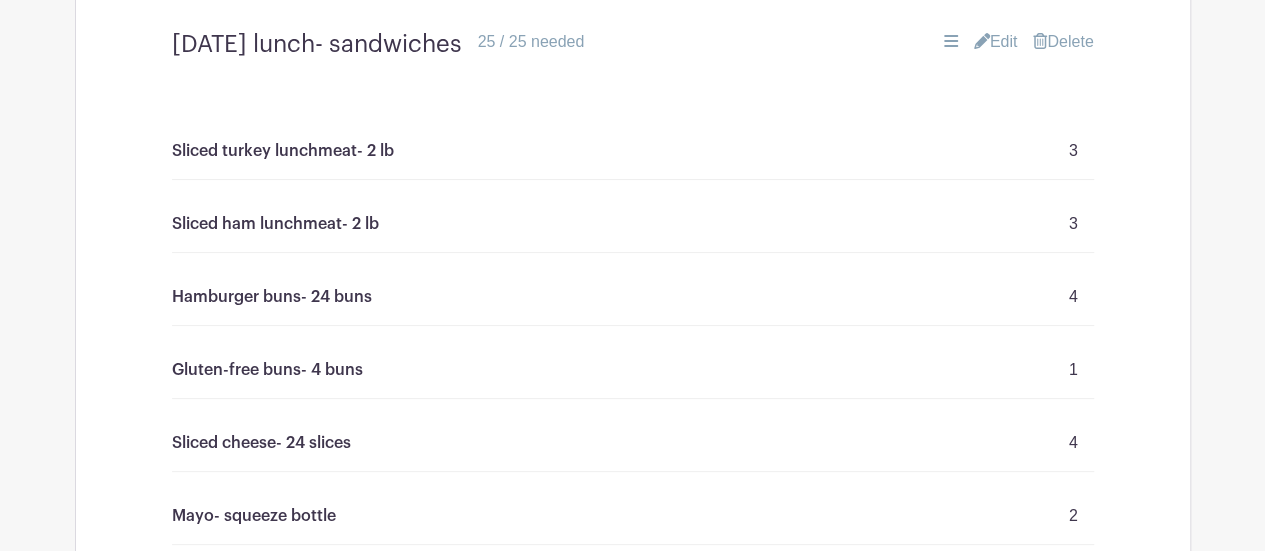 scroll, scrollTop: 3854, scrollLeft: 0, axis: vertical 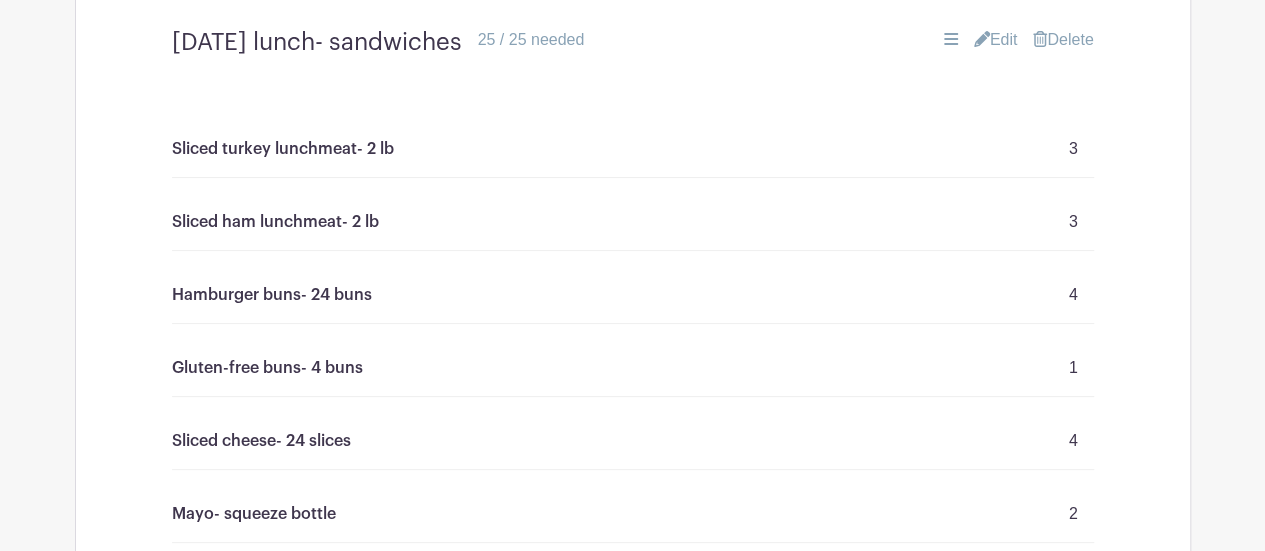 click on "Edit" at bounding box center (996, 40) 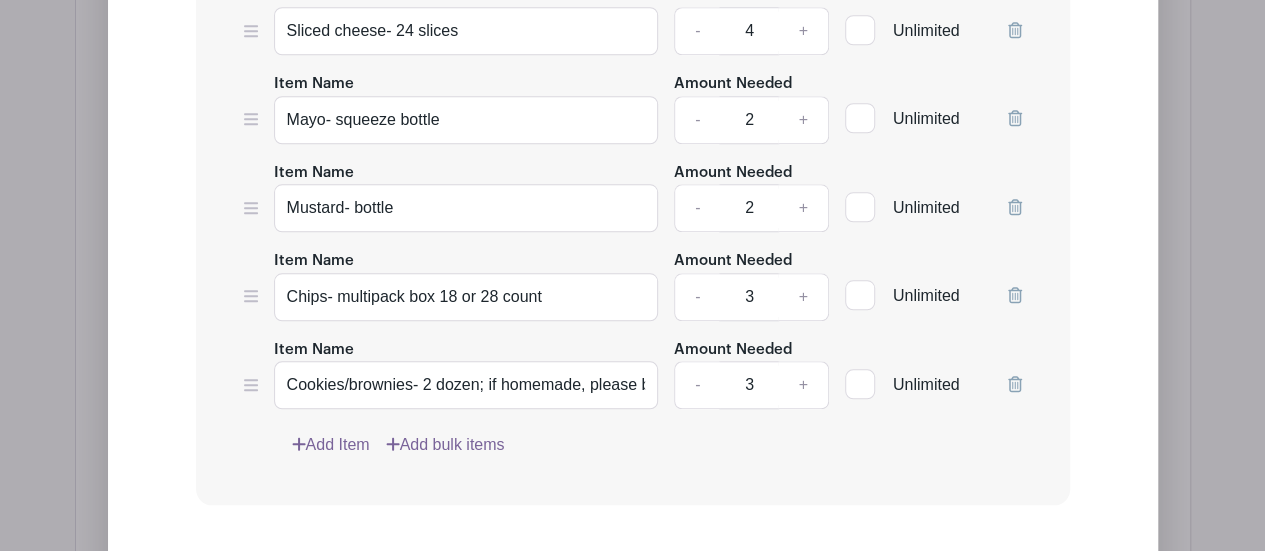 scroll, scrollTop: 4714, scrollLeft: 0, axis: vertical 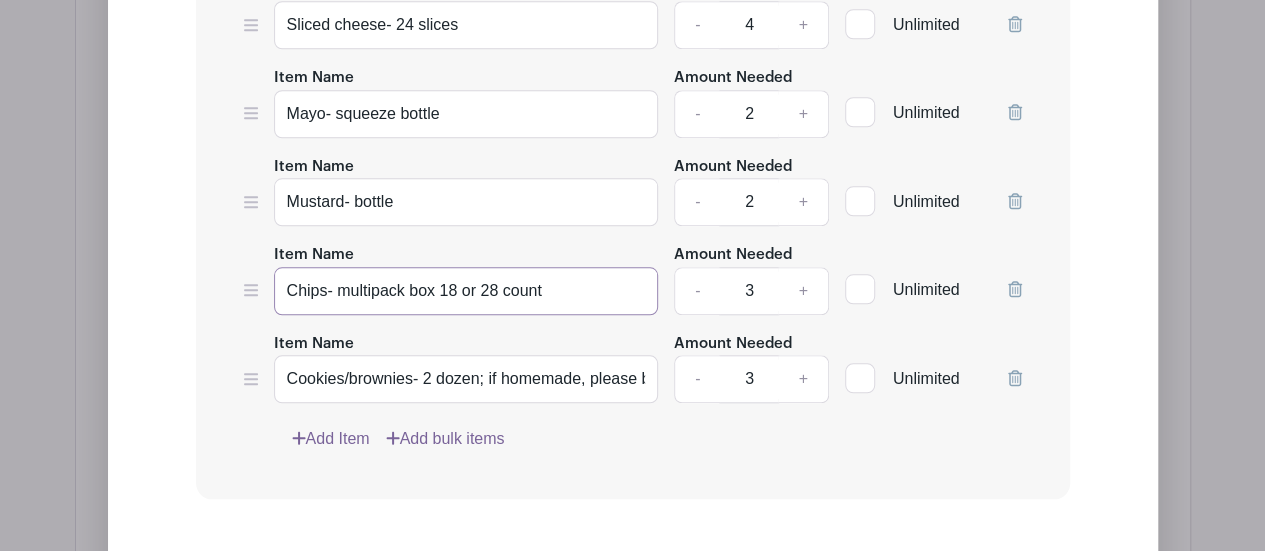 click on "Chips- multipack box 18 or 28 count" at bounding box center [466, 291] 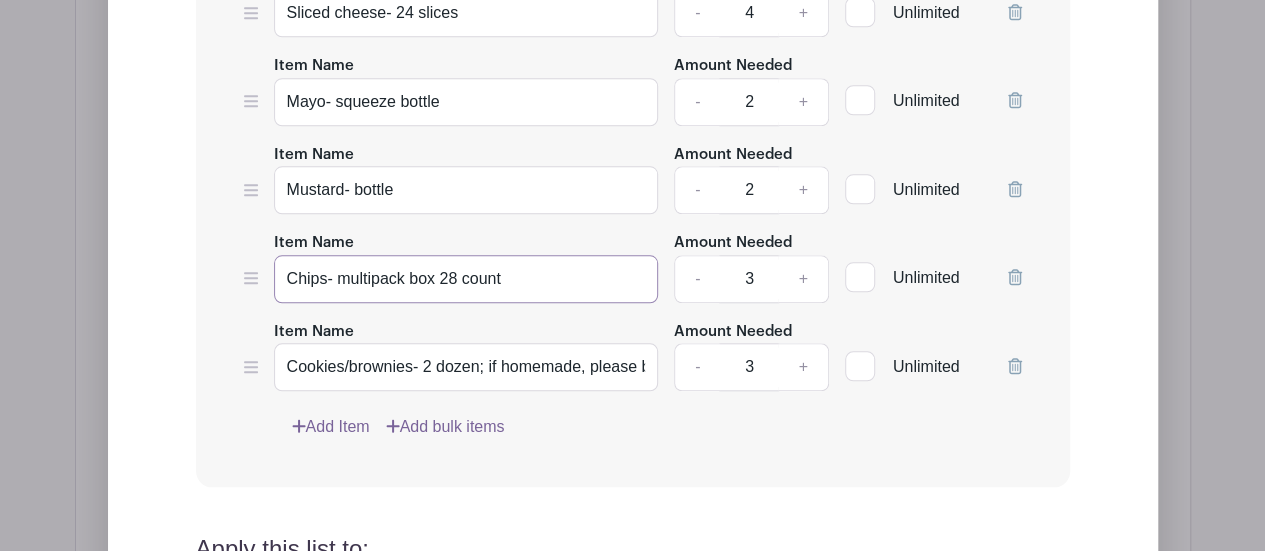 scroll, scrollTop: 4730, scrollLeft: 0, axis: vertical 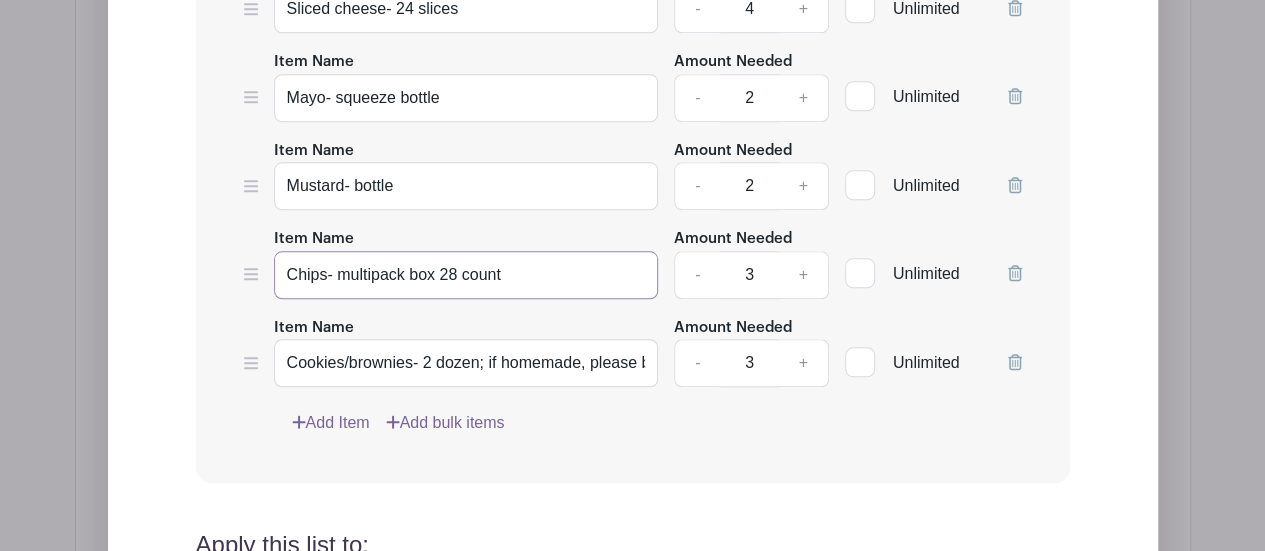 type on "Chips- multipack box 28 count" 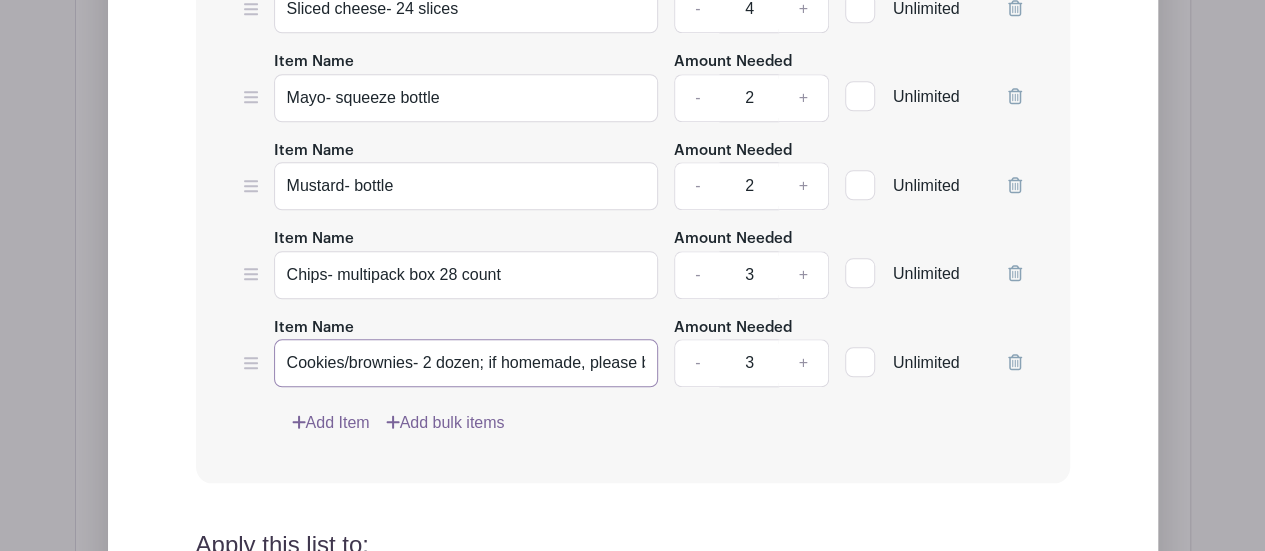 click on "Cookies/brownies- 2 dozen; if homemade, please bring individually wrapped" at bounding box center (466, 363) 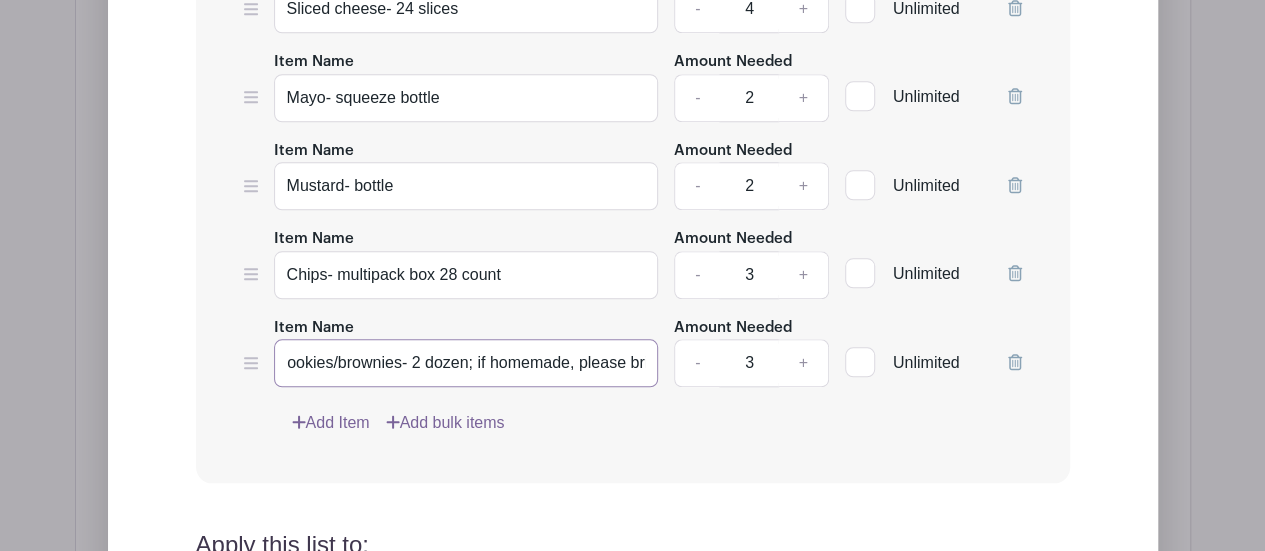 scroll, scrollTop: 0, scrollLeft: 0, axis: both 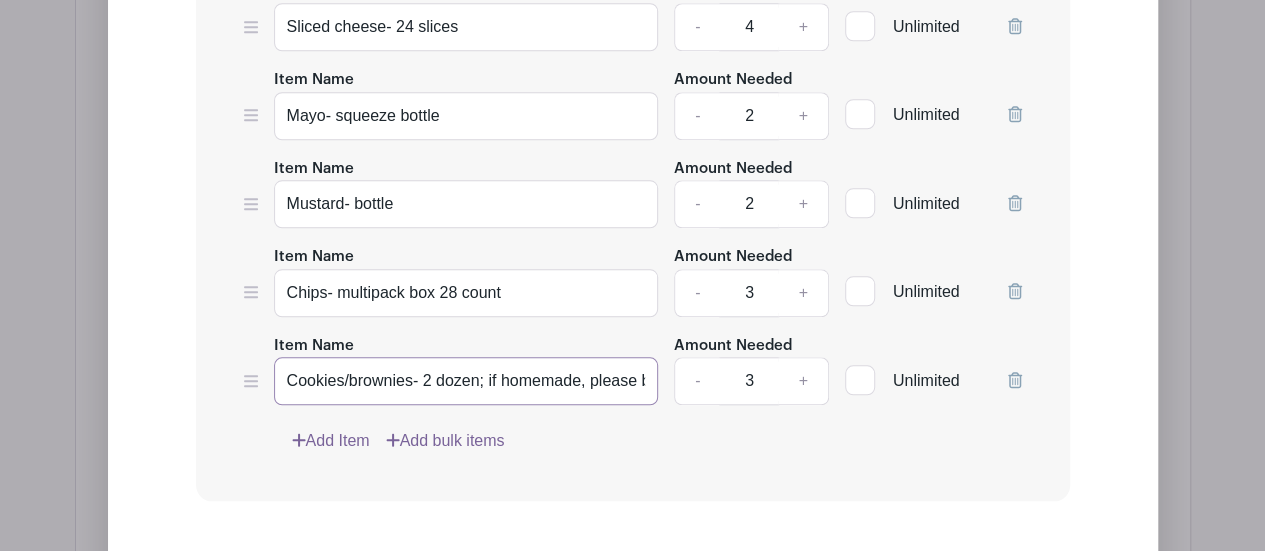 click on "Cookies/brownies- 2 dozen; if homemade, please bring individually wrapped" at bounding box center (466, 381) 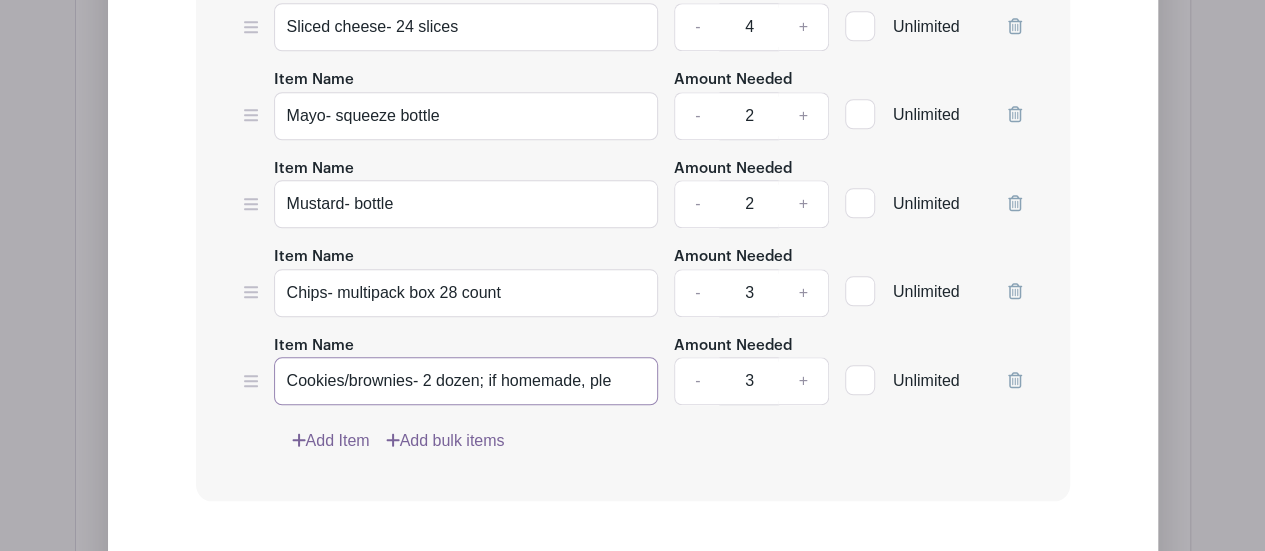 scroll, scrollTop: 0, scrollLeft: 0, axis: both 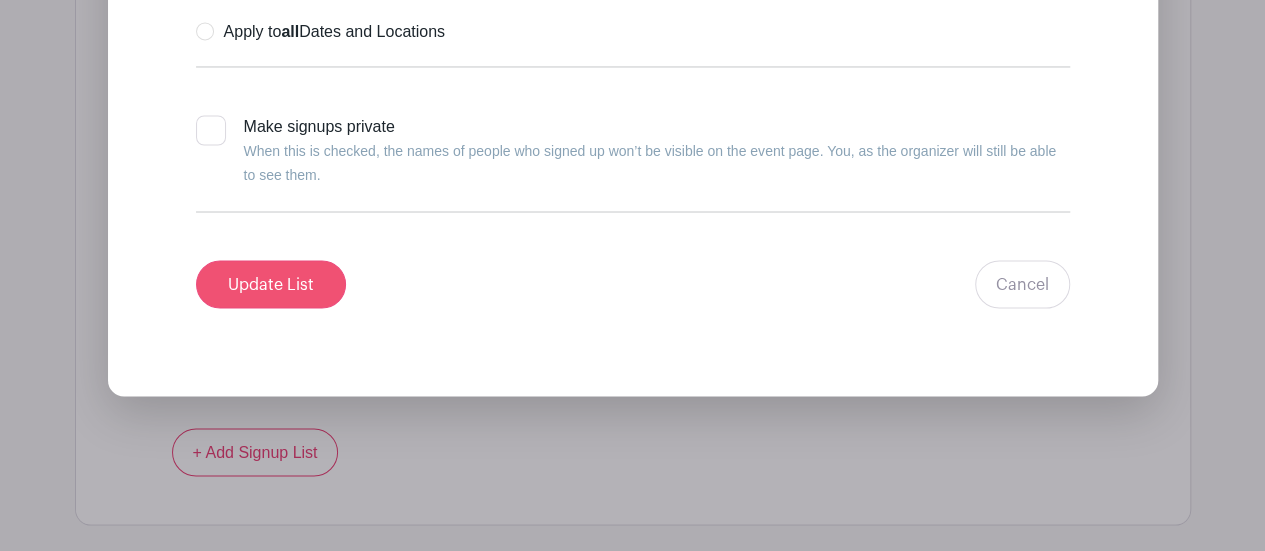type on "Cookies/brownies- 2 dozen cut and ready to serve" 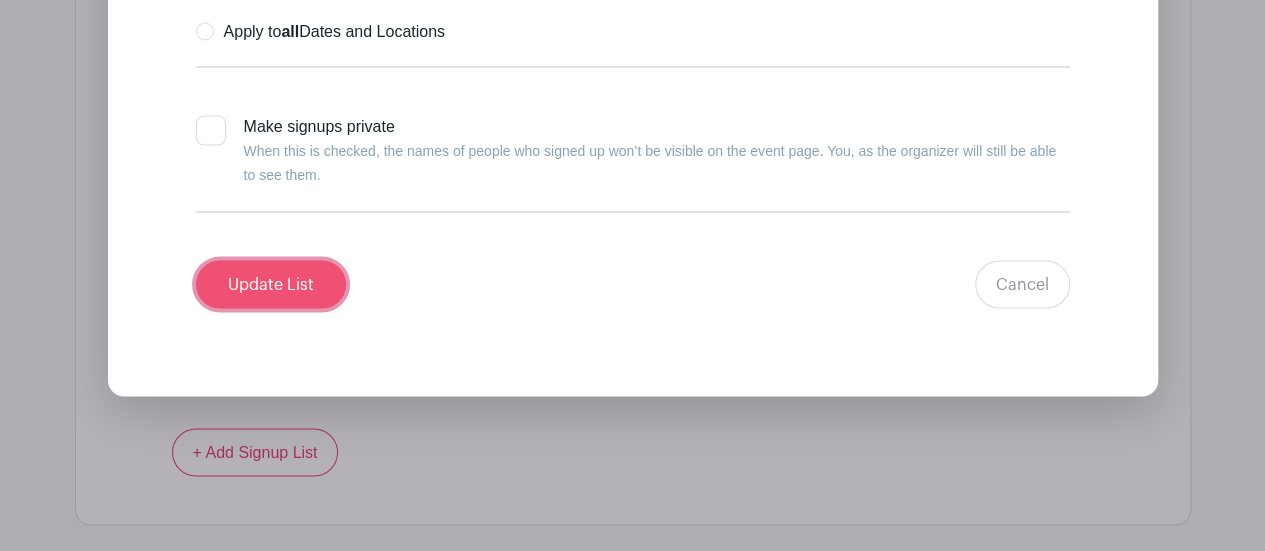 click on "Update List" at bounding box center [271, 284] 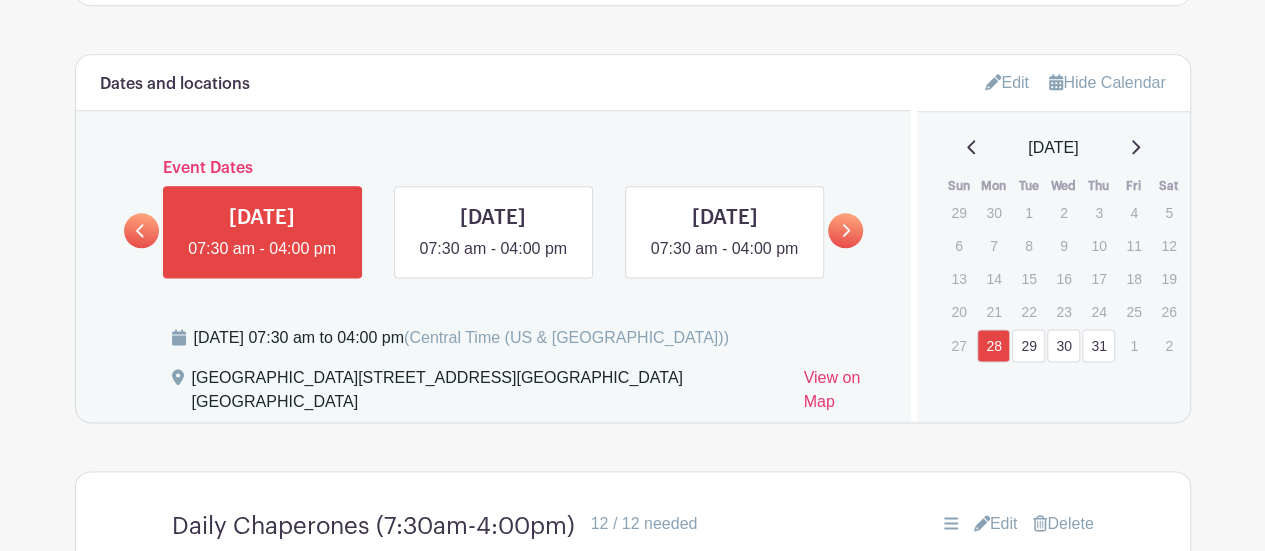 scroll, scrollTop: 1162, scrollLeft: 0, axis: vertical 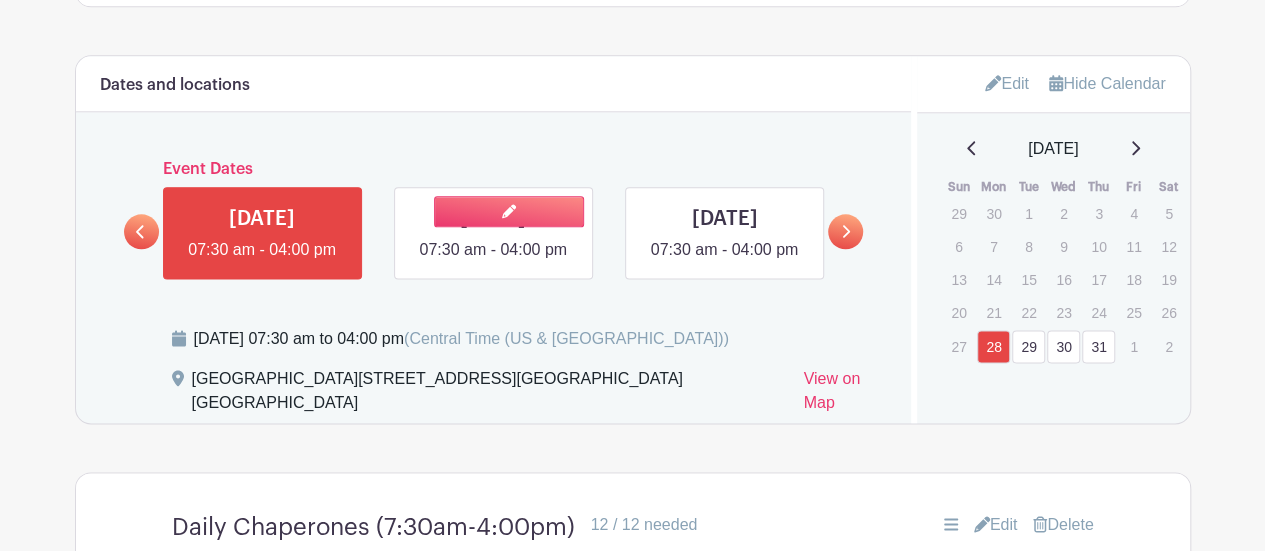click at bounding box center (493, 262) 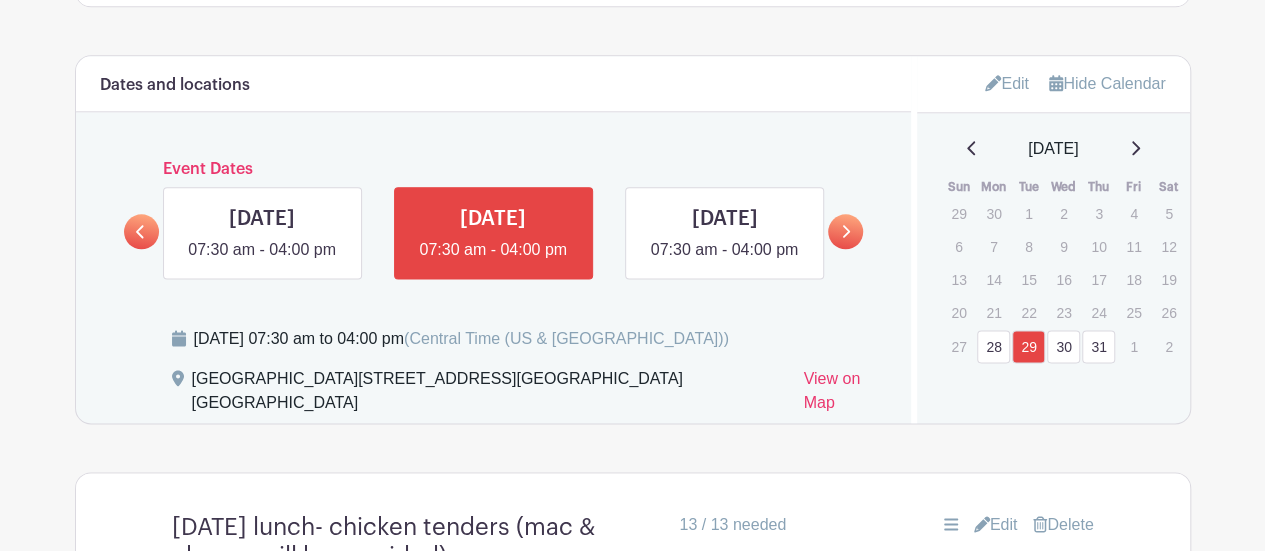 click at bounding box center (493, 262) 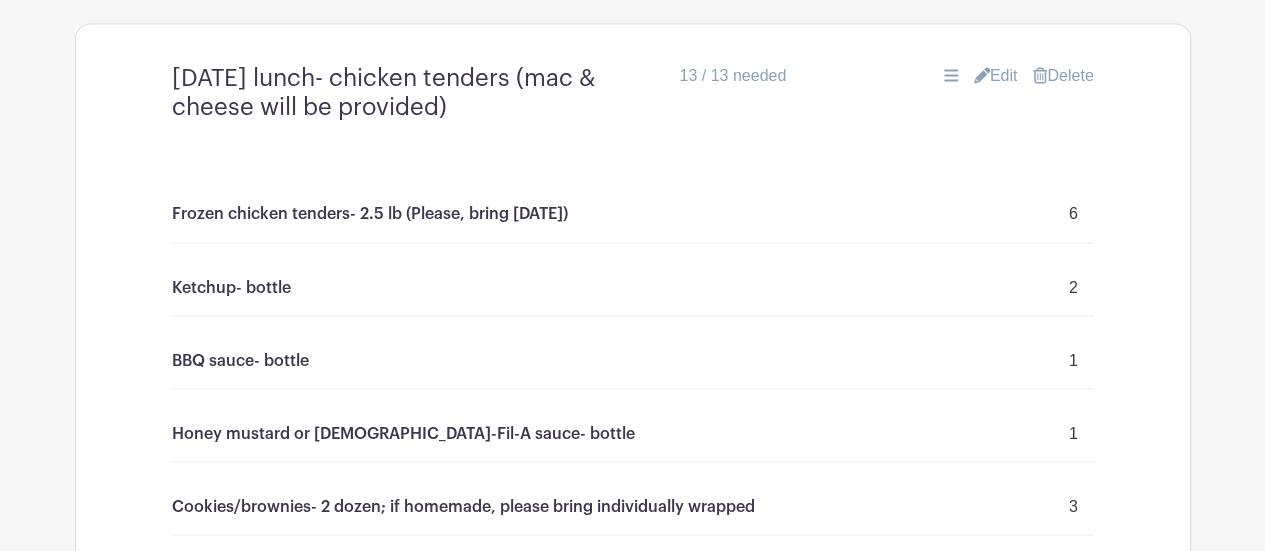scroll, scrollTop: 1619, scrollLeft: 0, axis: vertical 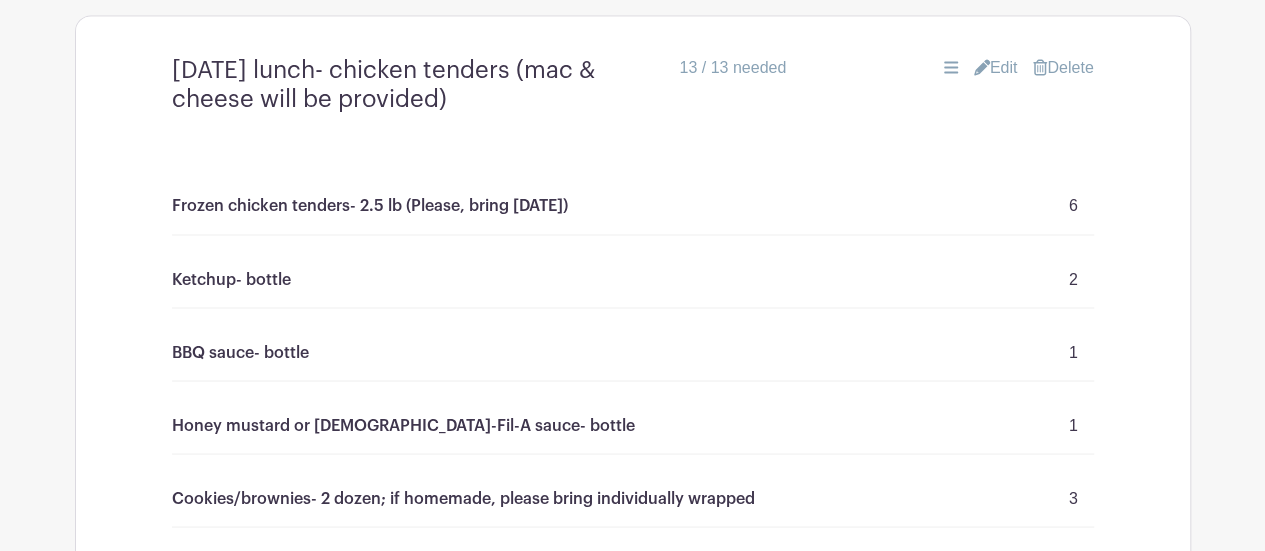 click on "Edit" at bounding box center [996, 68] 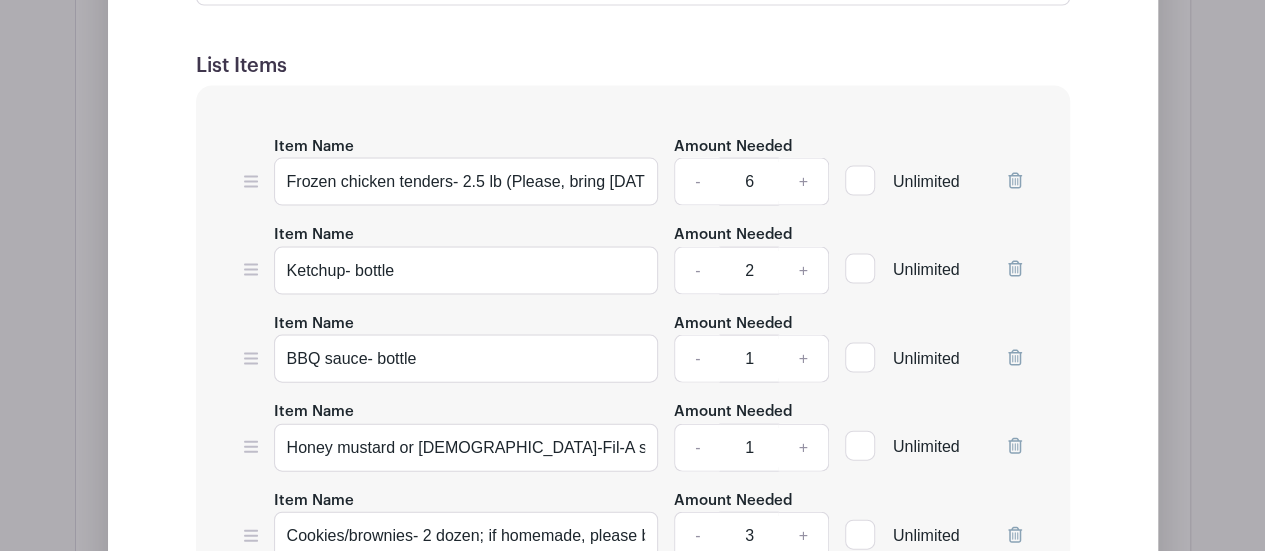 scroll, scrollTop: 2015, scrollLeft: 0, axis: vertical 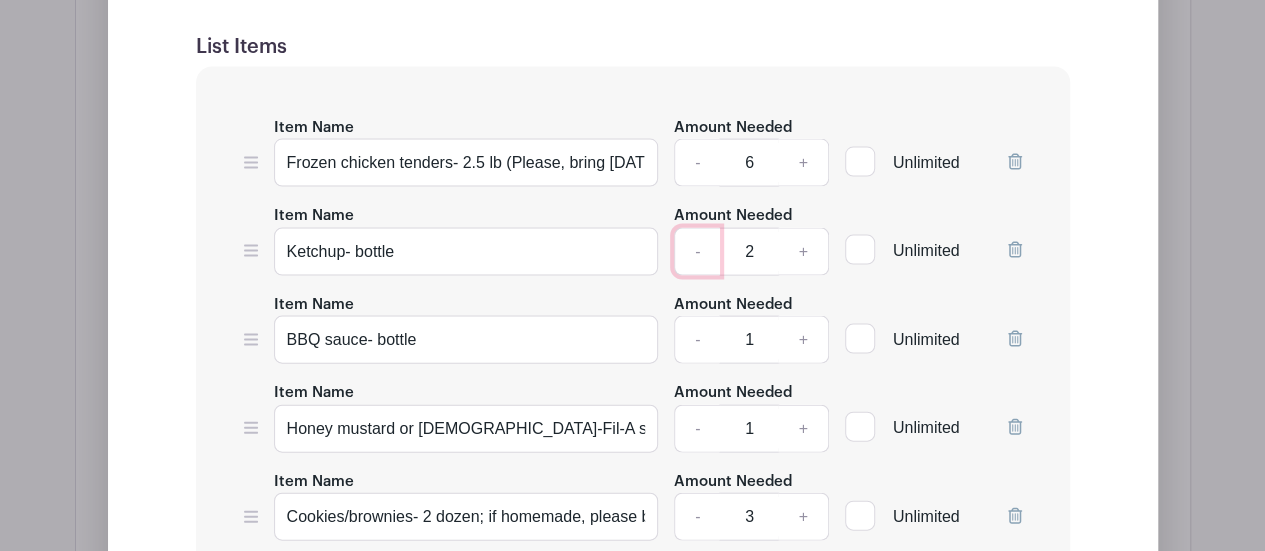 click on "-" at bounding box center (697, 252) 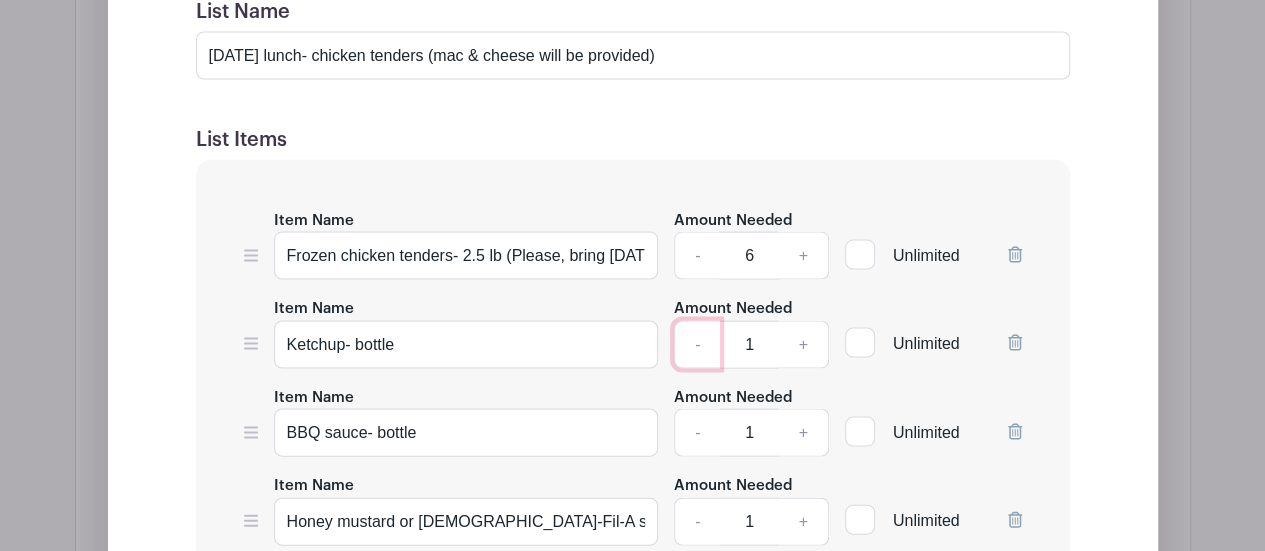 scroll, scrollTop: 1923, scrollLeft: 0, axis: vertical 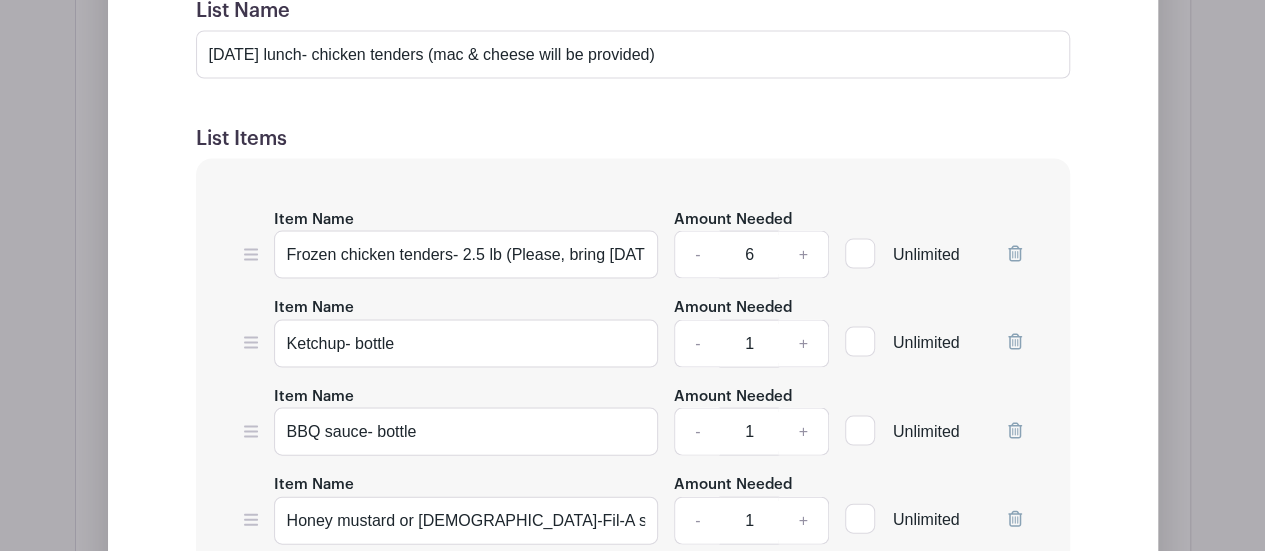 click on "List Name
[DATE] lunch- chicken tenders (mac & cheese will be provided)
List Items
Item Name
Frozen chicken tenders- 2.5 lb (Please, bring [DATE])
Amount Needed
-
6
+
Unlimited
Item Name
Ketchup- bottle
Amount Needed
-
1
+
Unlimited" at bounding box center [633, 643] 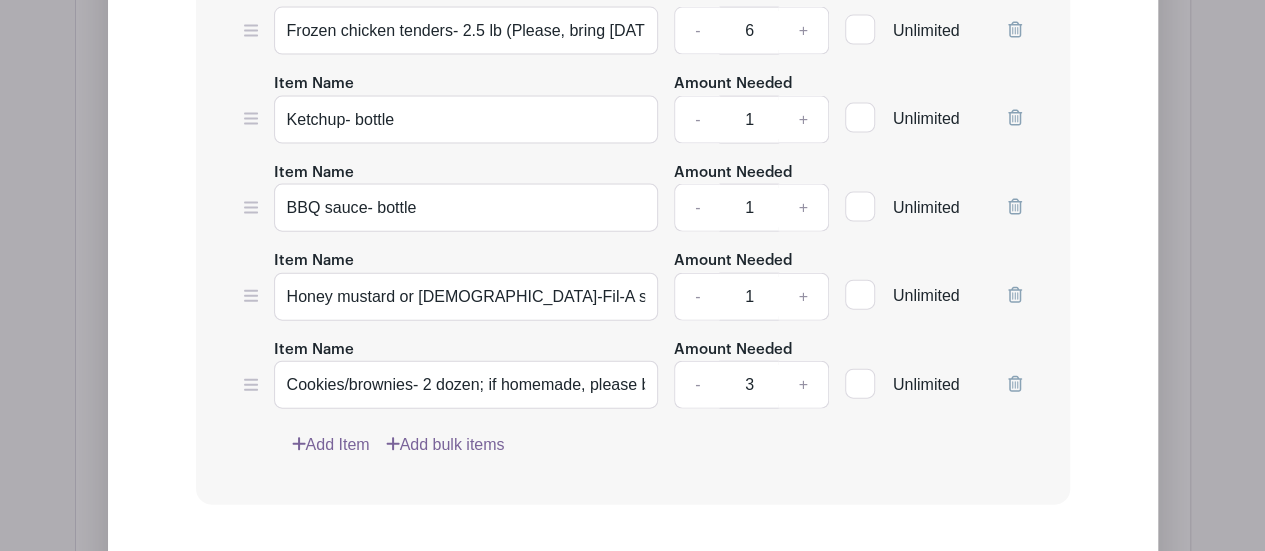 scroll, scrollTop: 2150, scrollLeft: 0, axis: vertical 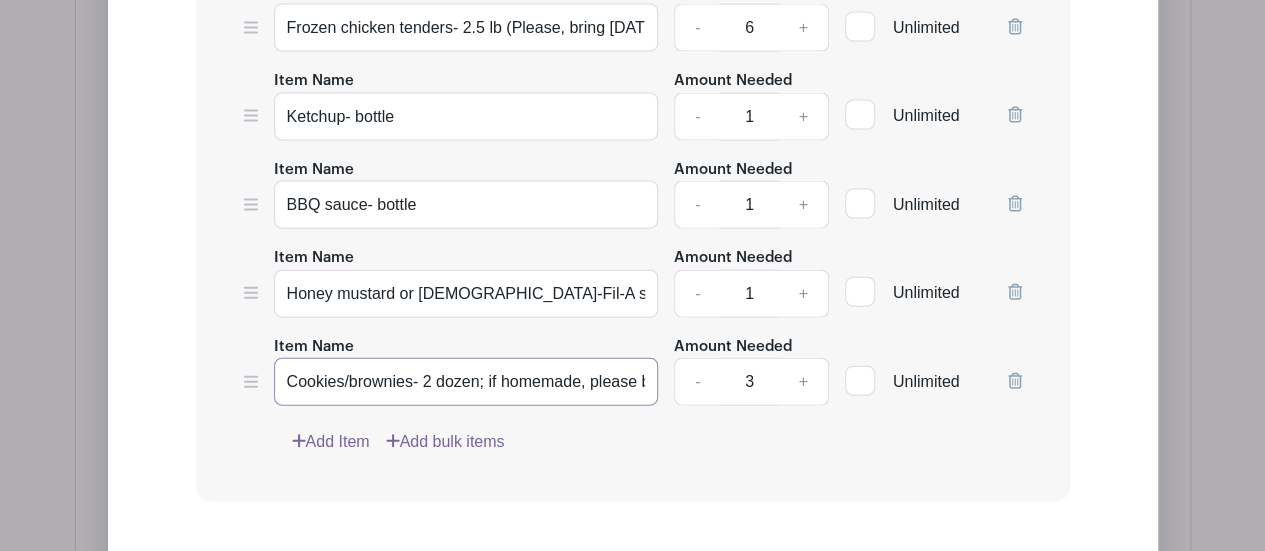click on "Cookies/brownies- 2 dozen; if homemade, please bring individually wrapped" at bounding box center [466, 382] 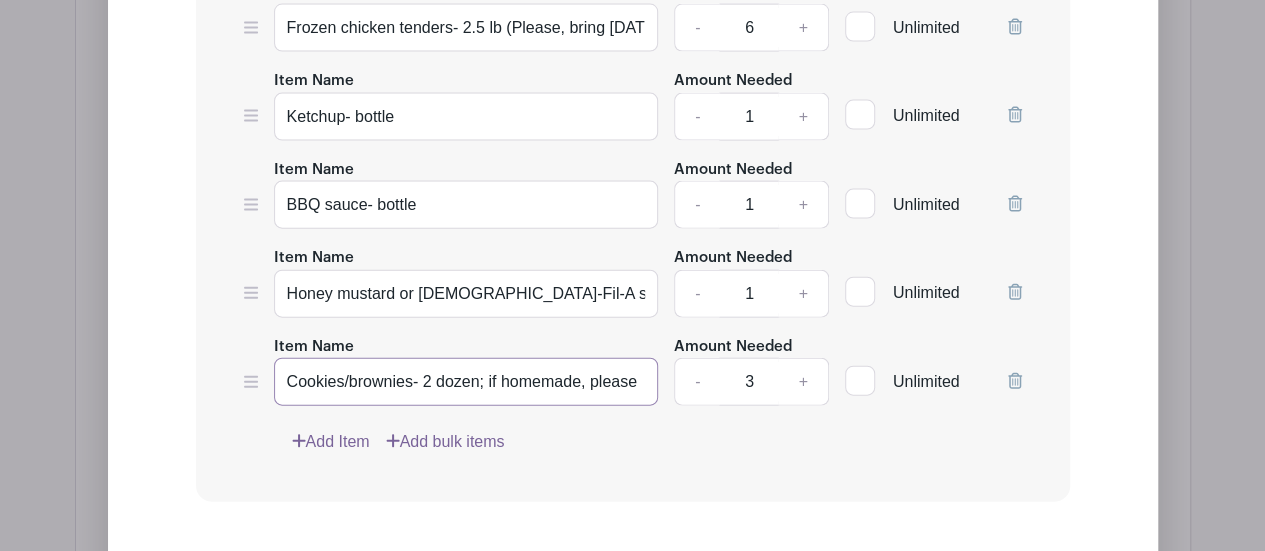 scroll, scrollTop: 0, scrollLeft: 0, axis: both 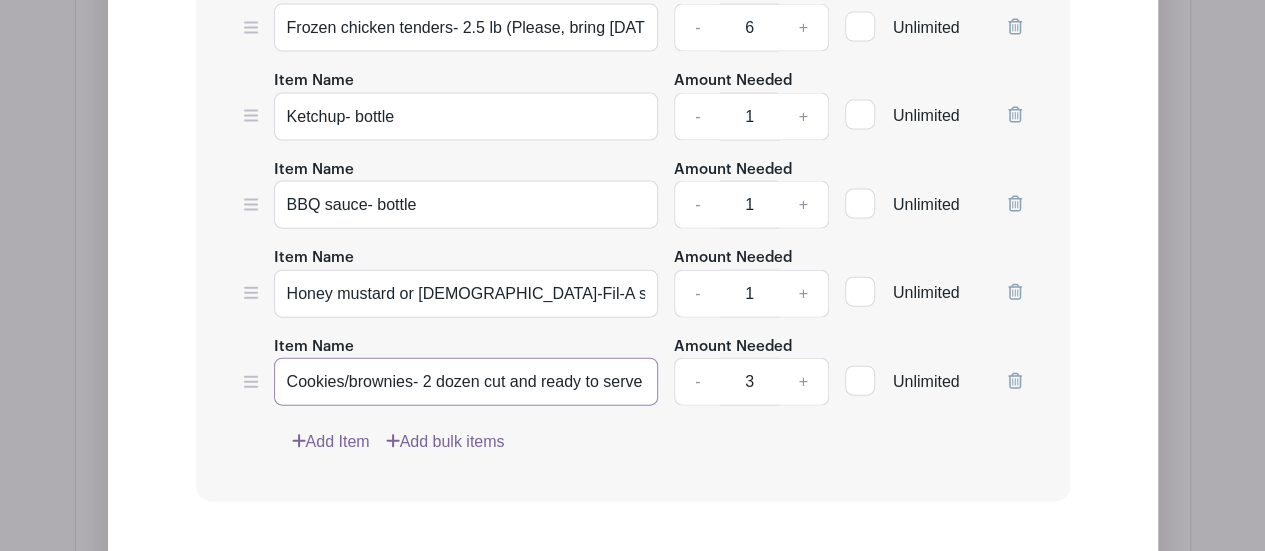 type on "Cookies/brownies- 2 dozen cut and ready to serve" 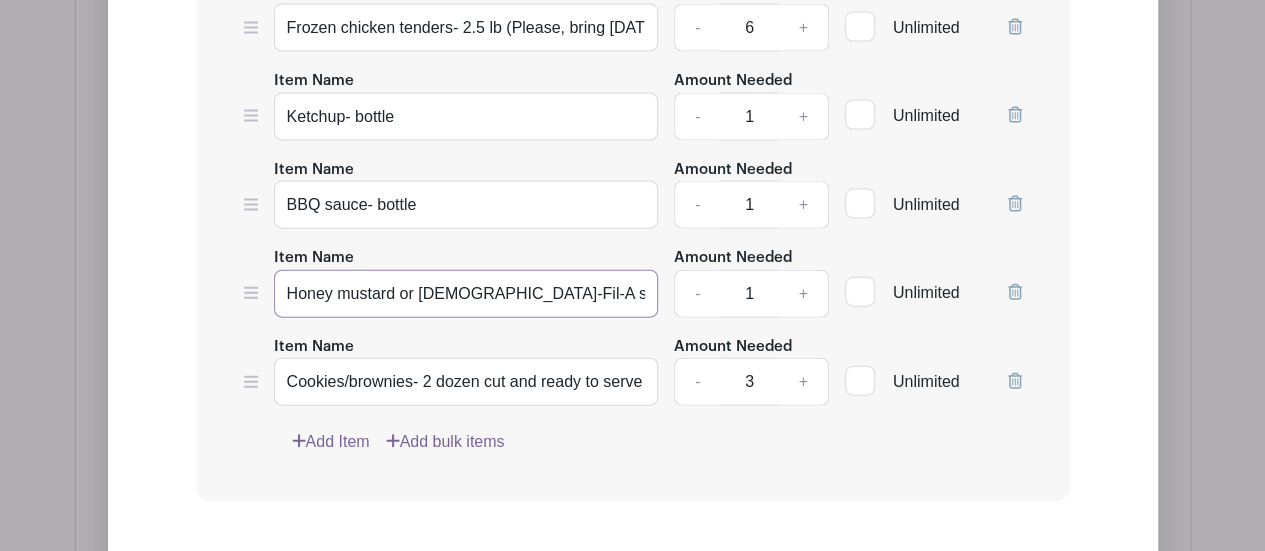 click on "Honey mustard or [DEMOGRAPHIC_DATA]-Fil-A sauce- bottle" at bounding box center (466, 294) 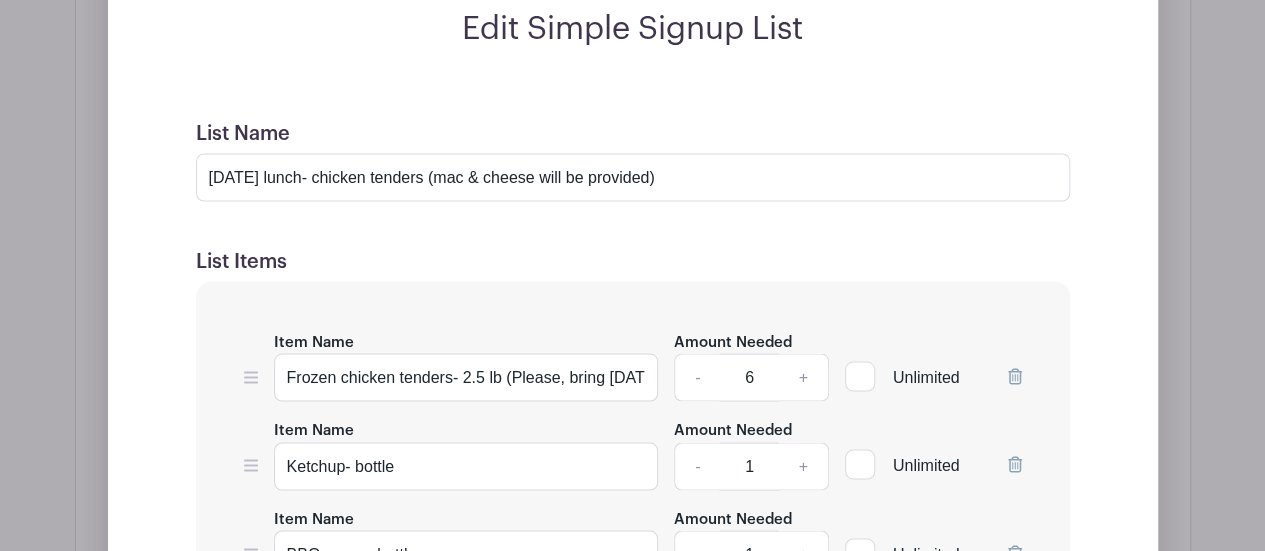 scroll, scrollTop: 1799, scrollLeft: 0, axis: vertical 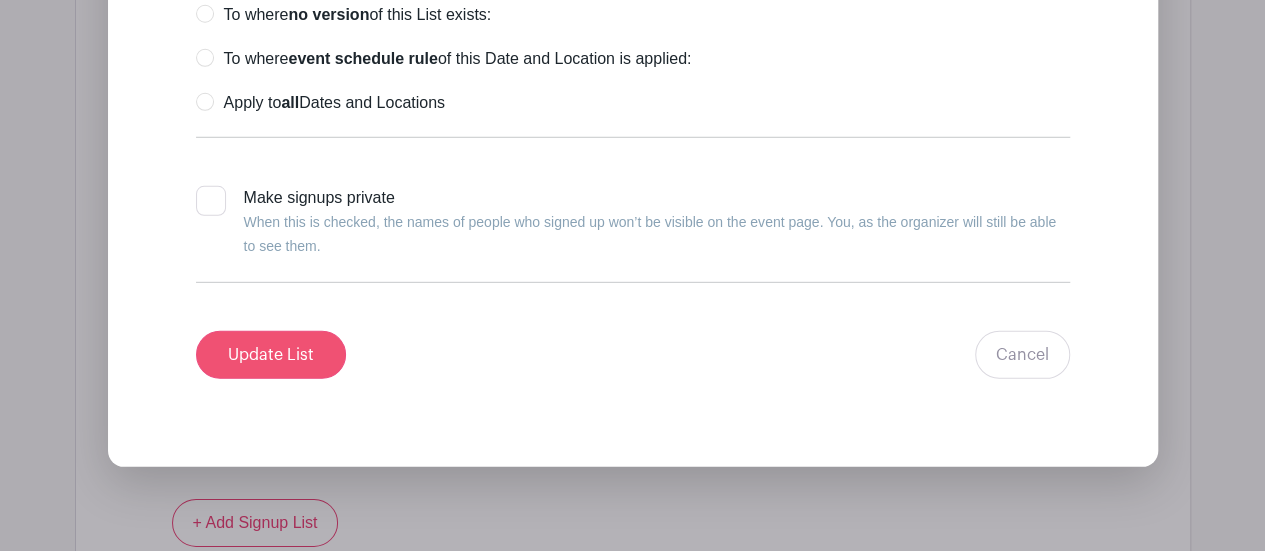 type on "Honey mustard or [DEMOGRAPHIC_DATA]-Fil-A sauce - bottle" 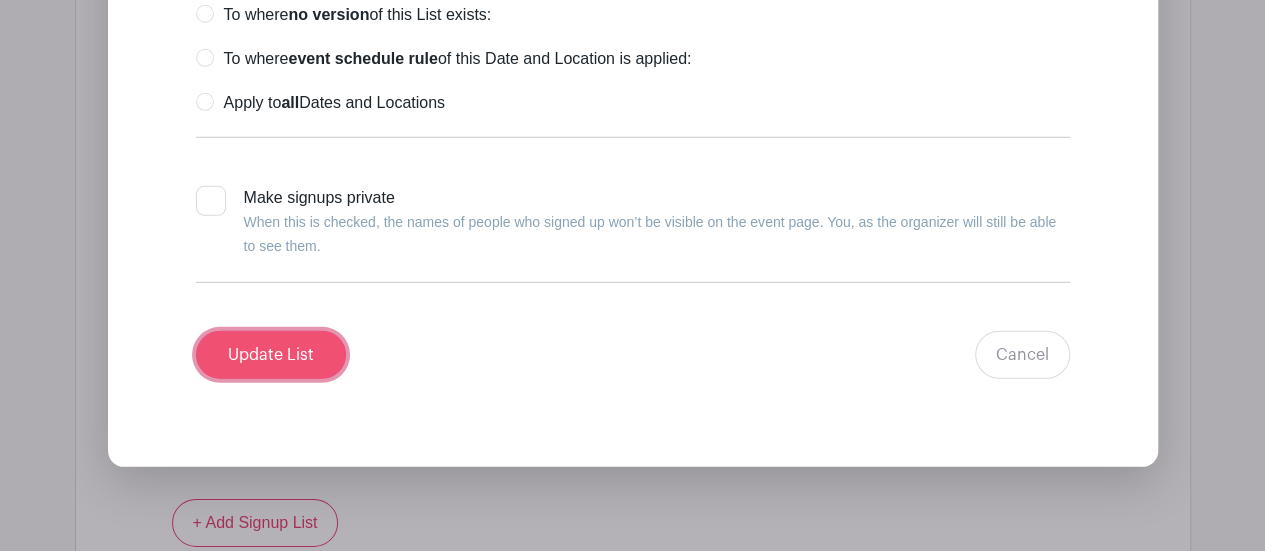 click on "Update List" at bounding box center (271, 355) 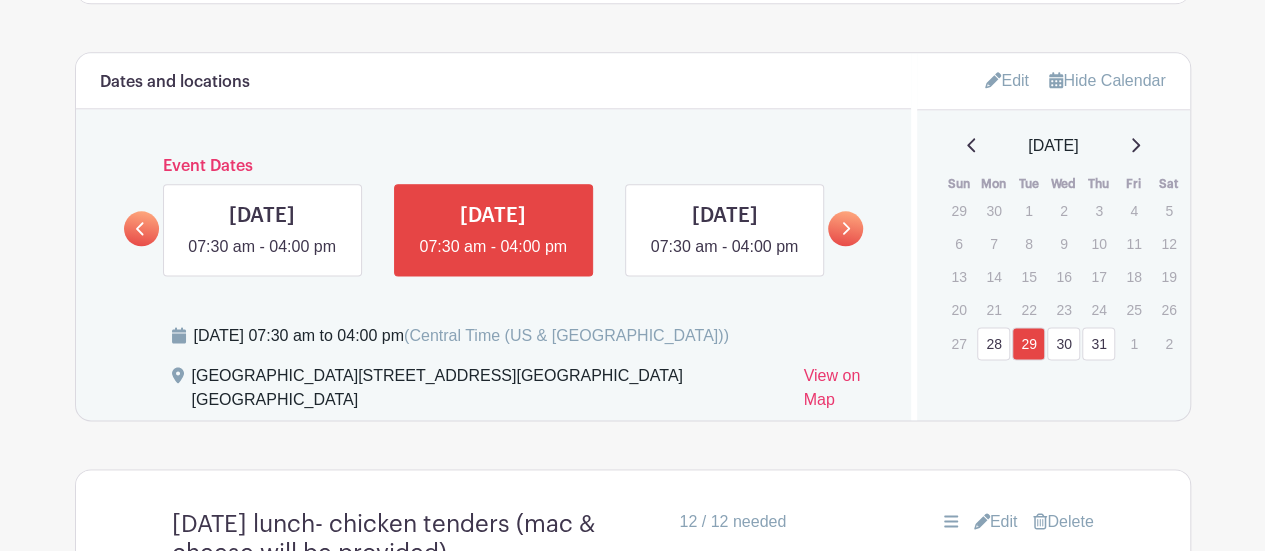 scroll, scrollTop: 1169, scrollLeft: 0, axis: vertical 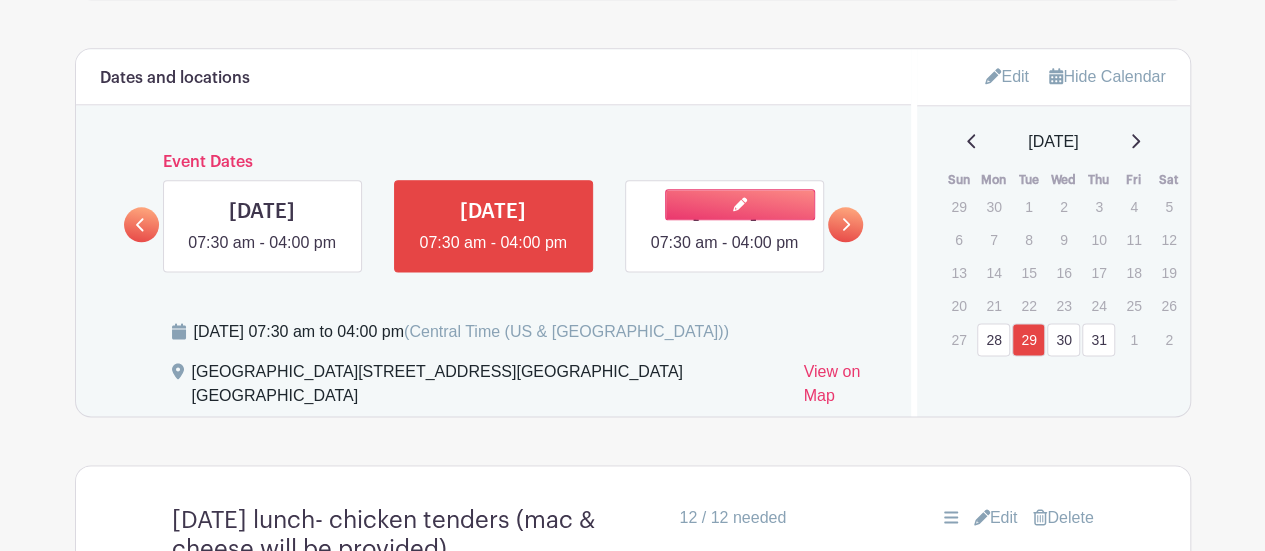 click at bounding box center [724, 255] 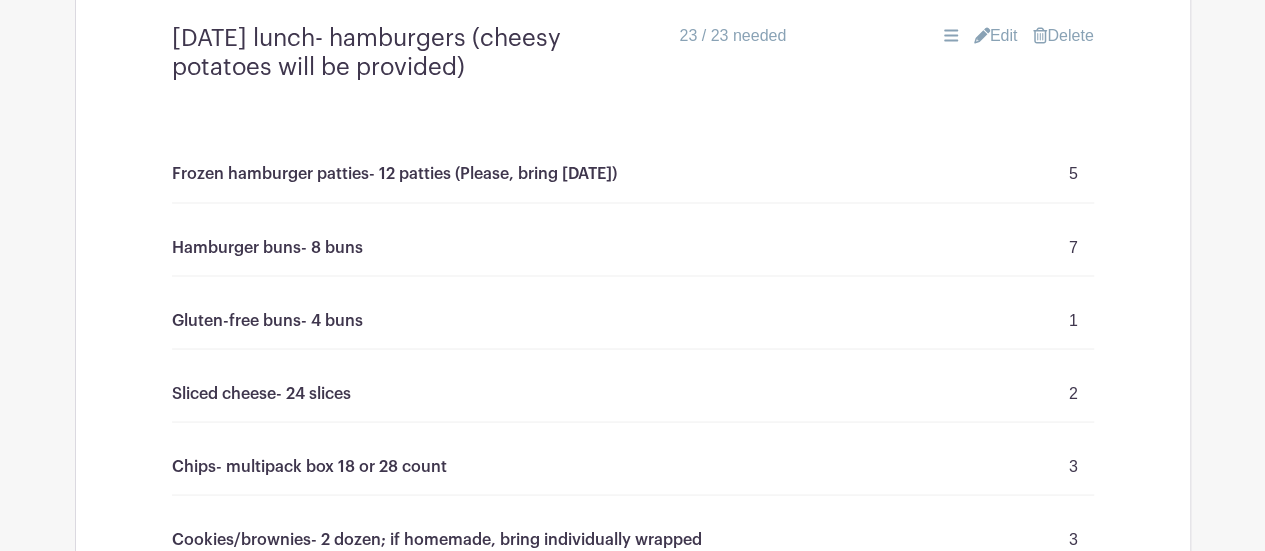 scroll, scrollTop: 1652, scrollLeft: 0, axis: vertical 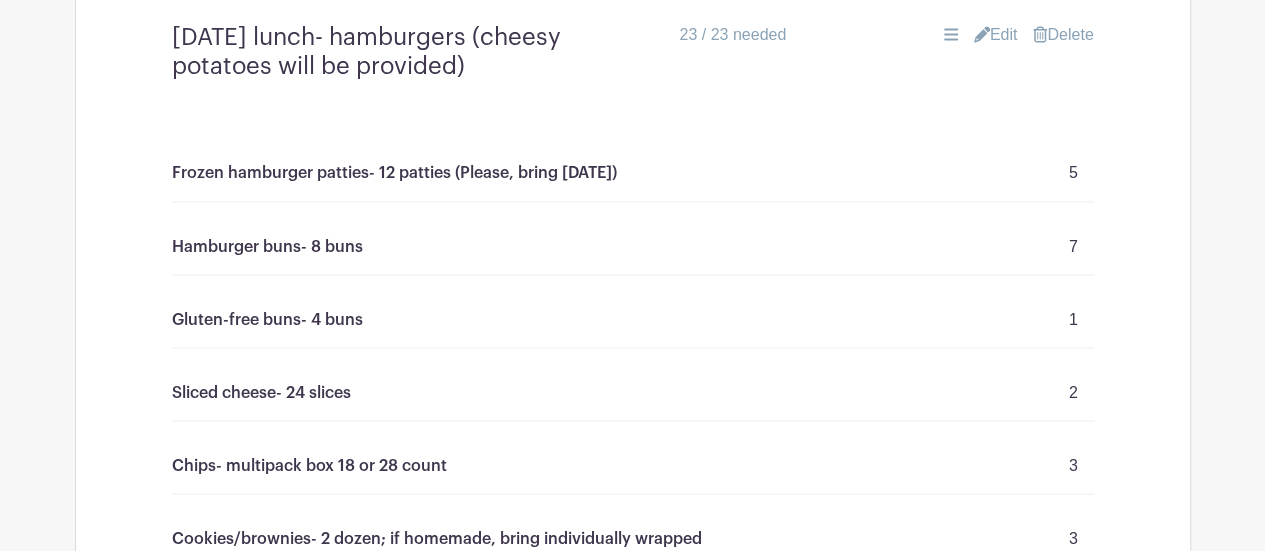 click on "Edit" at bounding box center [996, 35] 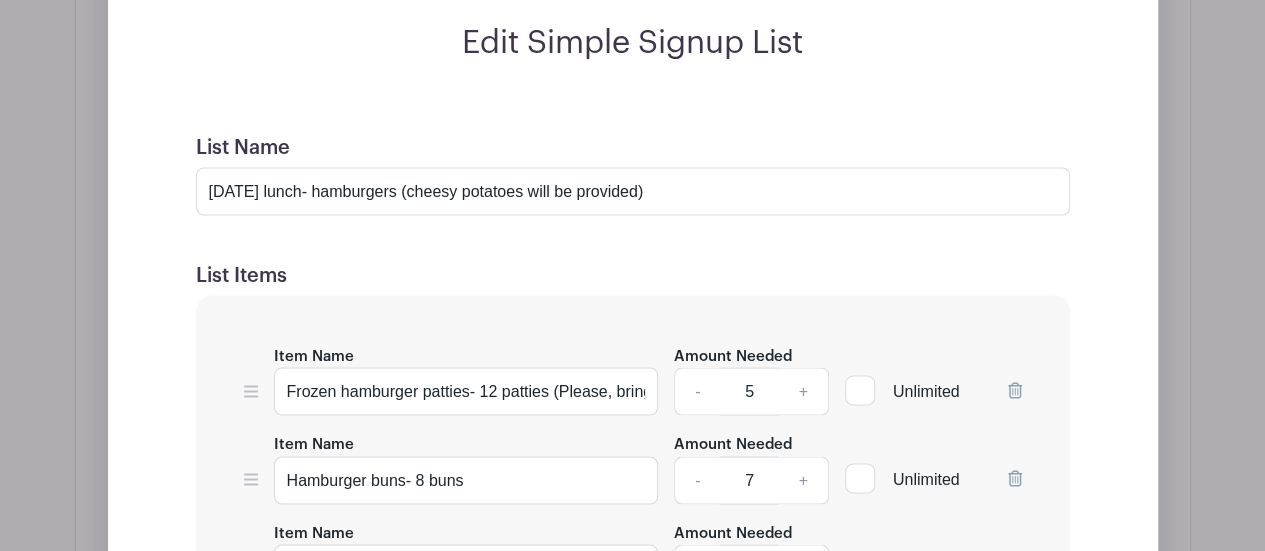 scroll, scrollTop: 1789, scrollLeft: 0, axis: vertical 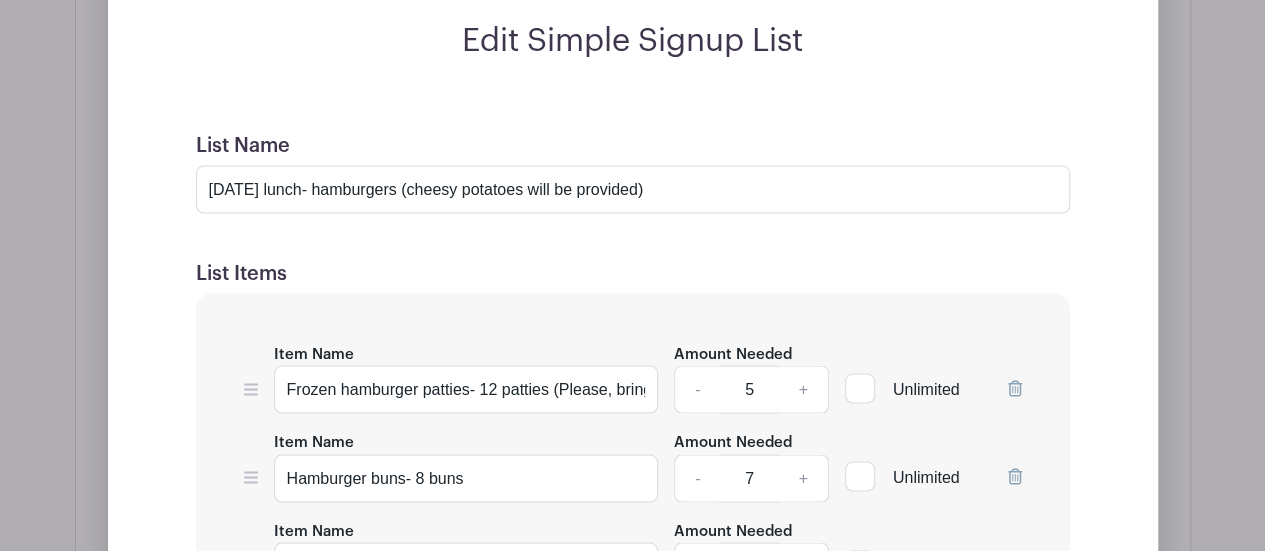click 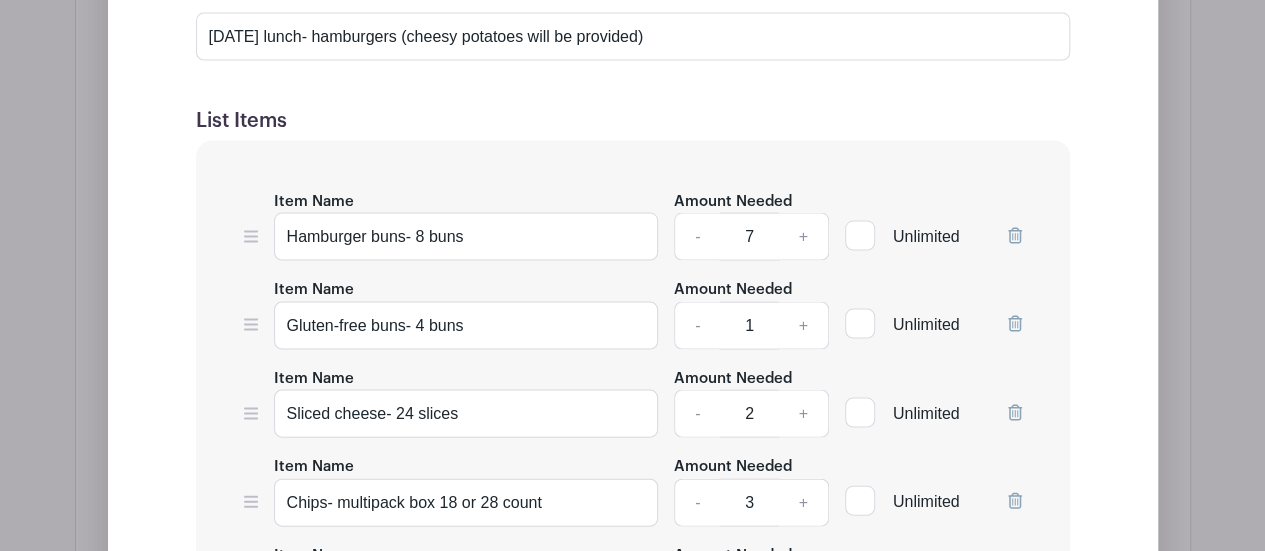 scroll, scrollTop: 1942, scrollLeft: 0, axis: vertical 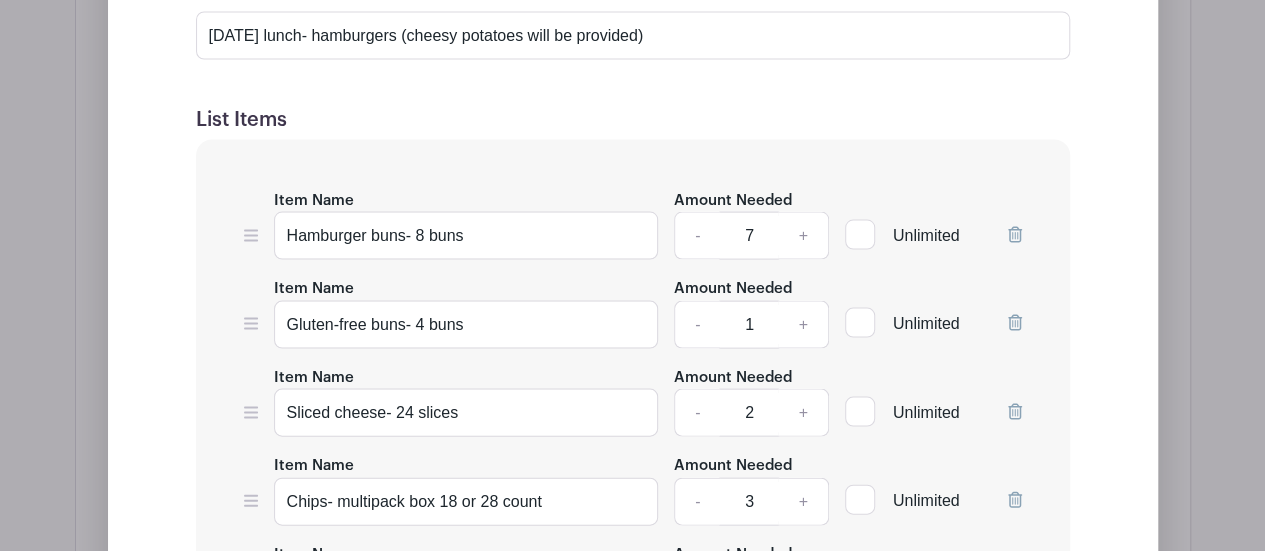 click 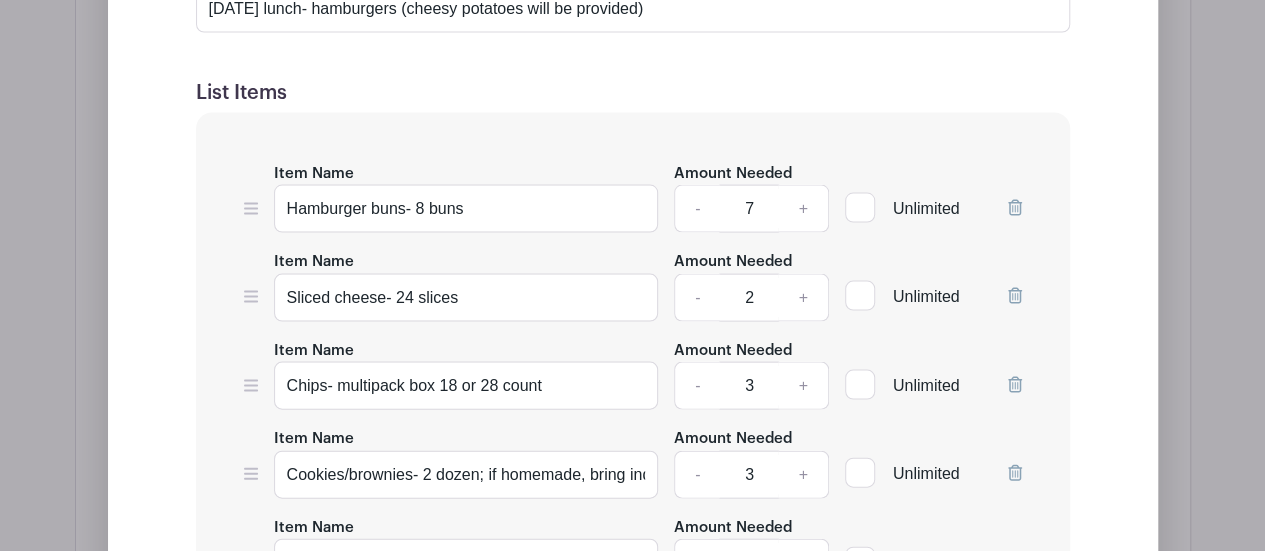 scroll, scrollTop: 1971, scrollLeft: 0, axis: vertical 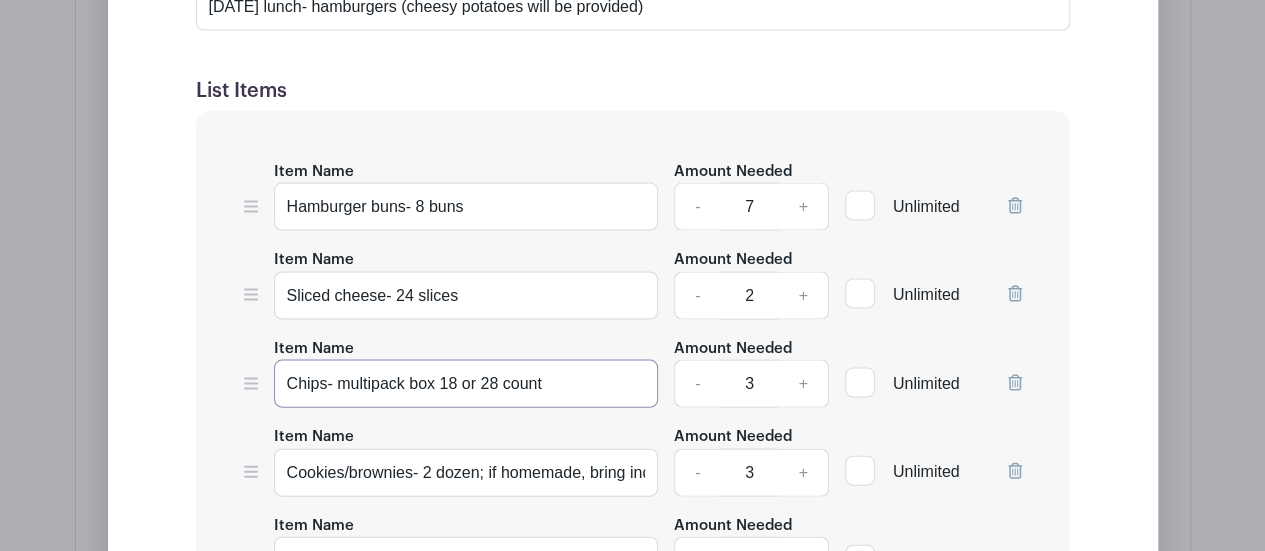click on "Chips- multipack box 18 or 28 count" at bounding box center [466, 384] 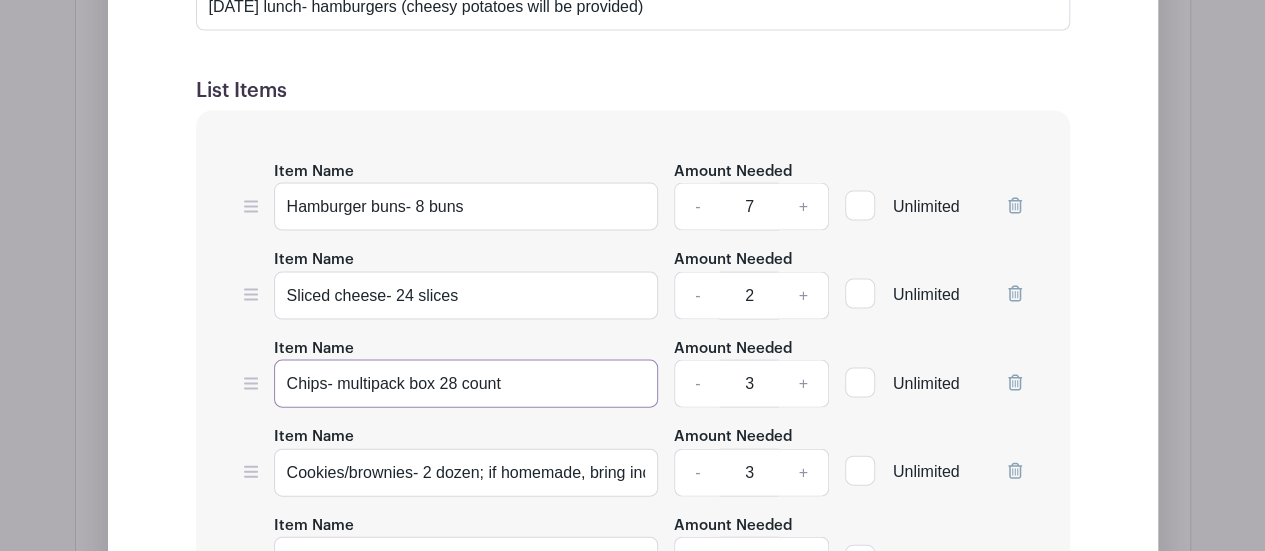type on "Chips- multipack box 28 count" 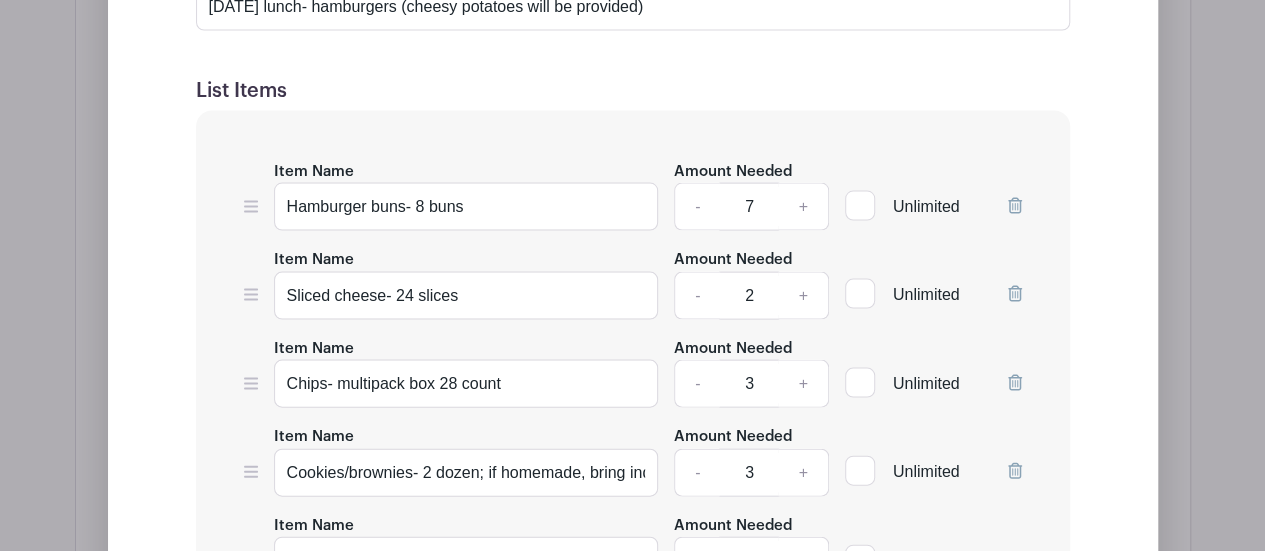 click 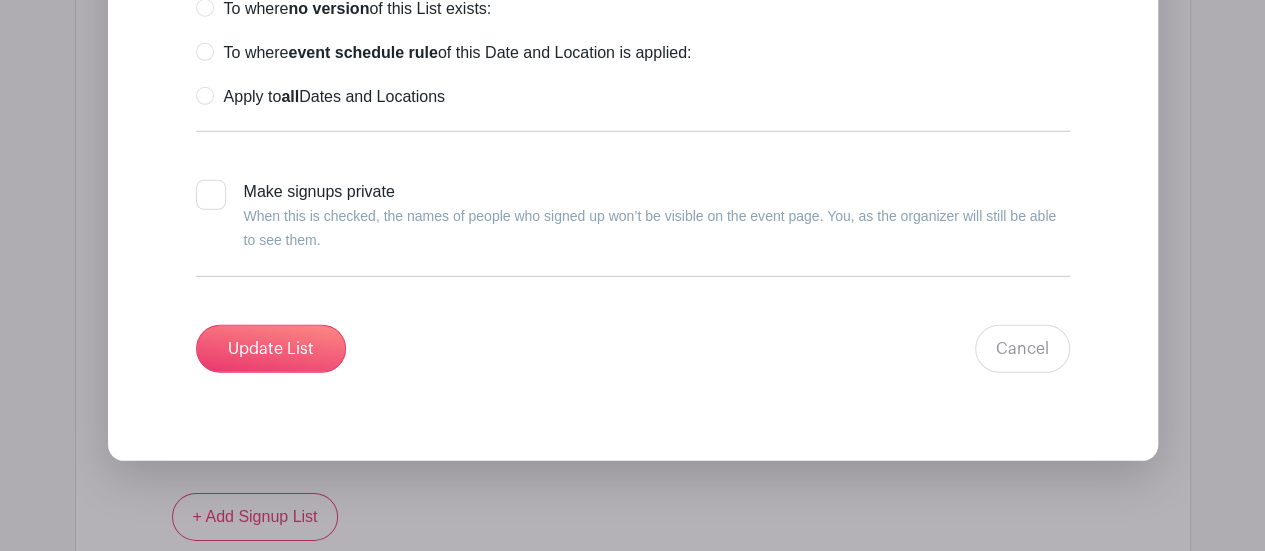 scroll, scrollTop: 2839, scrollLeft: 0, axis: vertical 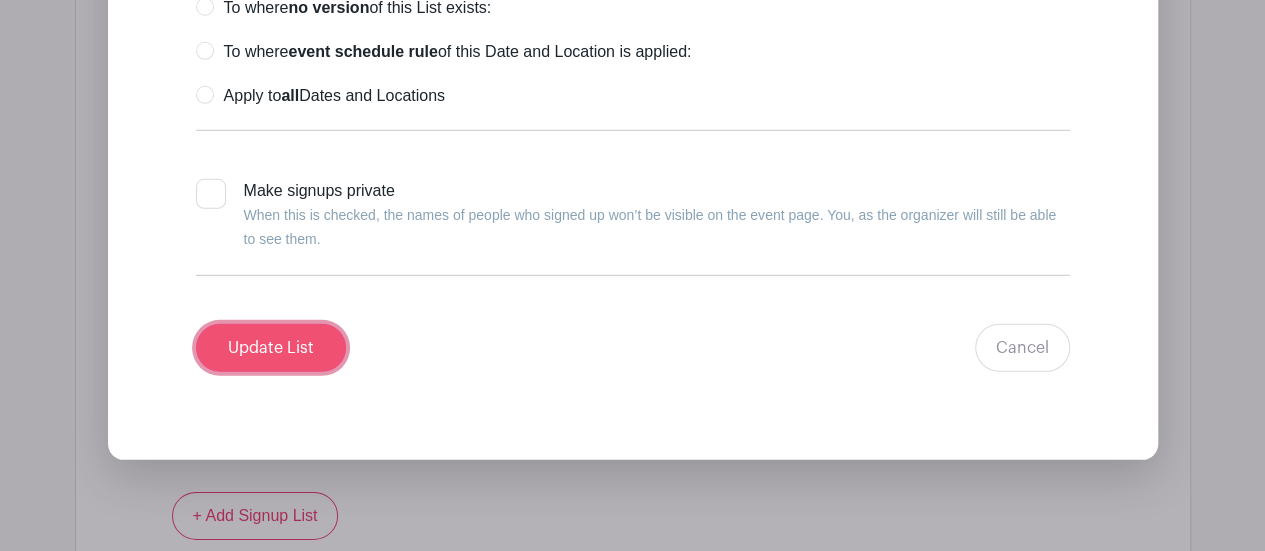 click on "Update List" at bounding box center (271, 348) 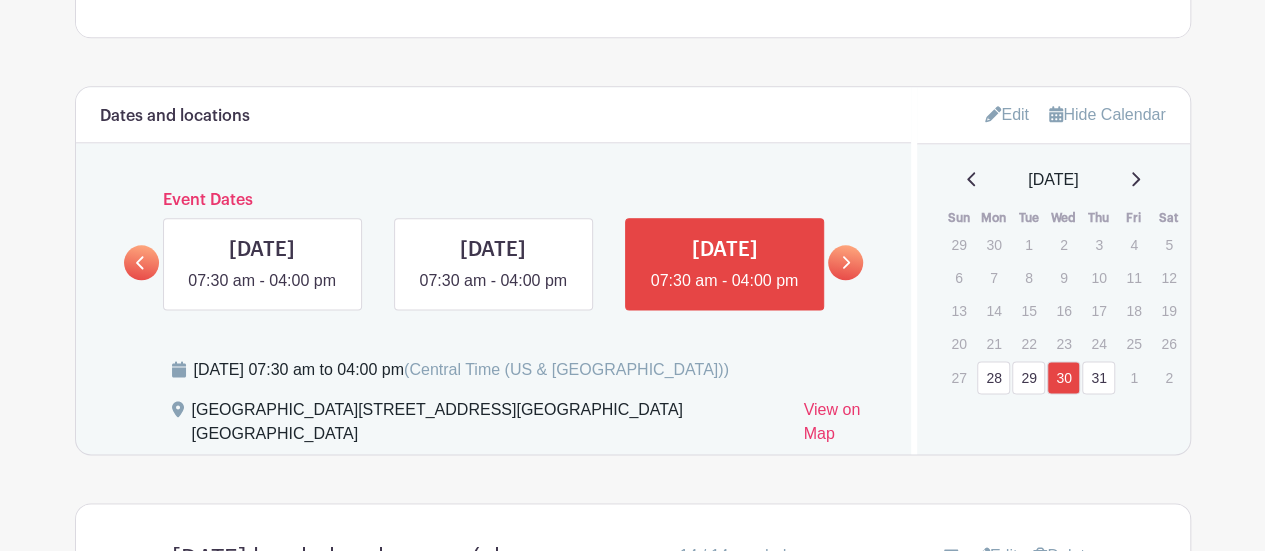 scroll, scrollTop: 1129, scrollLeft: 0, axis: vertical 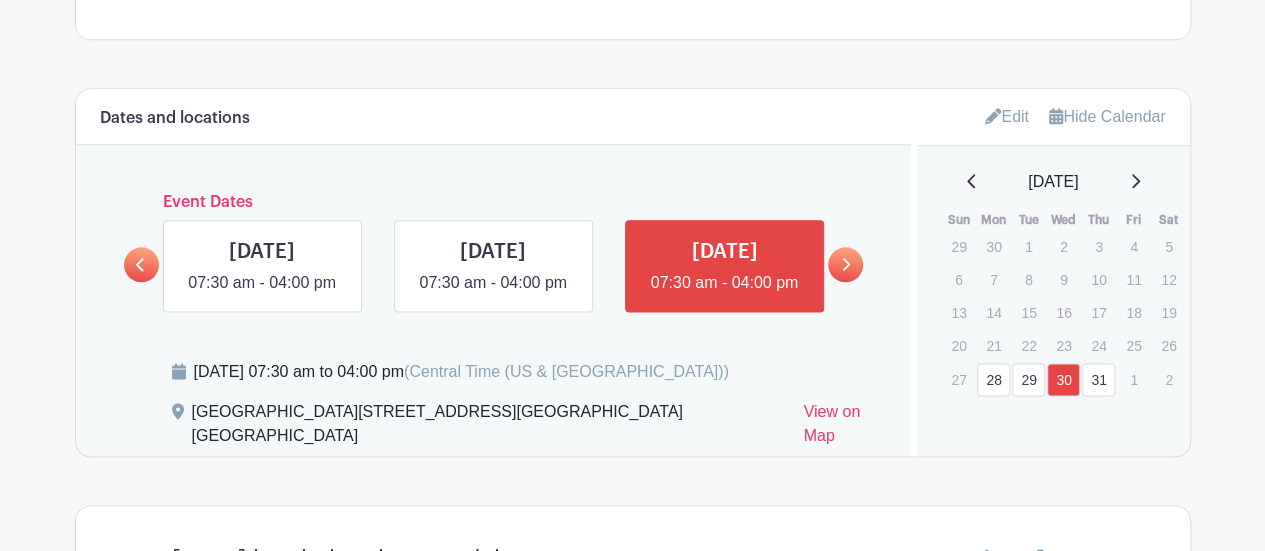 click 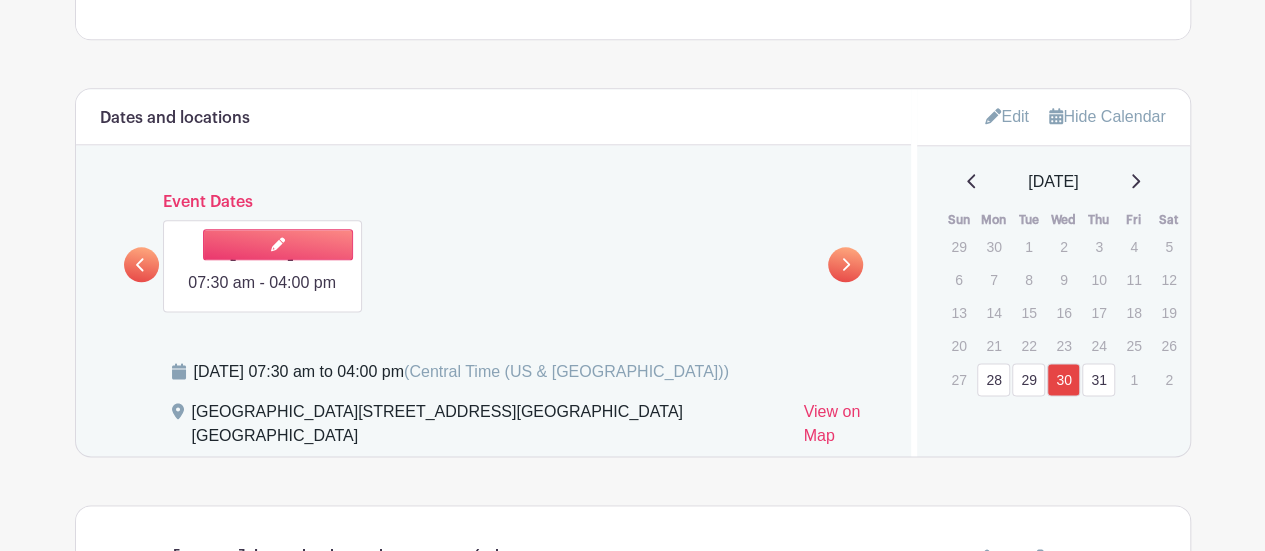 click at bounding box center (262, 295) 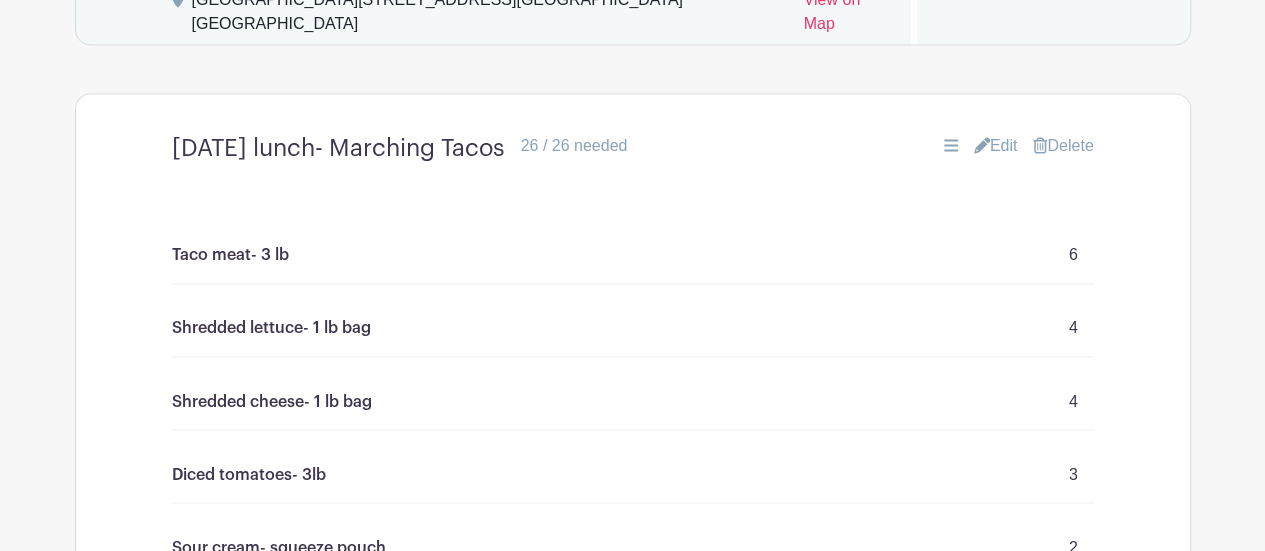 scroll, scrollTop: 1540, scrollLeft: 0, axis: vertical 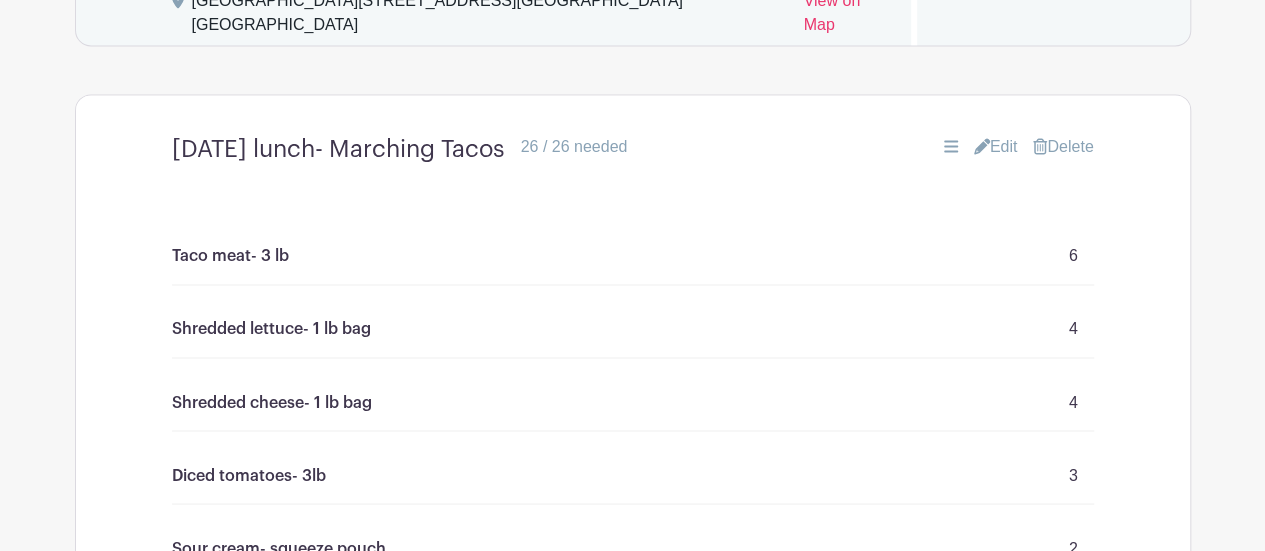 click on "Edit" at bounding box center (996, 147) 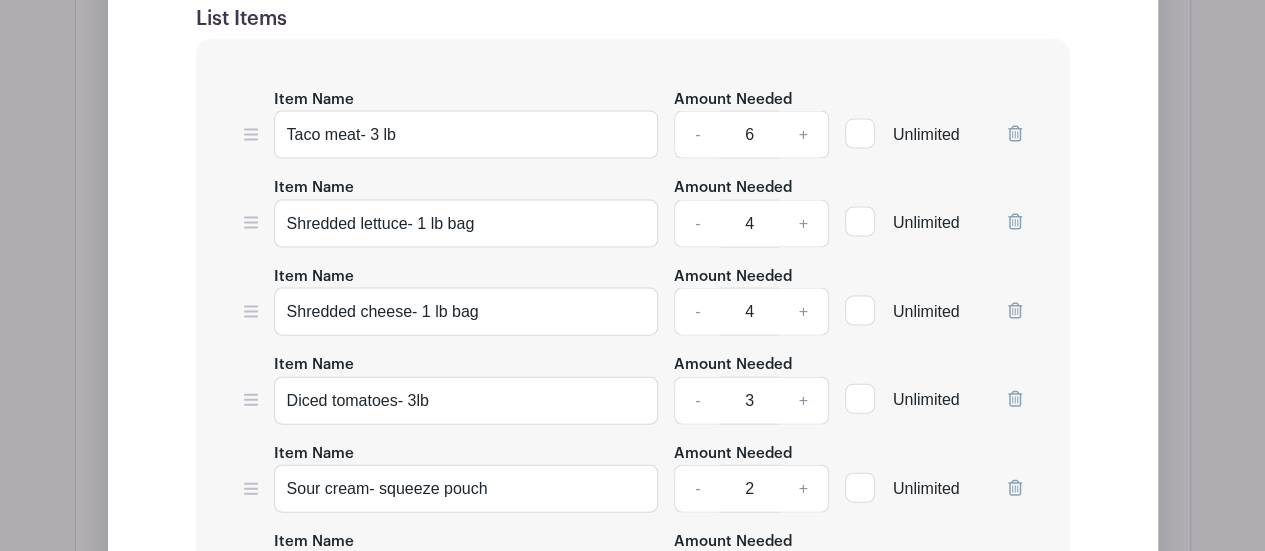scroll, scrollTop: 2048, scrollLeft: 0, axis: vertical 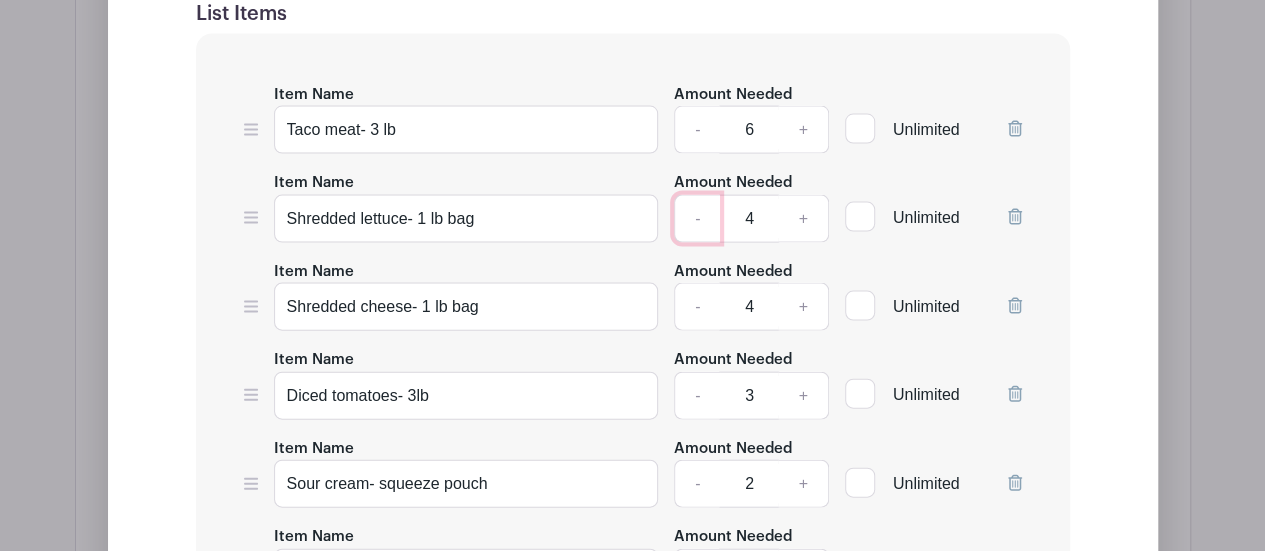 click on "-" at bounding box center (697, 219) 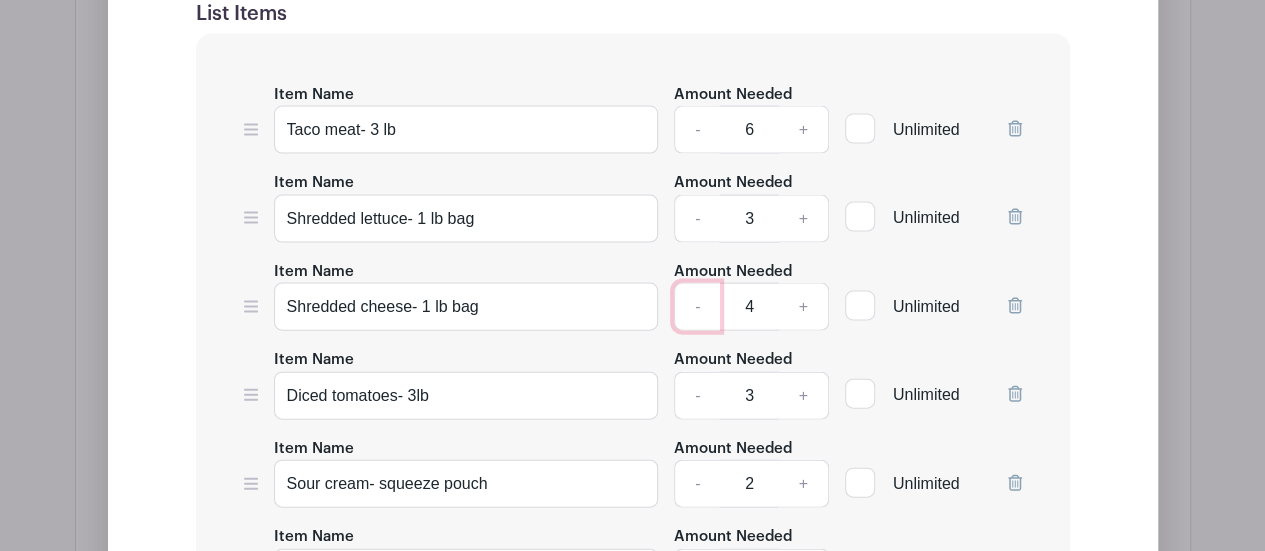 click on "-" at bounding box center (697, 307) 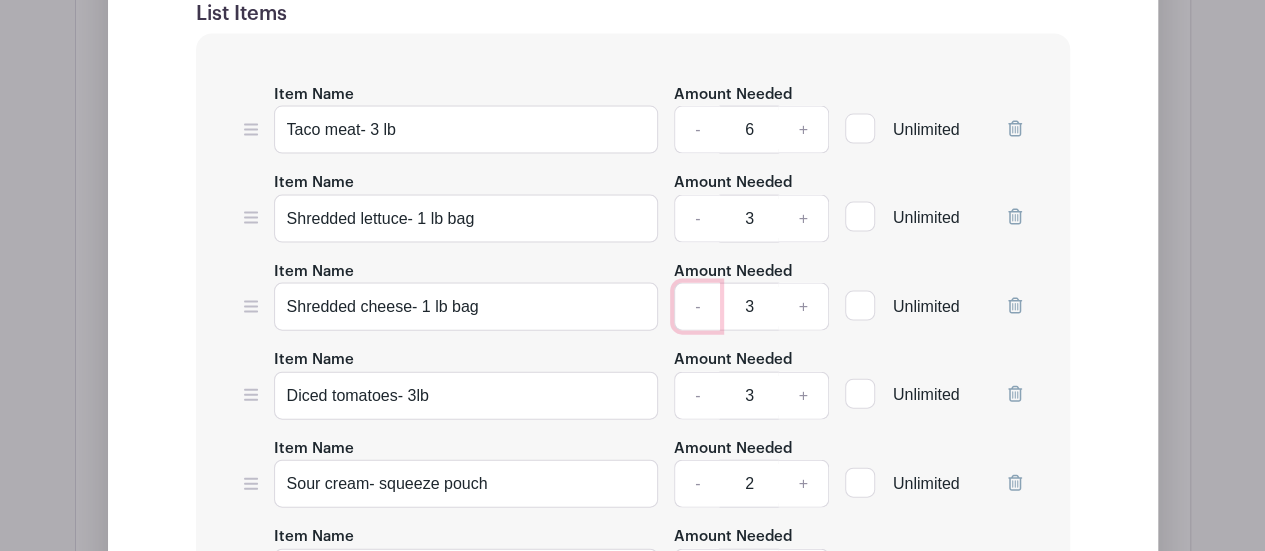 scroll, scrollTop: 2116, scrollLeft: 0, axis: vertical 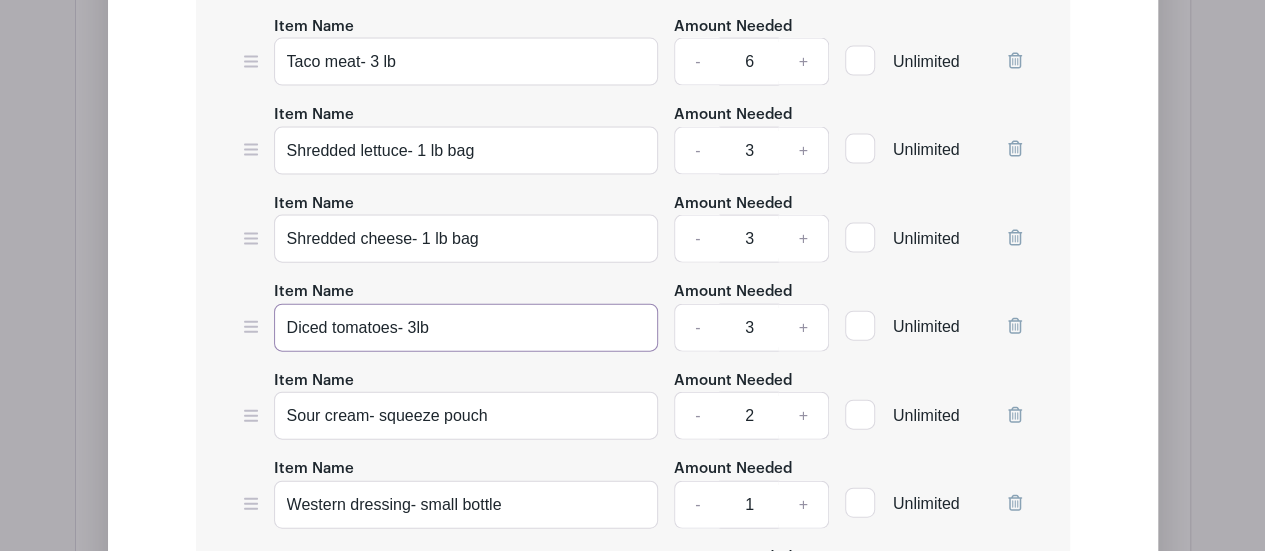 click on "Diced tomatoes- 3lb" at bounding box center [466, 328] 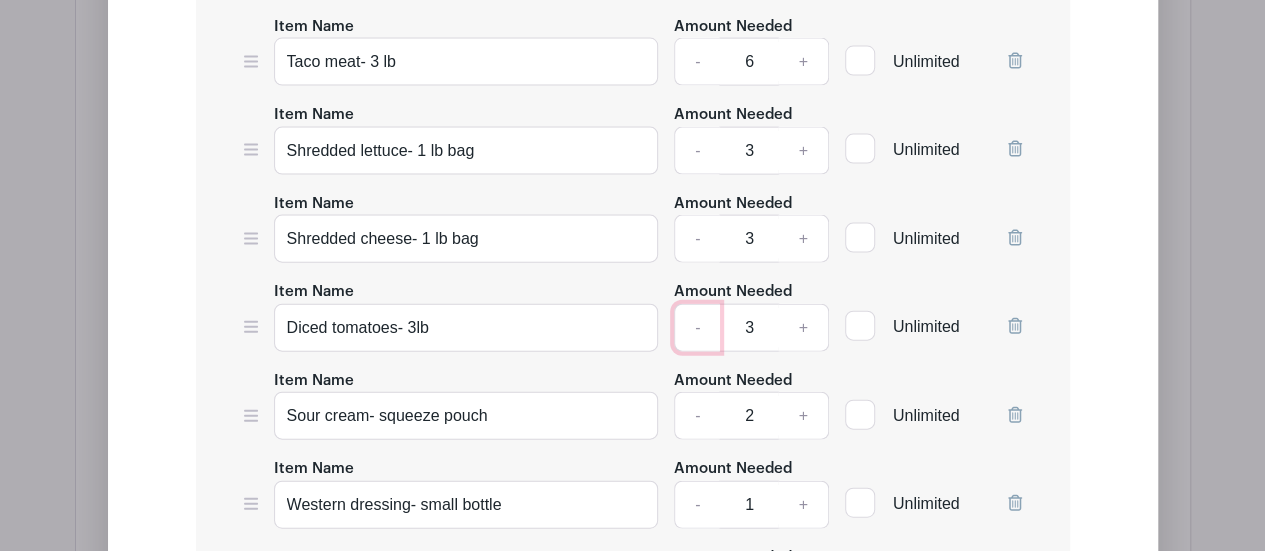 click on "-" at bounding box center (697, 328) 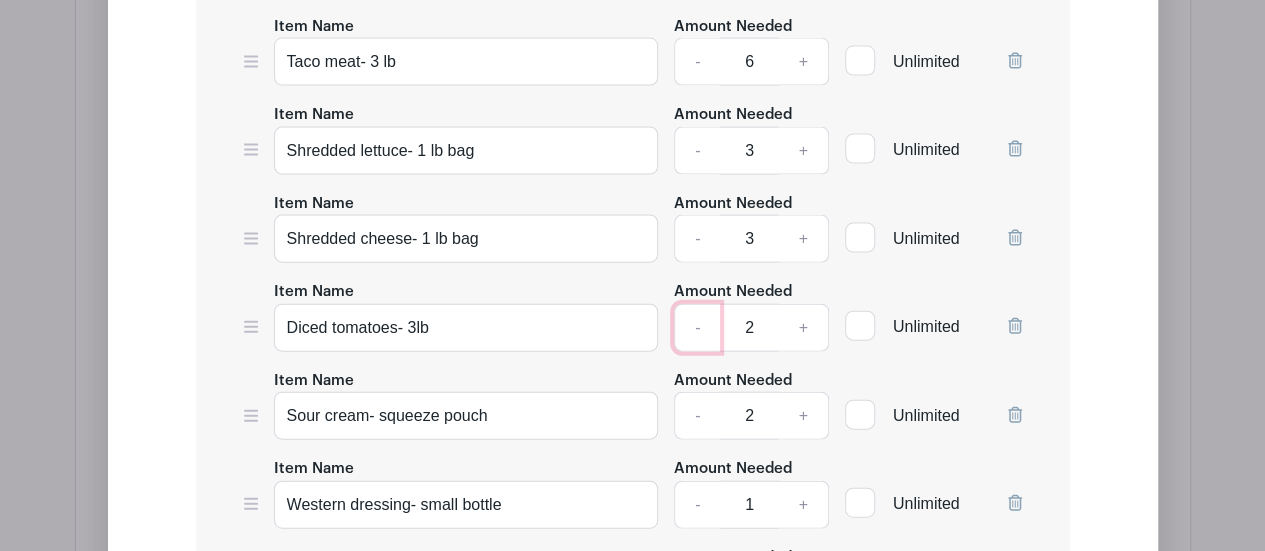 click on "-" at bounding box center [697, 328] 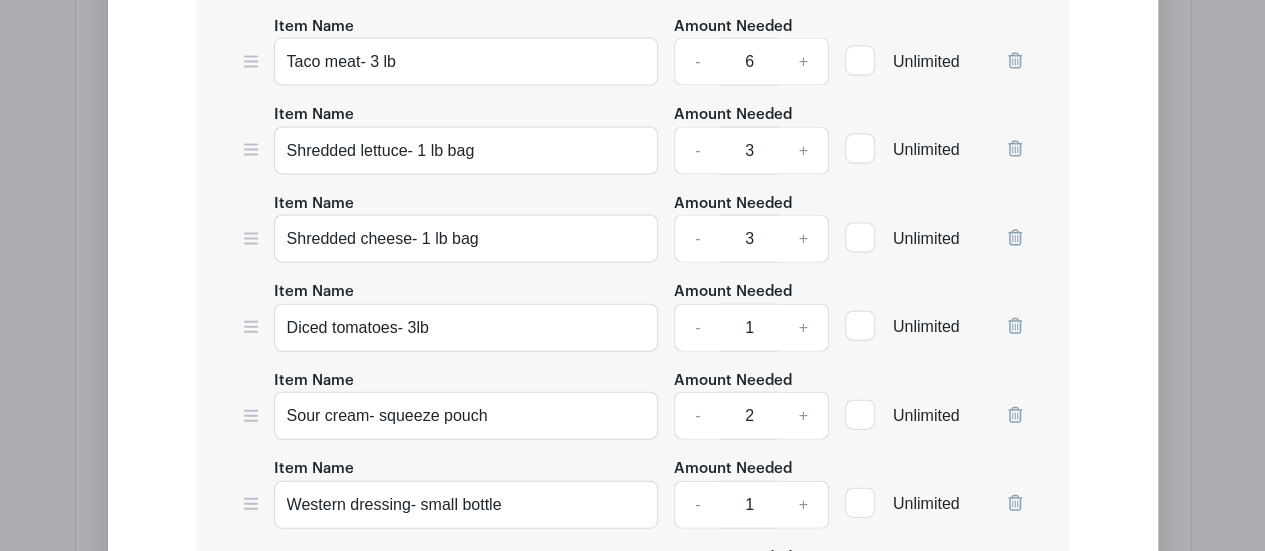 click on "List Name
[DATE] lunch- Marching Tacos
List Items
Item Name
Taco meat- 3 lb
Amount Needed
-
6
+
Unlimited
Item Name
Shredded lettuce- 1 lb bag
Amount Needed
-
3
+
Unlimited" at bounding box center (633, 694) 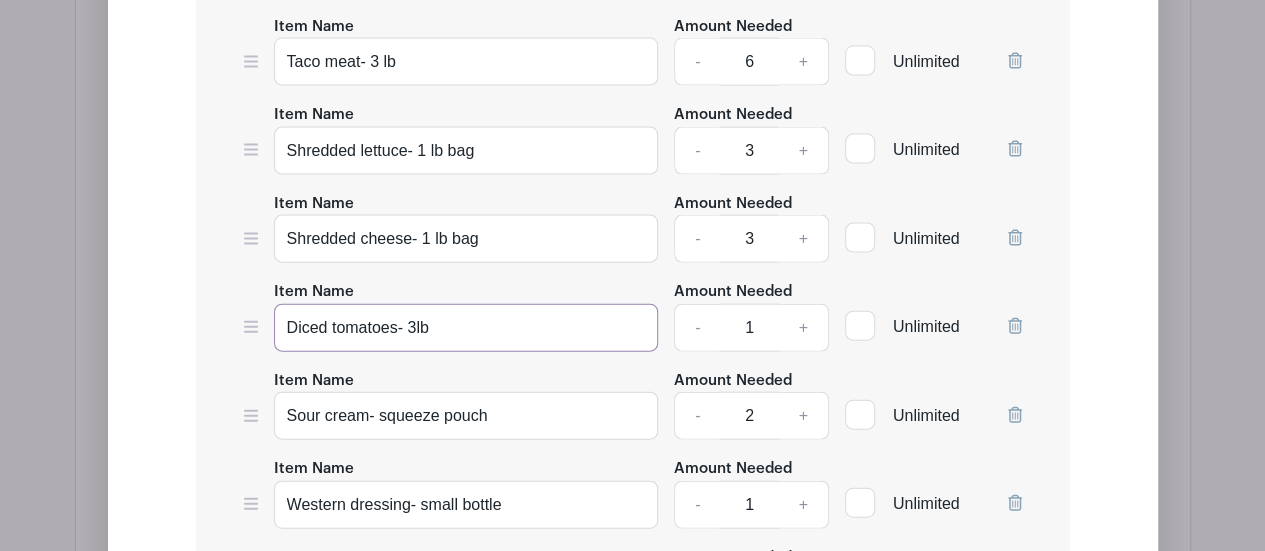 click on "Diced tomatoes- 3lb" at bounding box center (466, 328) 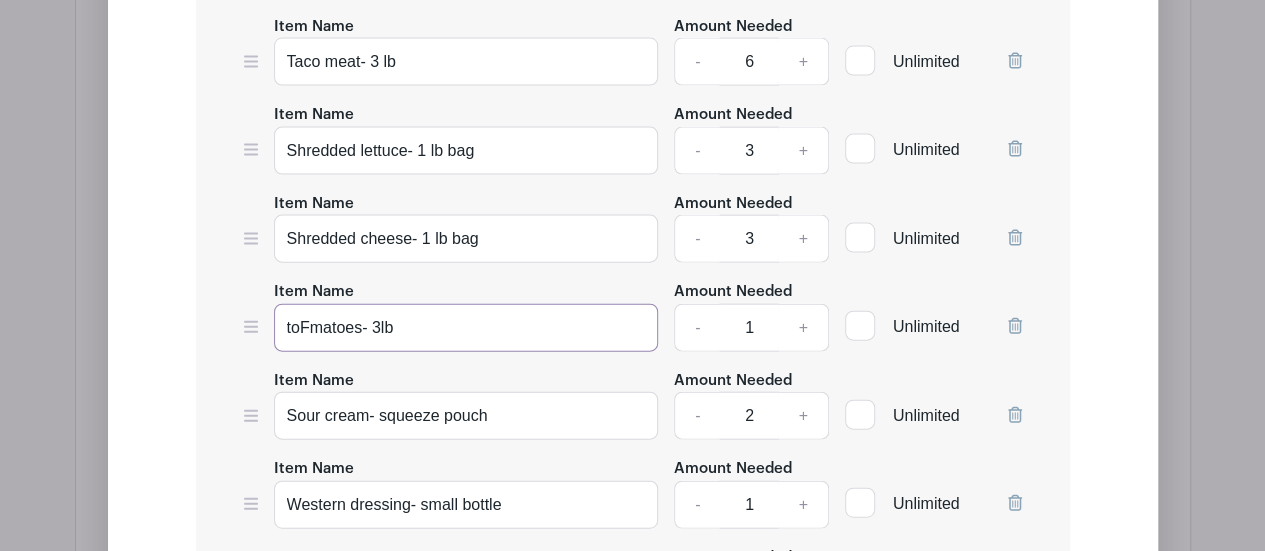 click on "toFmatoes- 3lb" at bounding box center [466, 328] 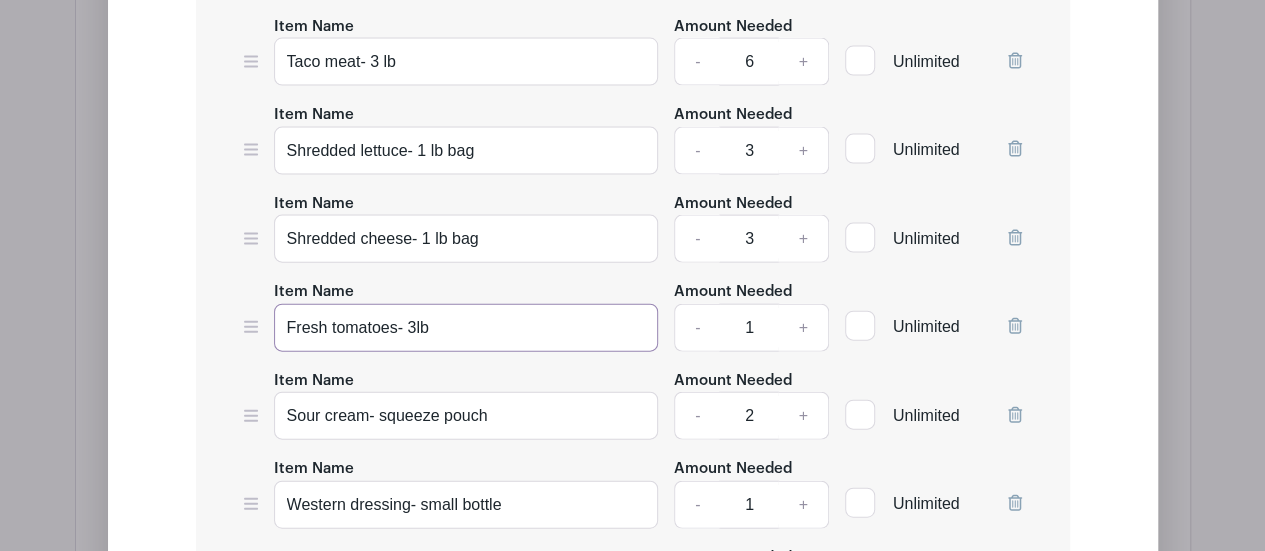 click on "Fresh tomatoes- 3lb" at bounding box center [466, 328] 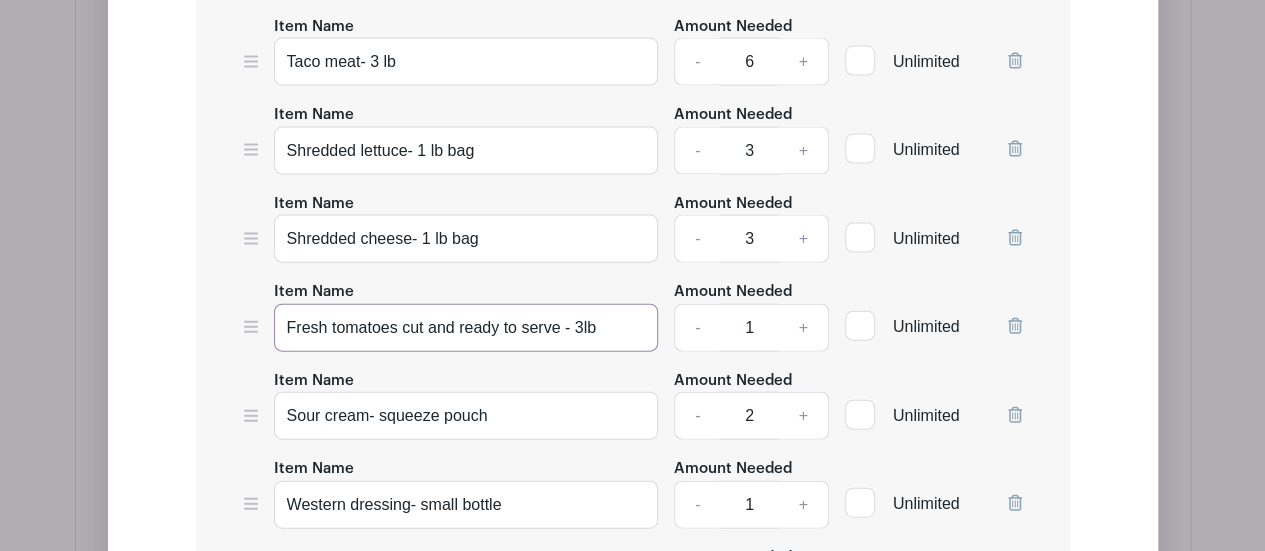 click on "Fresh tomatoes cut and ready to serve - 3lb" at bounding box center (466, 328) 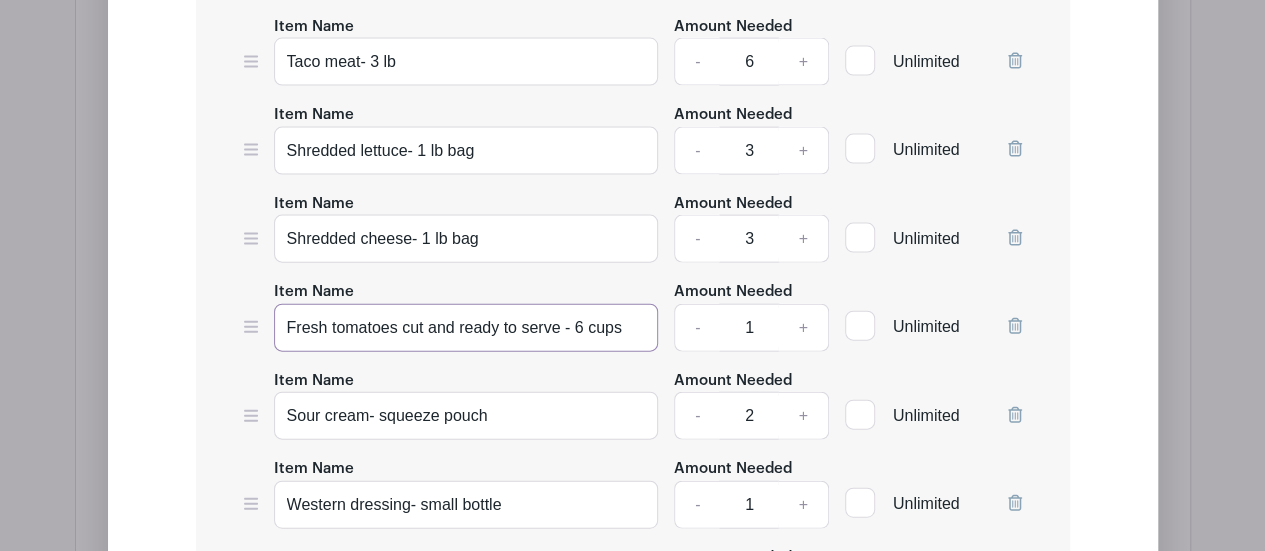 click on "Fresh tomatoes cut and ready to serve - 6 cups" at bounding box center [466, 328] 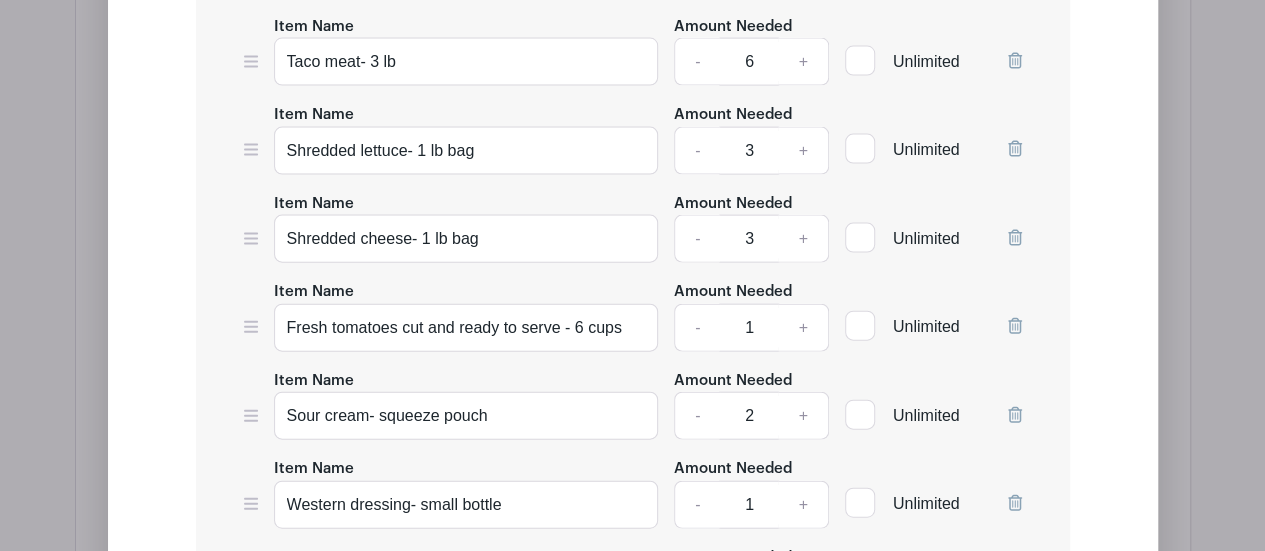 click on "List Name
[DATE] lunch- Marching Tacos
List Items
Item Name
Taco meat- 3 lb
Amount Needed
-
6
+
Unlimited
Item Name
Shredded lettuce- 1 lb bag
Amount Needed
-
3
+
Unlimited" at bounding box center [633, 694] 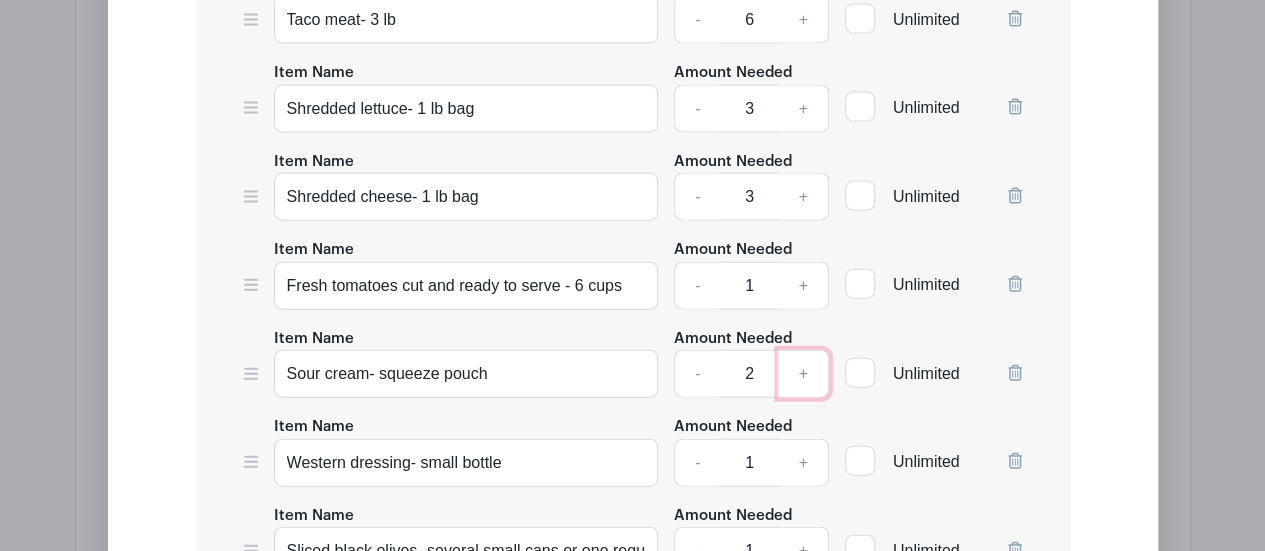 click on "+" at bounding box center (803, 374) 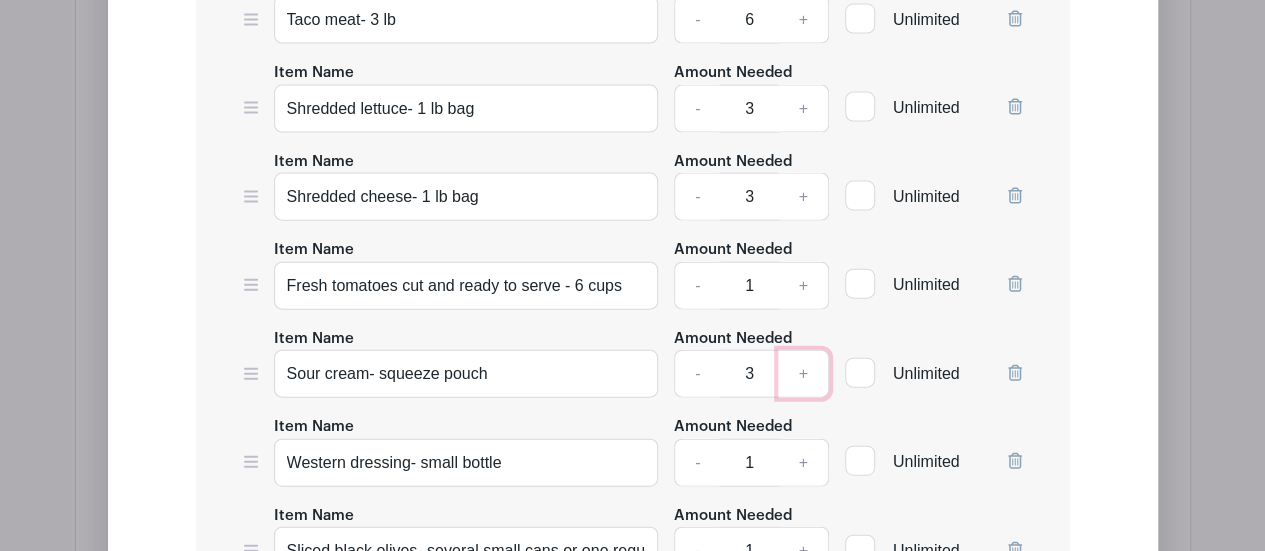 click on "+" at bounding box center (803, 374) 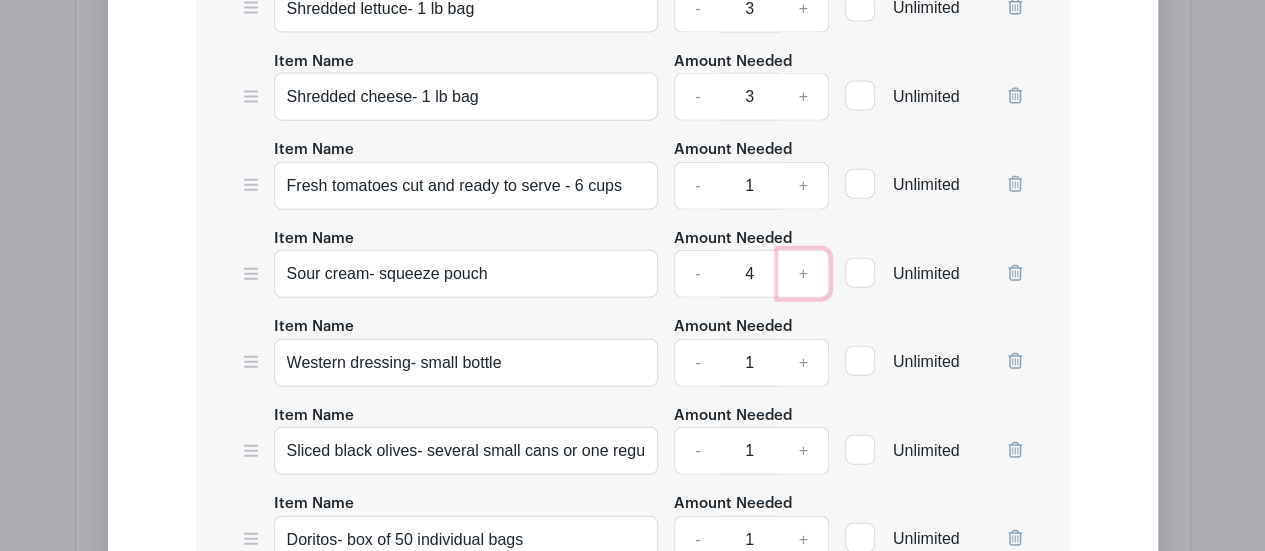 scroll, scrollTop: 2263, scrollLeft: 0, axis: vertical 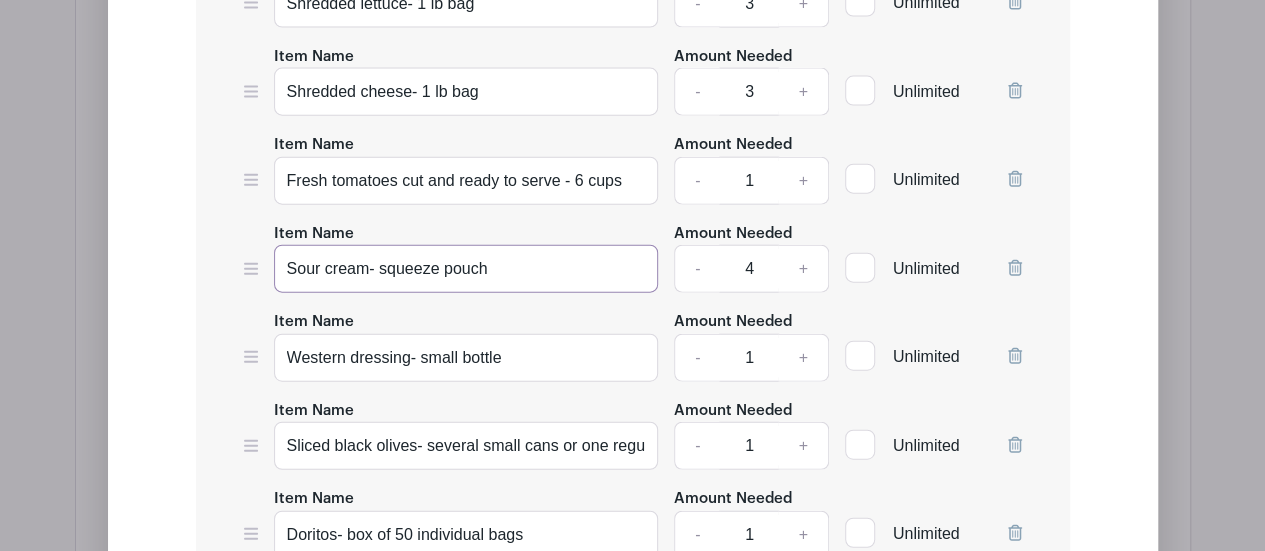 click on "Sour cream- squeeze pouch" at bounding box center (466, 269) 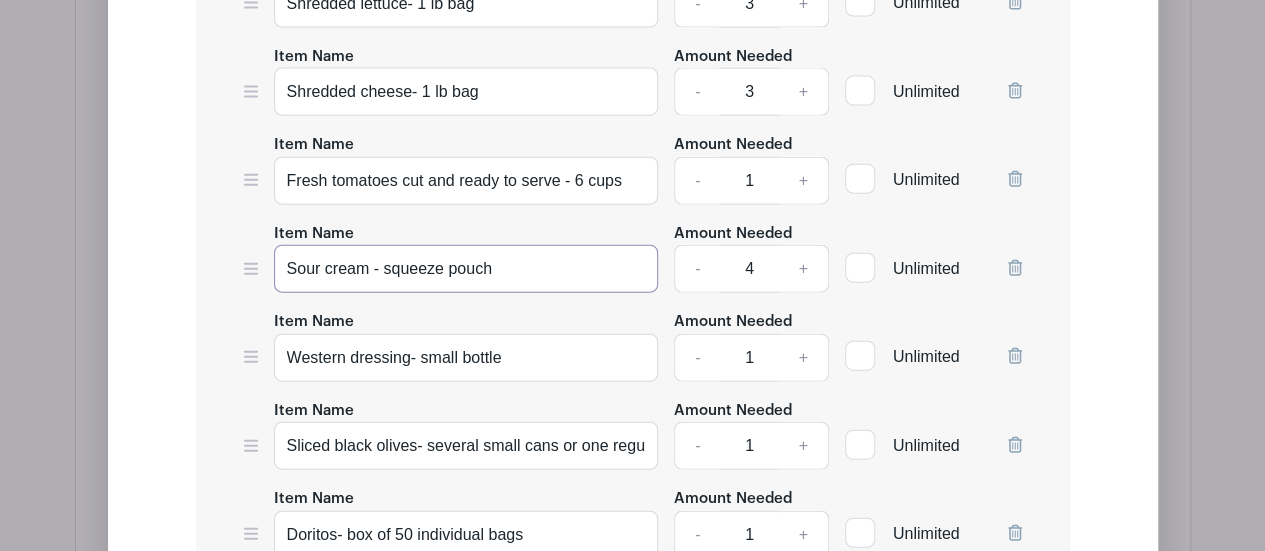 click on "Sour cream - squeeze pouch" at bounding box center (466, 269) 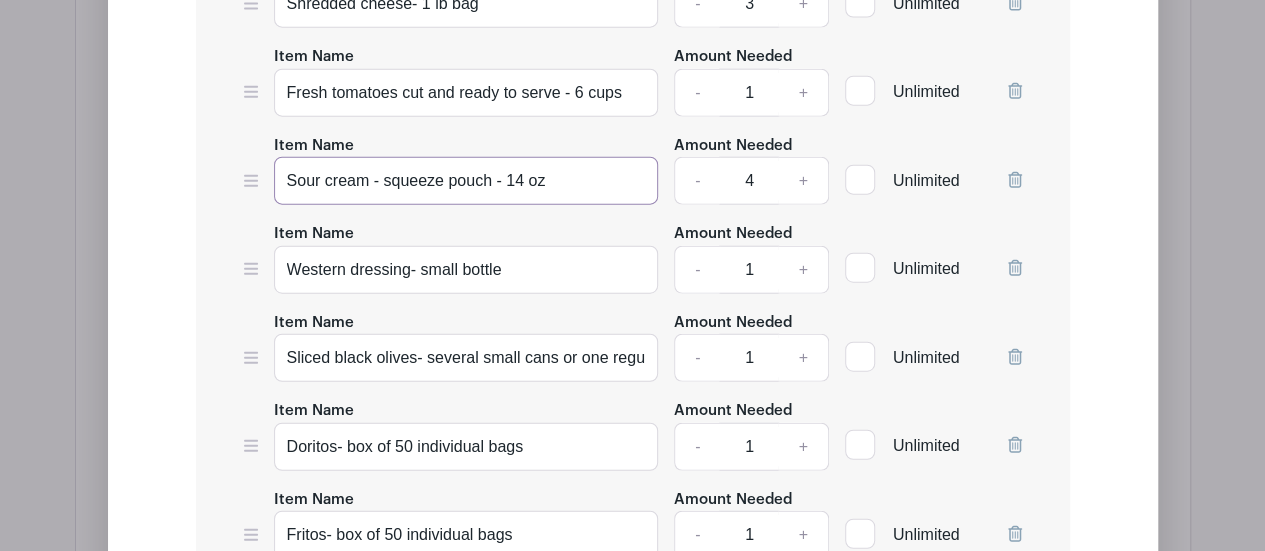 scroll, scrollTop: 2353, scrollLeft: 0, axis: vertical 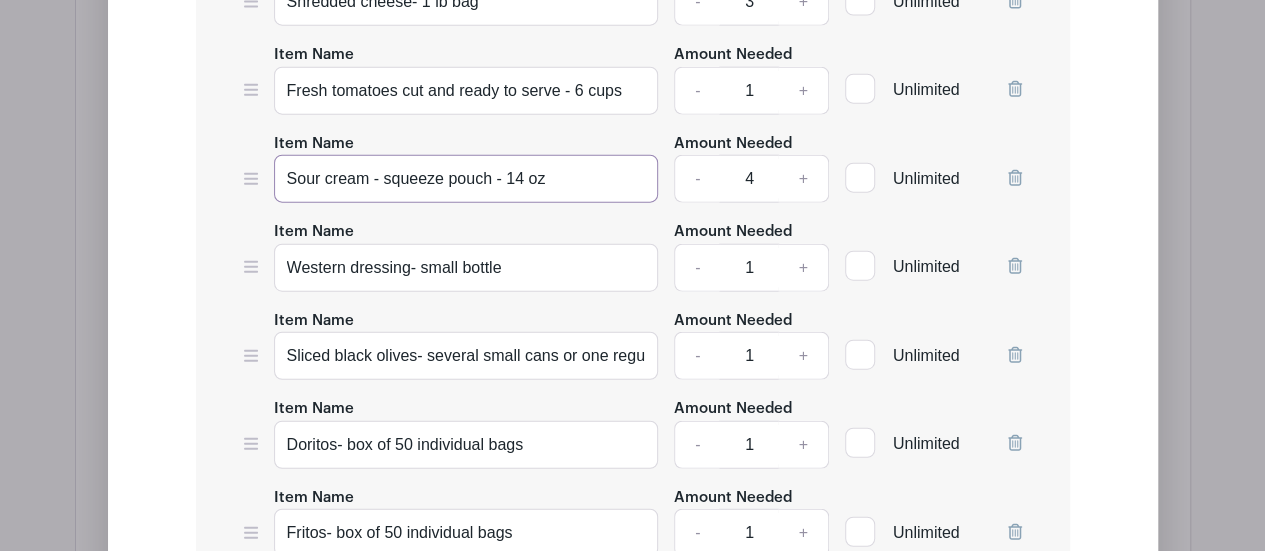 type on "Sour cream - squeeze pouch - 14 oz" 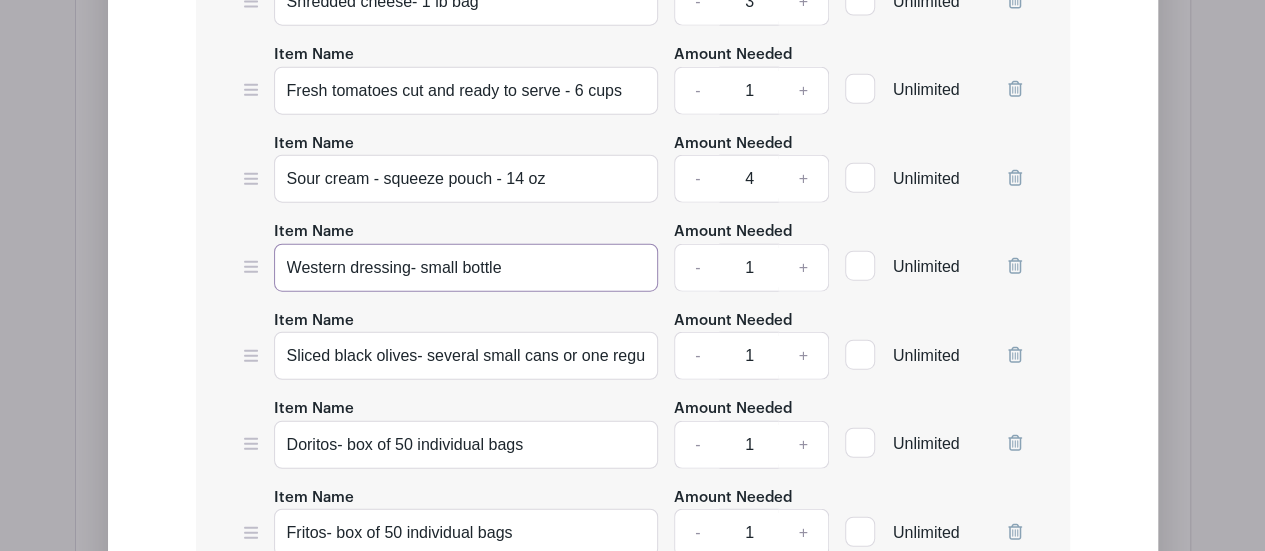 click on "Western dressing- small bottle" at bounding box center (466, 268) 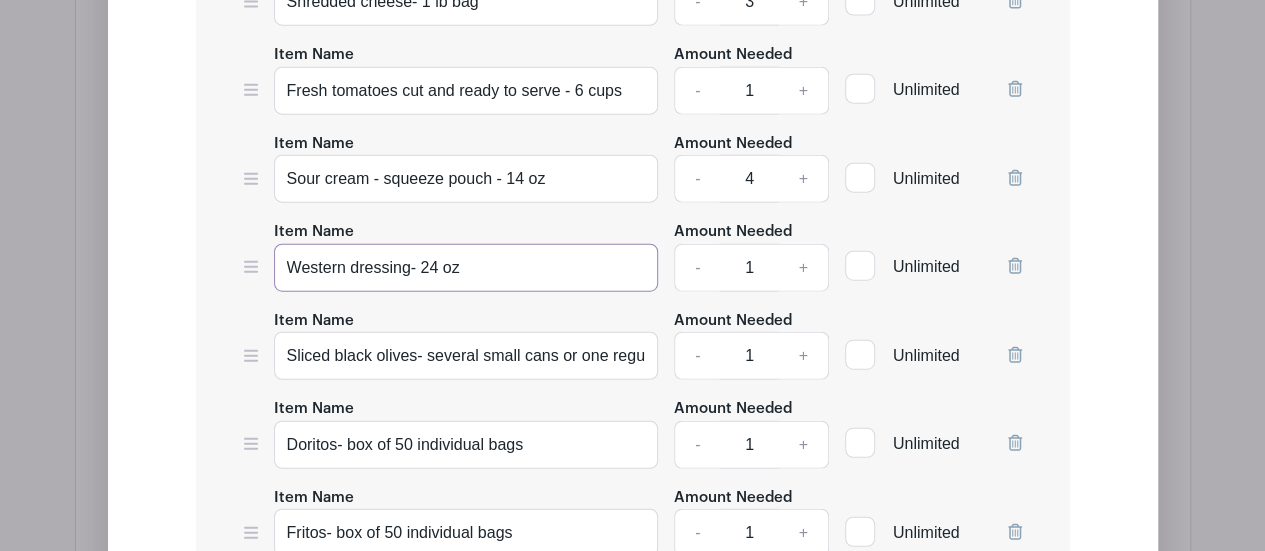 click on "Western dressing- 24 oz" at bounding box center (466, 268) 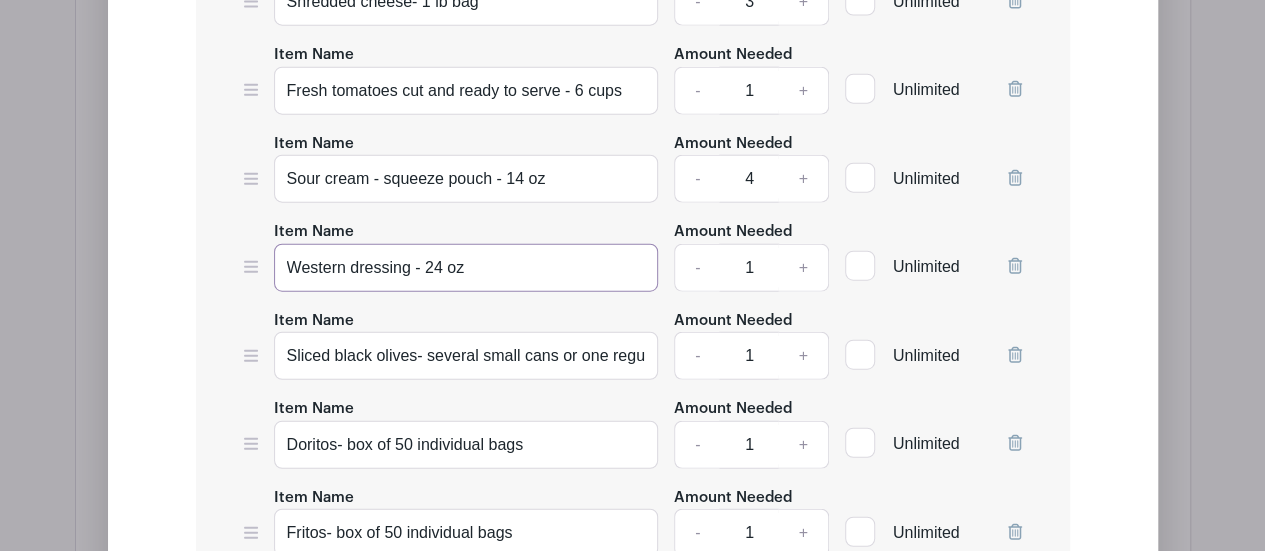 type on "Western dressing - 24 oz" 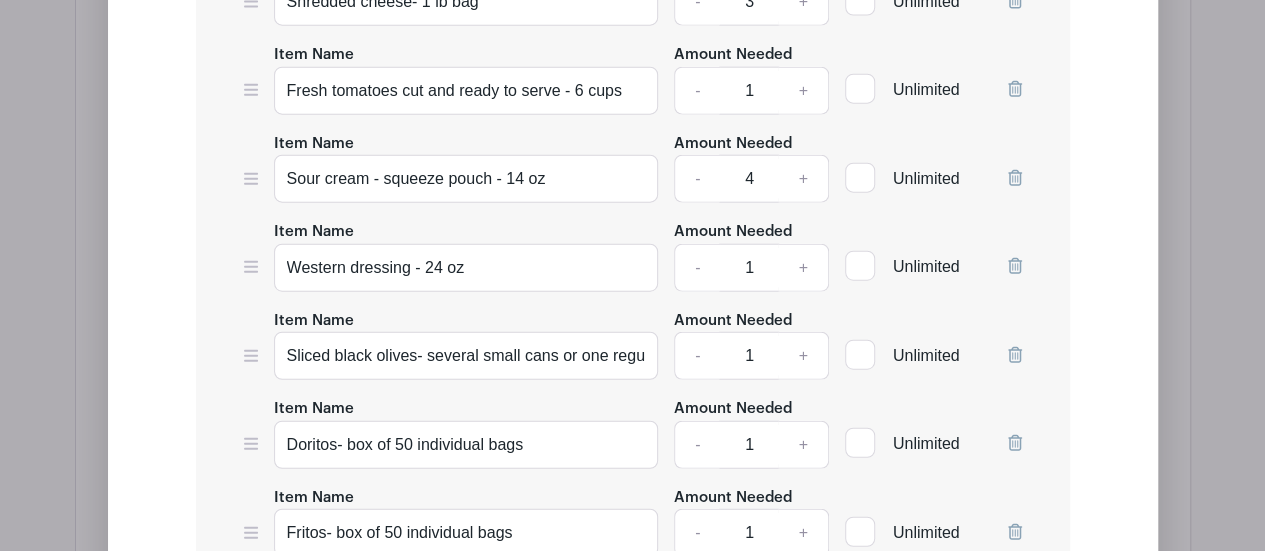 click on "Edit Simple Signup List
List Name
[DATE] lunch- Marching Tacos
List Items
Item Name
Taco meat- 3 lb
Amount Needed
-
6
+
Unlimited
Item Name
Shredded lettuce- 1 lb bag
Amount Needed
-
3
+
Unlimited" at bounding box center [633, 413] 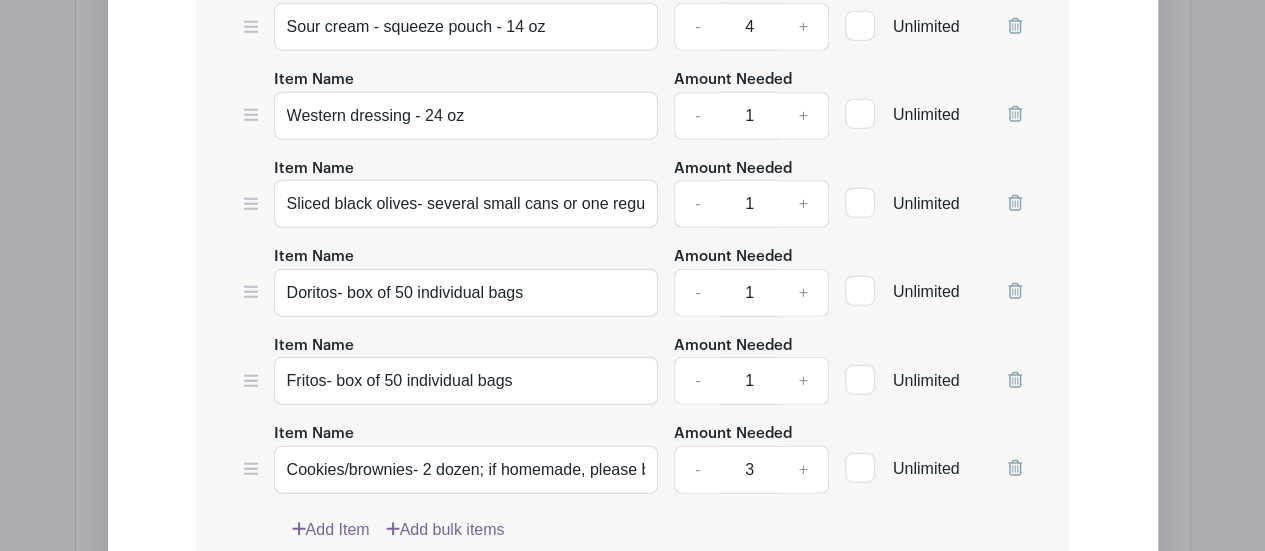 scroll, scrollTop: 2513, scrollLeft: 0, axis: vertical 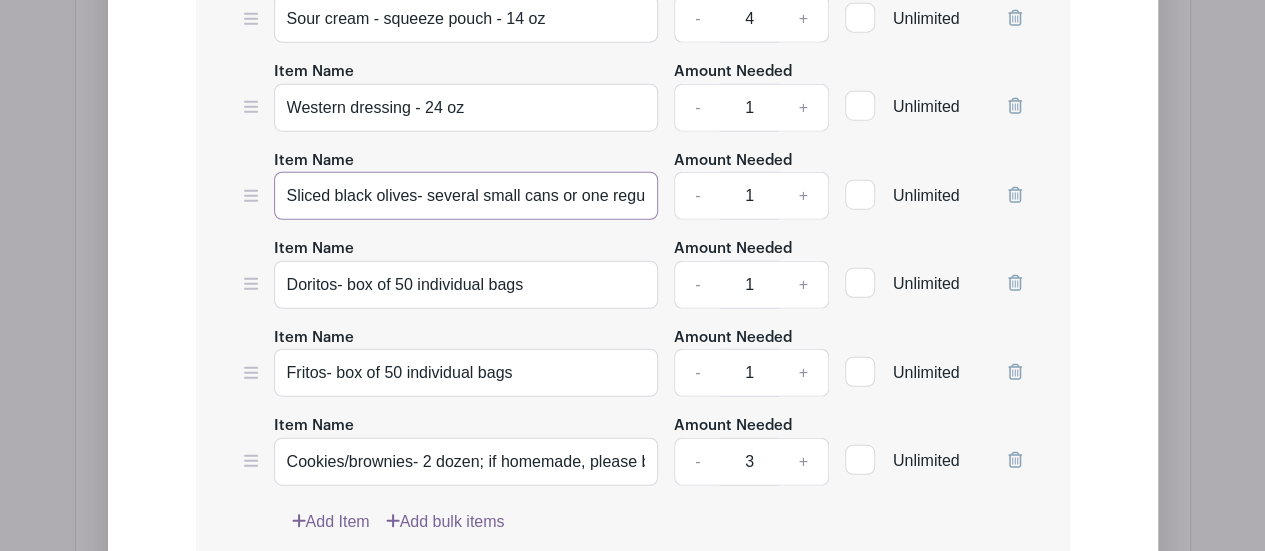 click on "Sliced black olives- several small cans or one regular sized can" at bounding box center (466, 196) 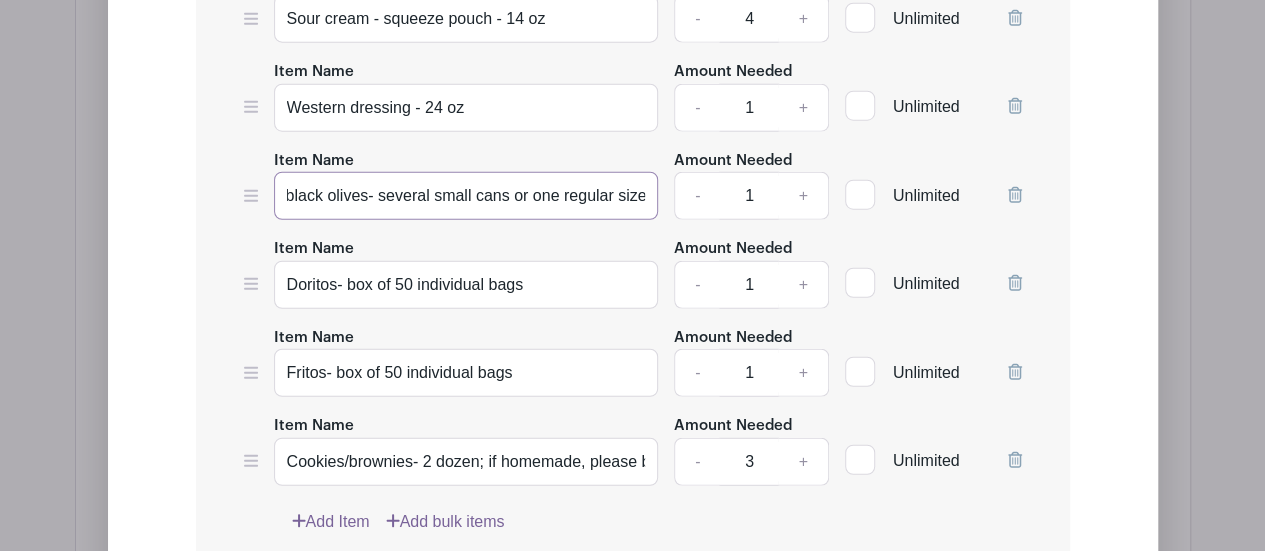 scroll, scrollTop: 0, scrollLeft: 87, axis: horizontal 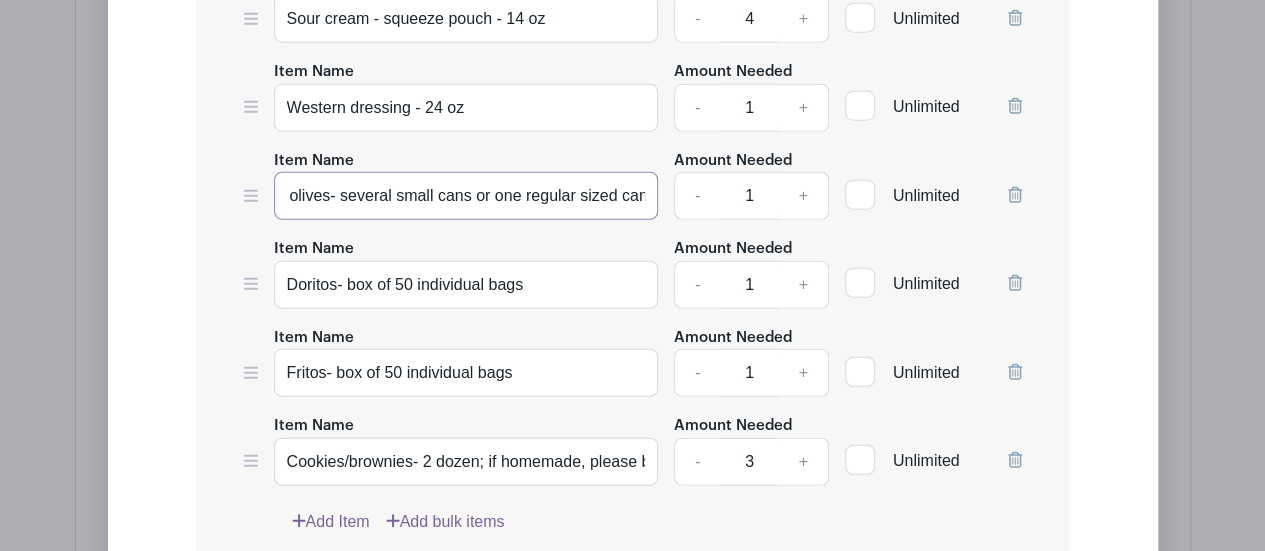 click on "Sliced black olives- several small cans or one regular sized can" at bounding box center (466, 196) 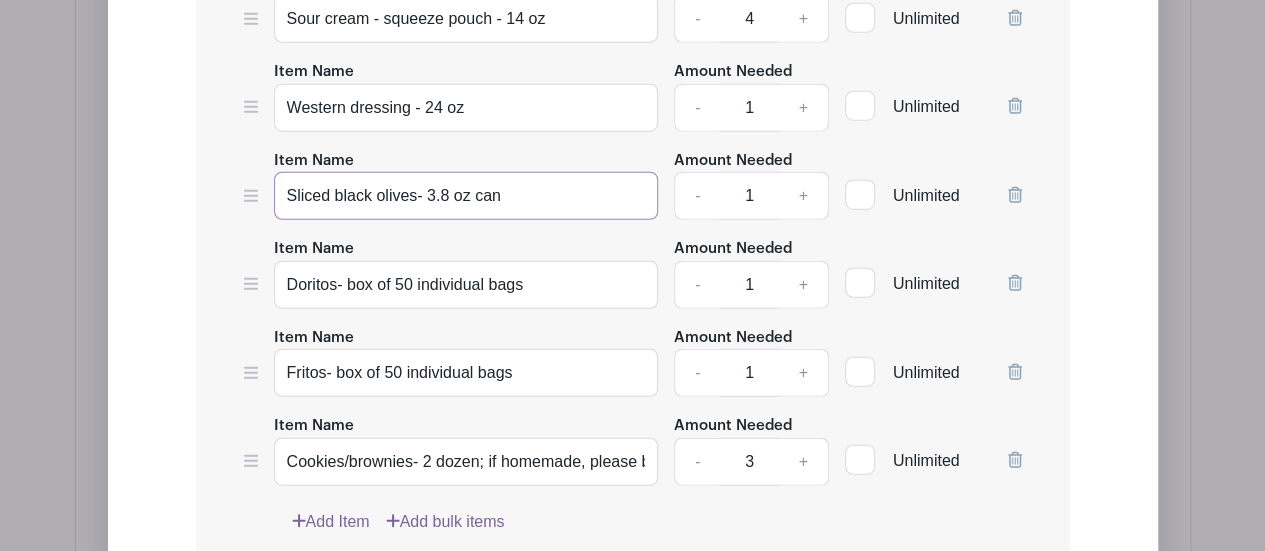 type on "Sliced black olives- 3.8 oz can" 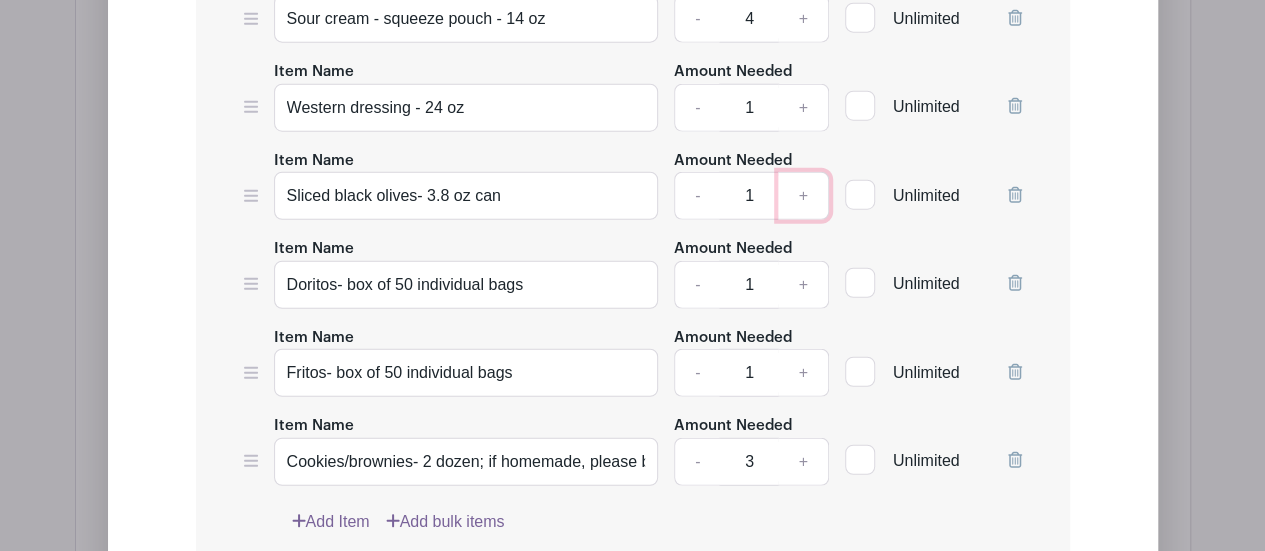 click on "+" at bounding box center [803, 196] 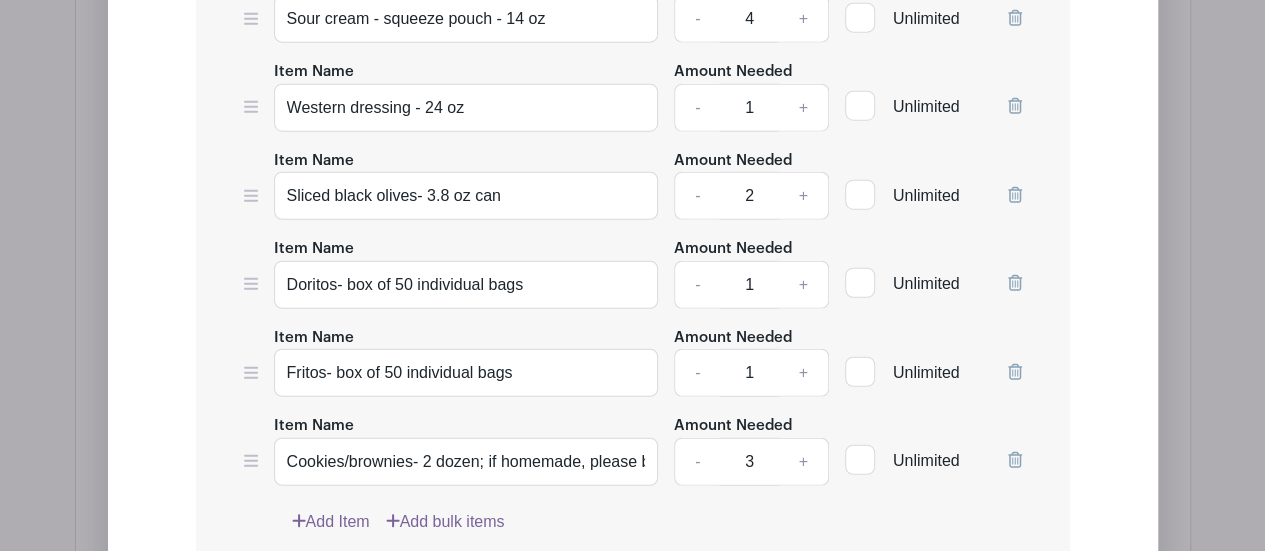 click on "List Name
[DATE] lunch- Marching Tacos
List Items
Item Name
Taco meat- 3 lb
Amount Needed
-
6
+
Unlimited
Item Name
Shredded lettuce- 1 lb bag
Amount Needed
-
3
+
Unlimited" at bounding box center [633, 297] 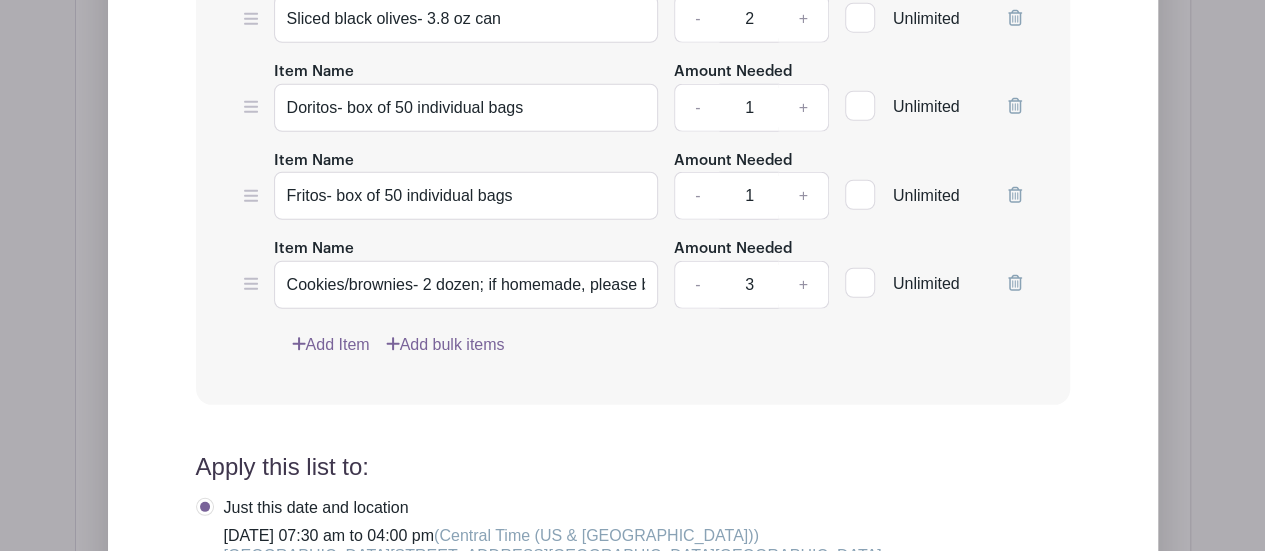 scroll, scrollTop: 2703, scrollLeft: 0, axis: vertical 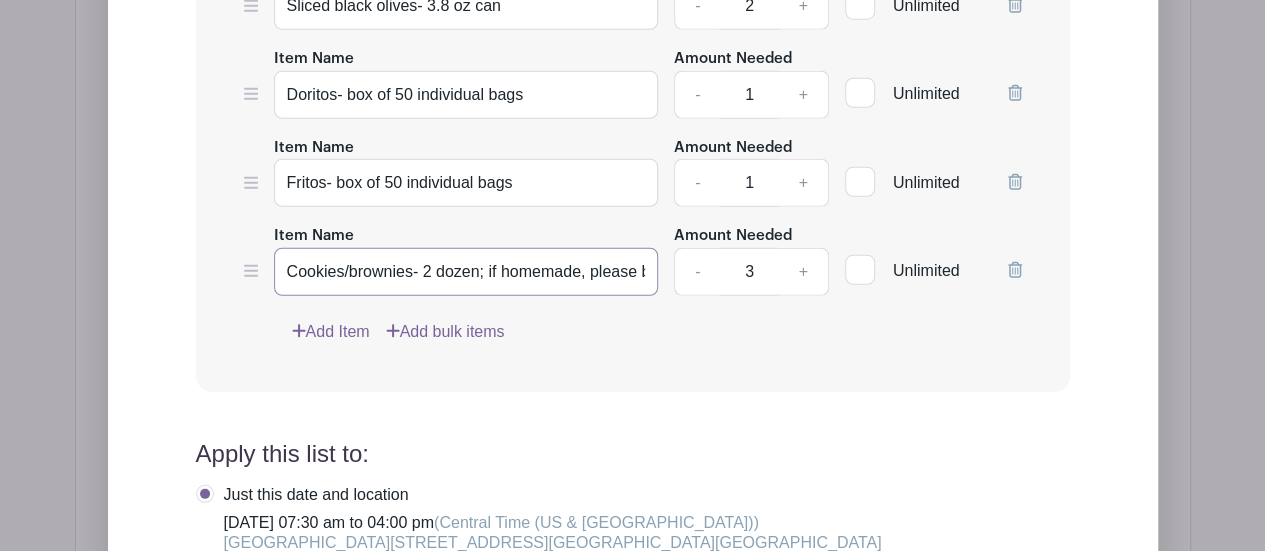 click on "Cookies/brownies- 2 dozen; if homemade, please bring individually wrapped" at bounding box center (466, 272) 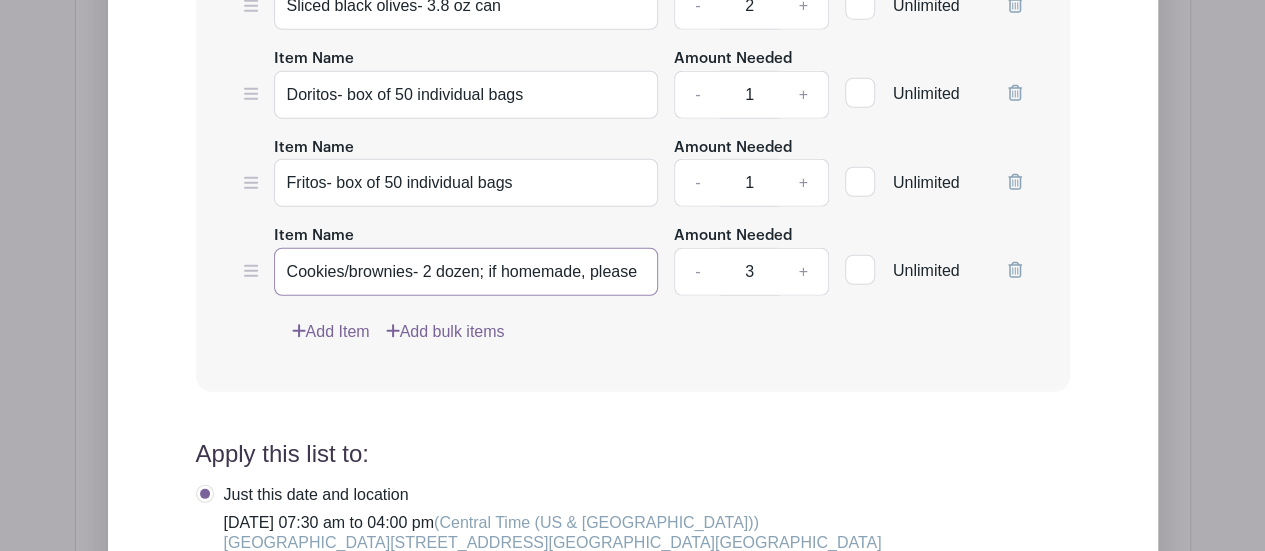scroll, scrollTop: 0, scrollLeft: 0, axis: both 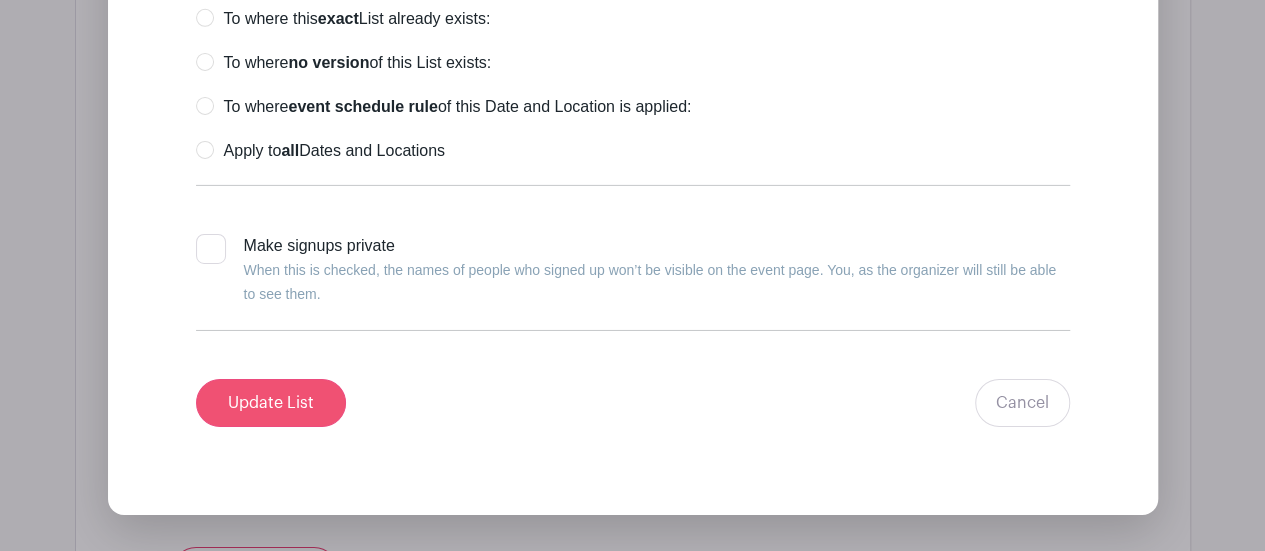 type on "Cookies/brownies- 2 dozen cut and ready to serve" 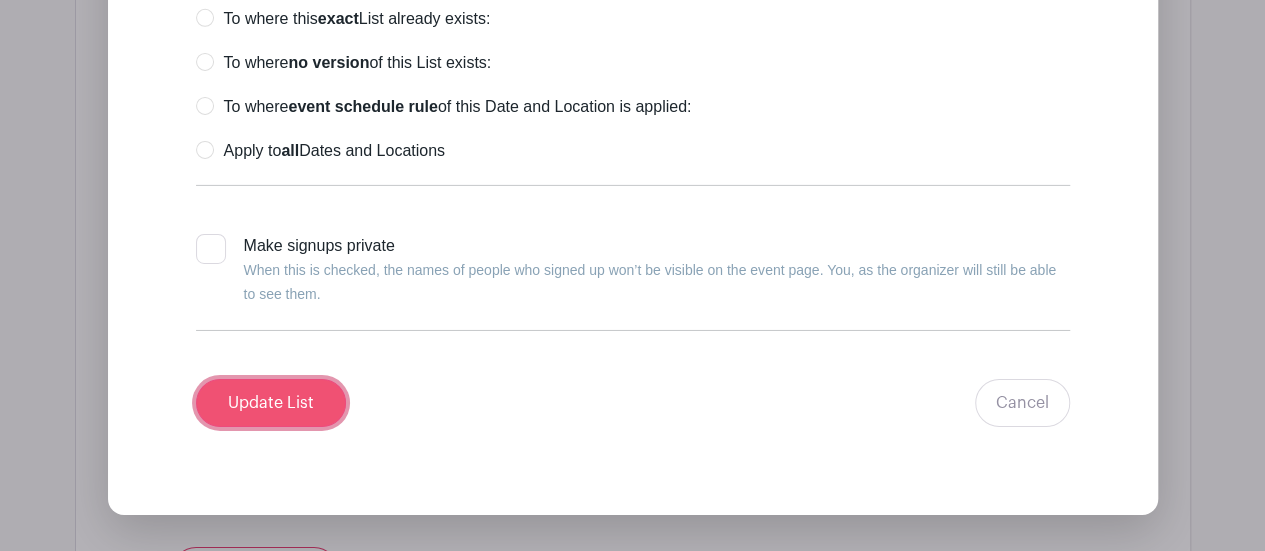 click on "Update List" at bounding box center (271, 403) 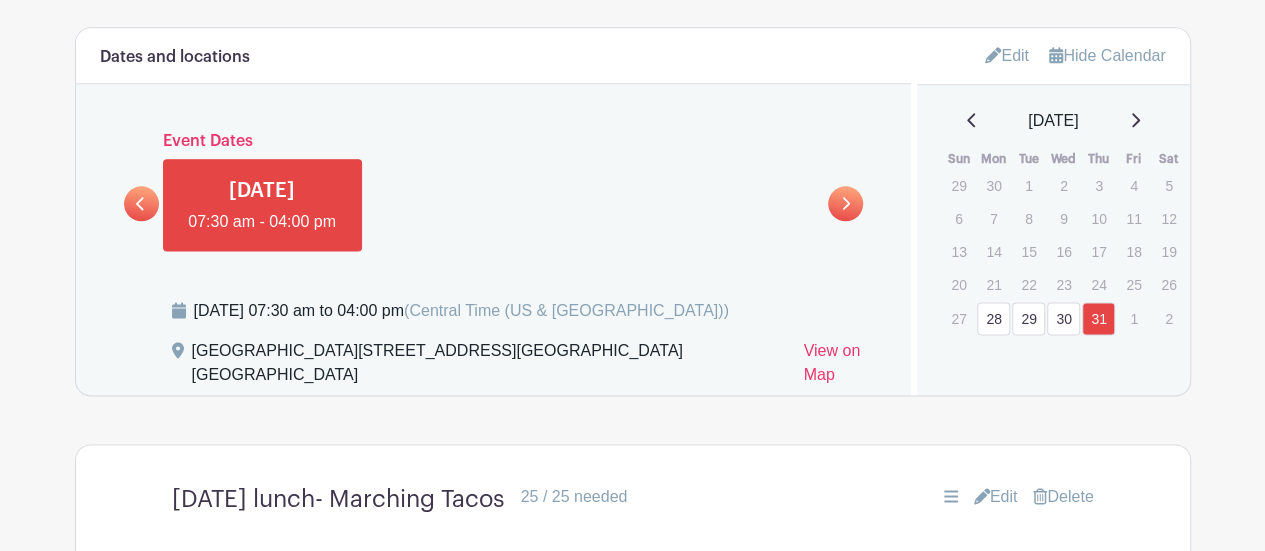 scroll, scrollTop: 1190, scrollLeft: 0, axis: vertical 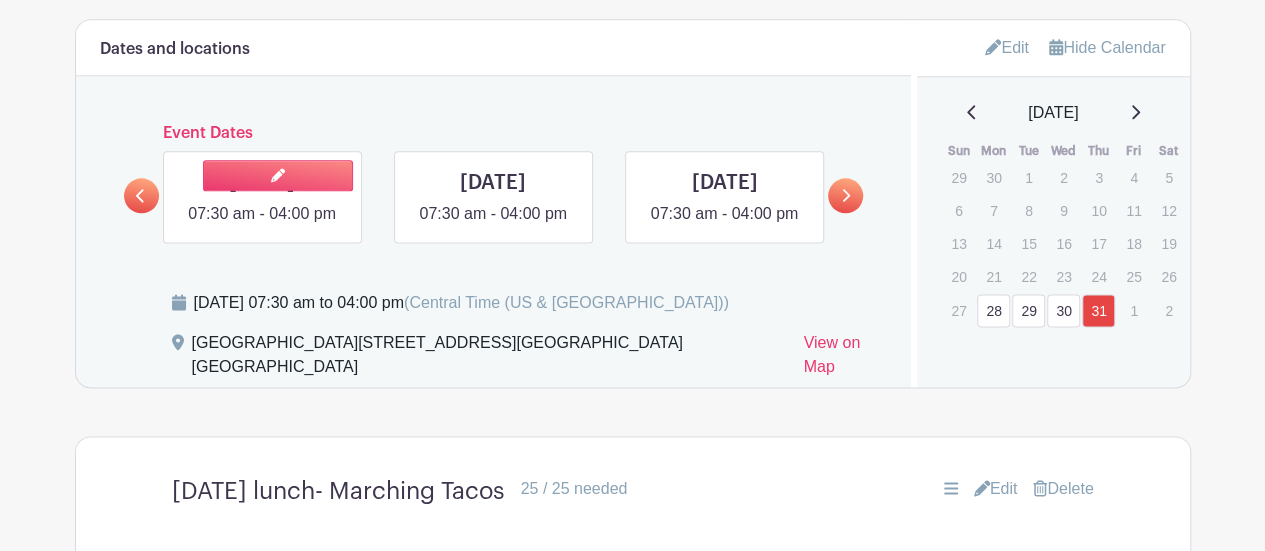 click at bounding box center [262, 226] 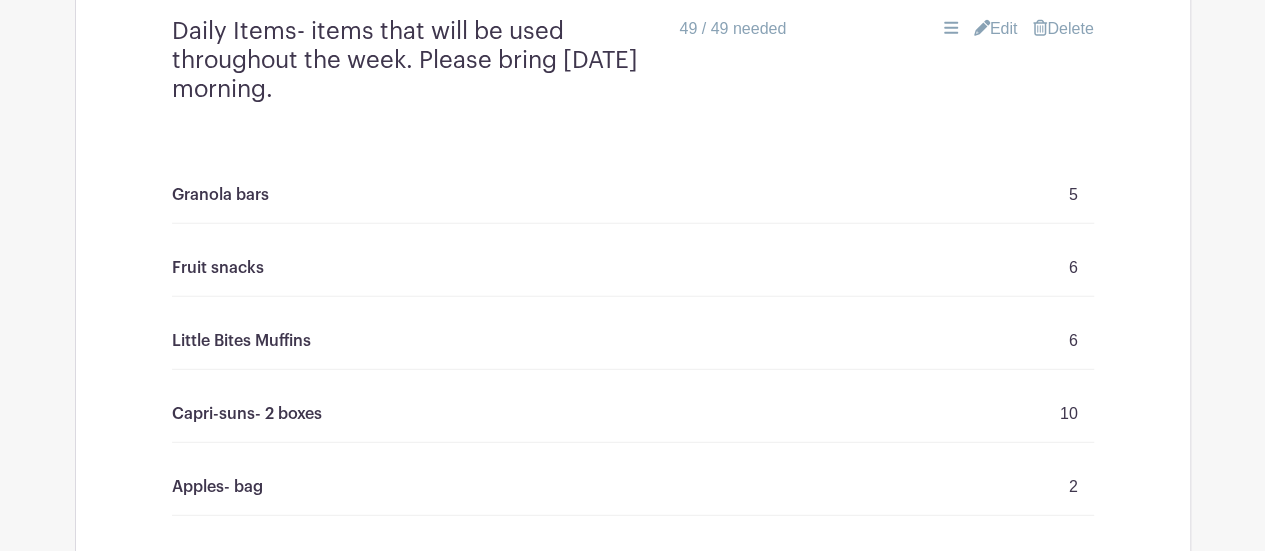 scroll, scrollTop: 2552, scrollLeft: 0, axis: vertical 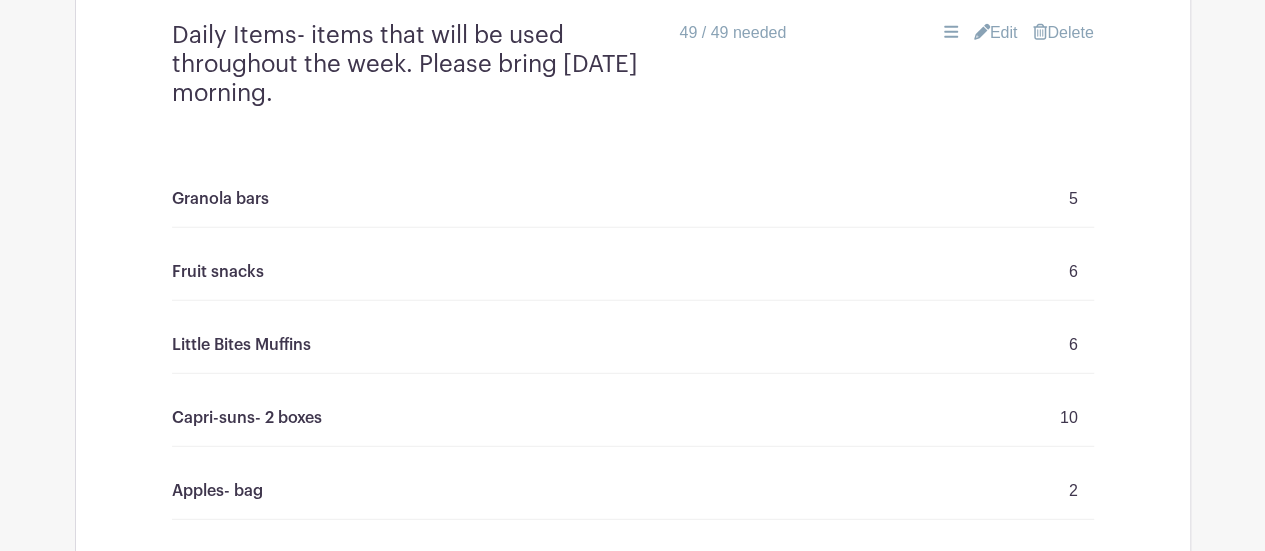 click on "Edit" at bounding box center (996, 33) 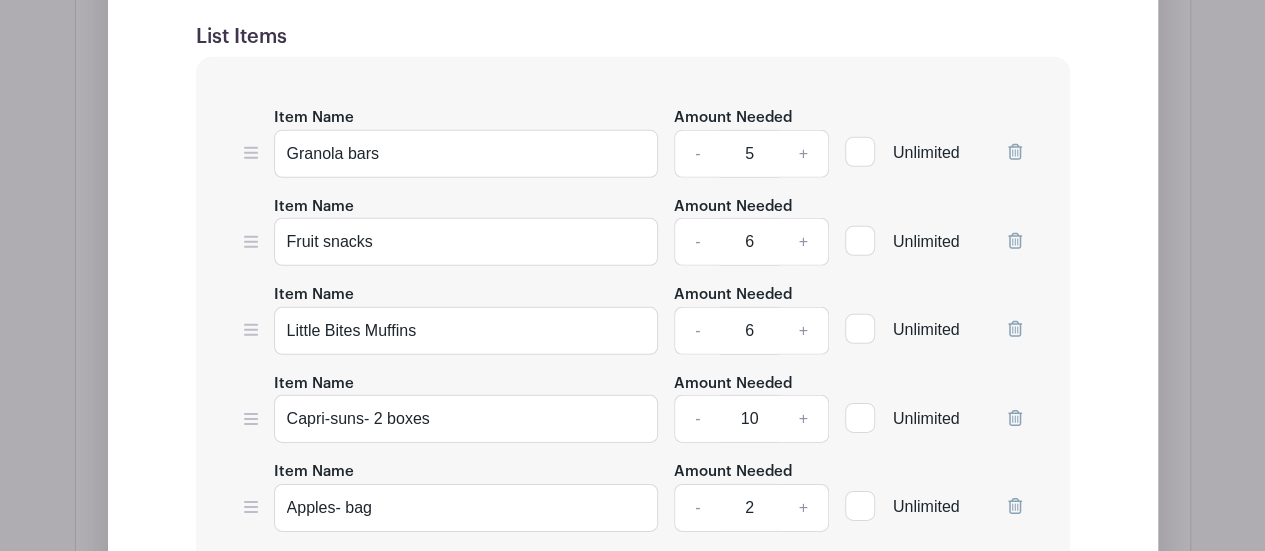 scroll, scrollTop: 2922, scrollLeft: 0, axis: vertical 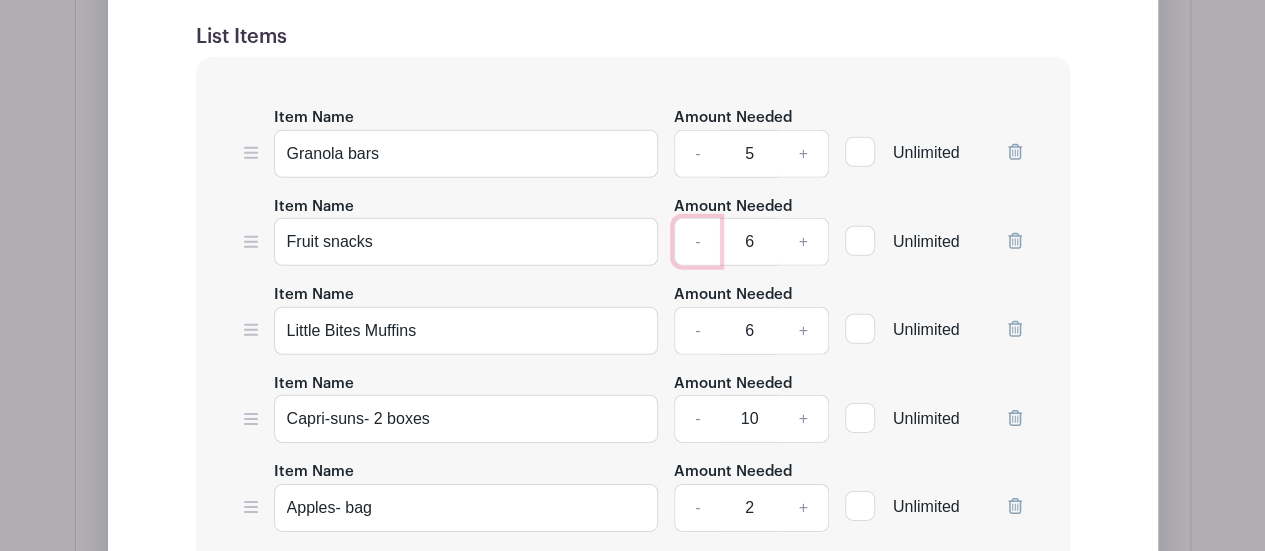 click on "-" at bounding box center (697, 242) 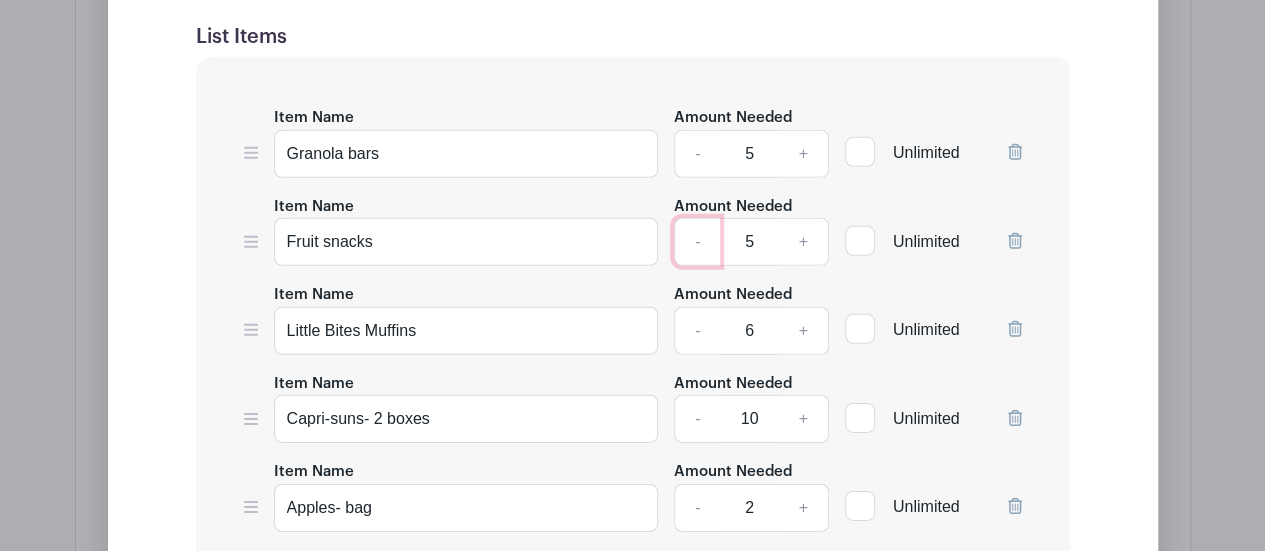 click on "-" at bounding box center (697, 242) 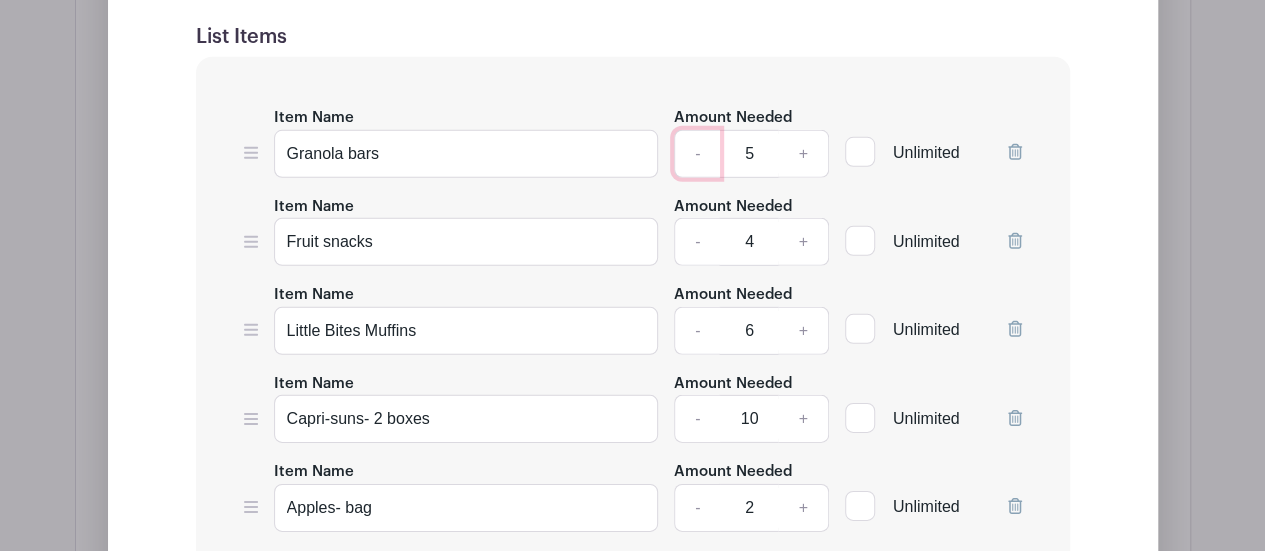 click on "-" at bounding box center (697, 154) 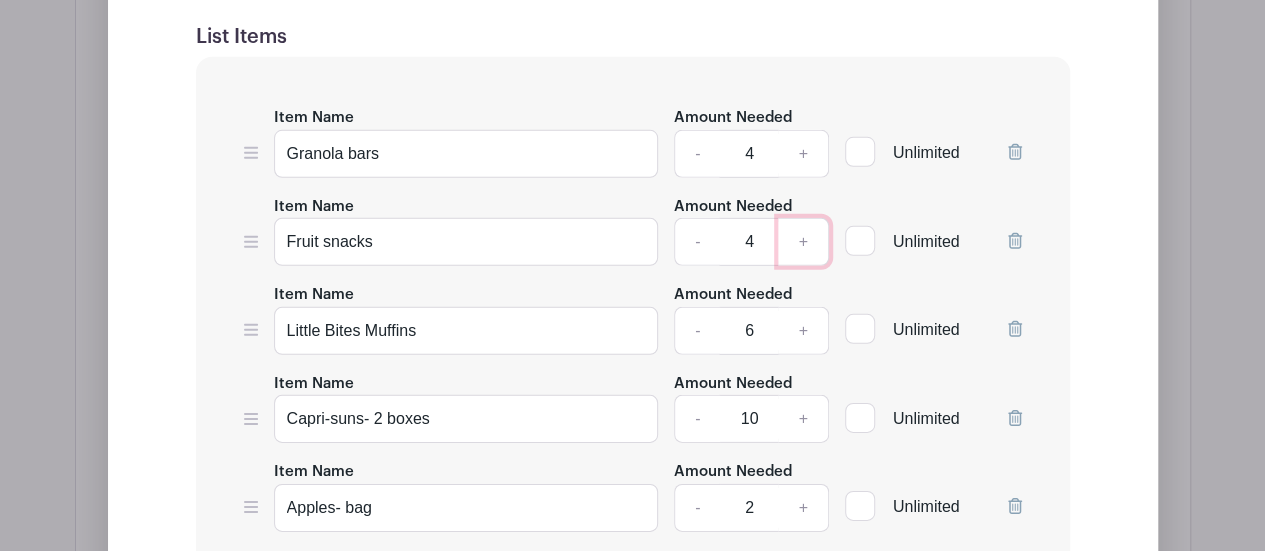 click on "+" at bounding box center (803, 242) 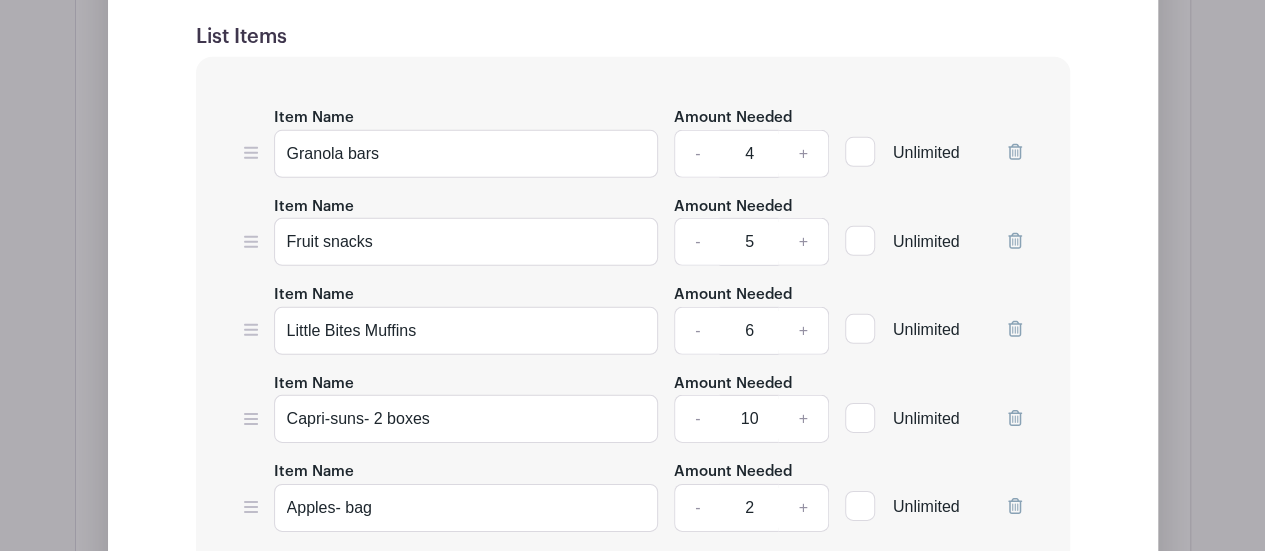 click on "List Name
Daily Items- items that will be used throughout the week.  Please bring [DATE] morning.
List Items
Item Name
Granola bars
Amount Needed
-
4
+
Unlimited
Item Name
Fruit snacks
Amount Needed
-
5
+
Unlimited" at bounding box center [633, 984] 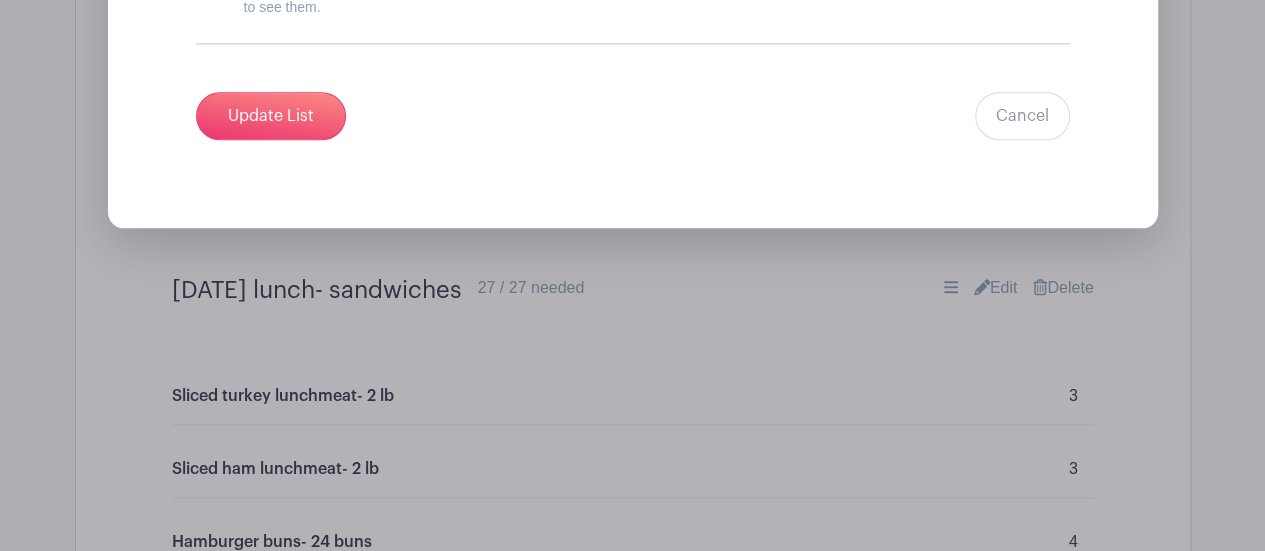 scroll, scrollTop: 4670, scrollLeft: 0, axis: vertical 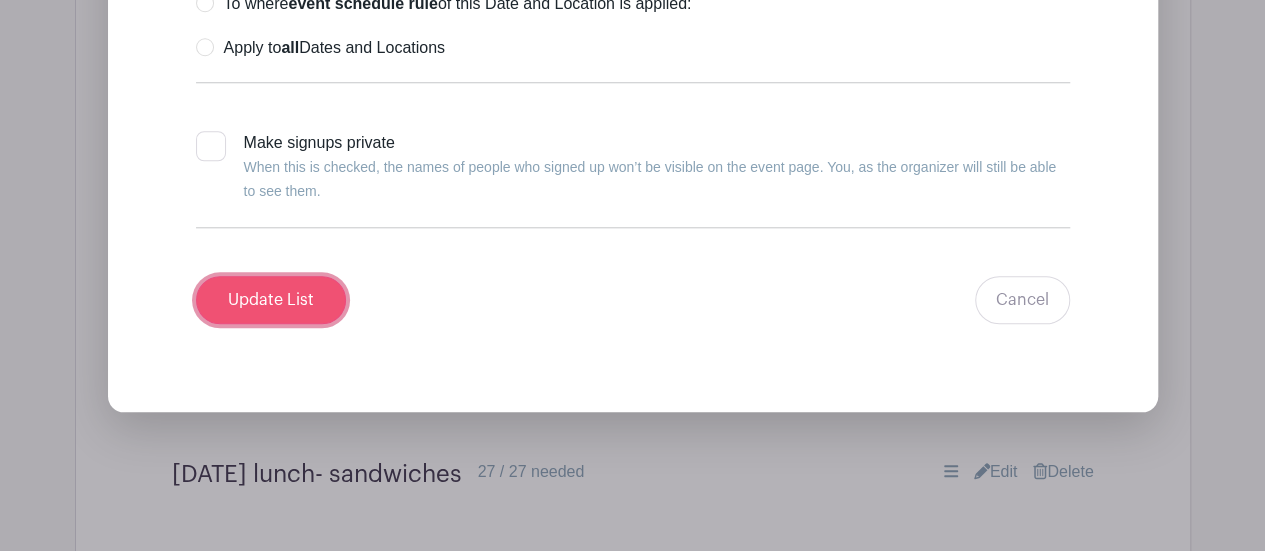 click on "Update List" at bounding box center [271, 300] 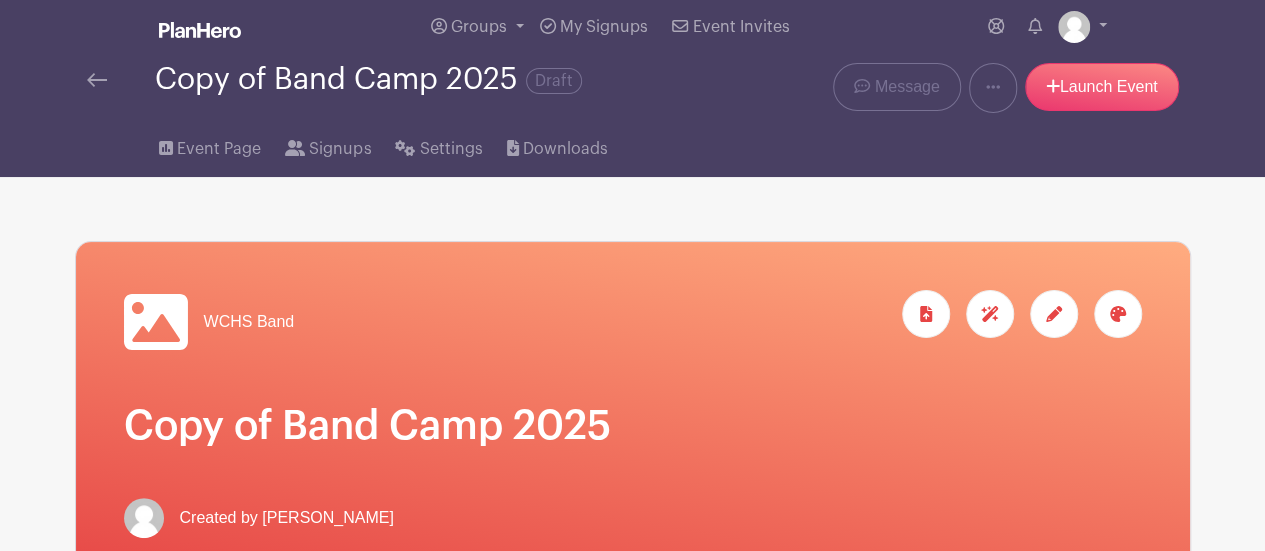 scroll, scrollTop: 8, scrollLeft: 0, axis: vertical 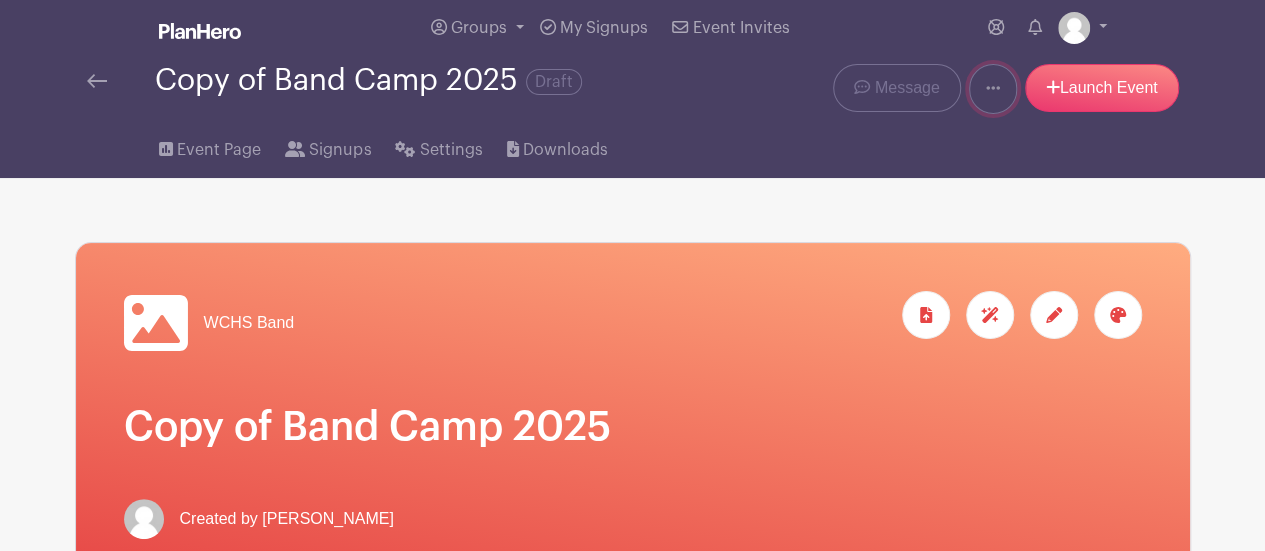 click at bounding box center [993, 89] 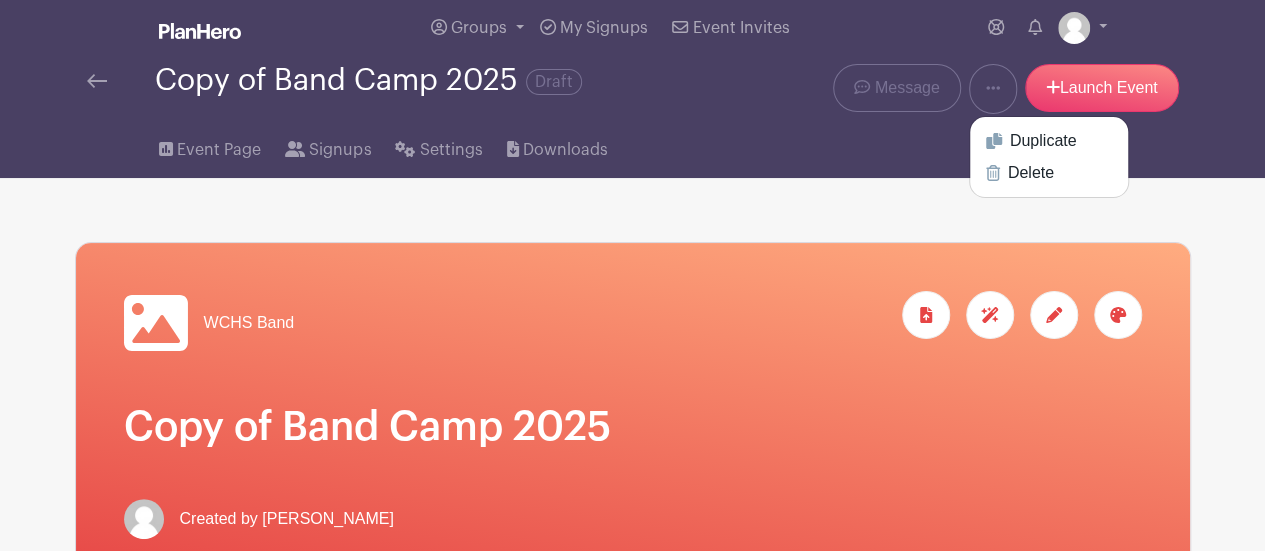 click on "WCHS Band" at bounding box center [633, 2594] 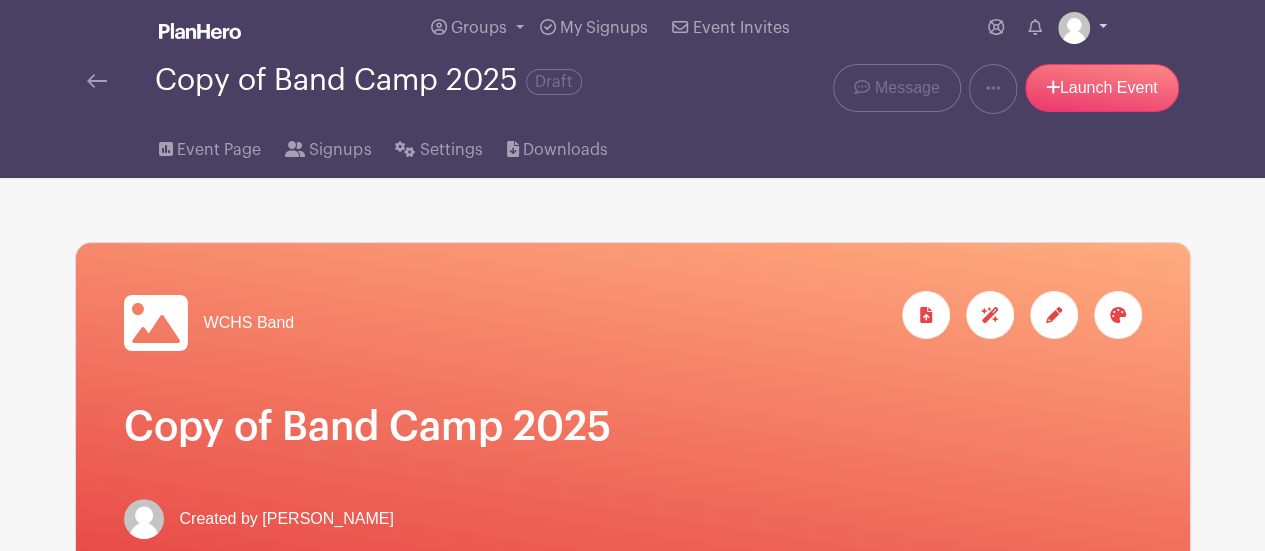 click at bounding box center [1082, 28] 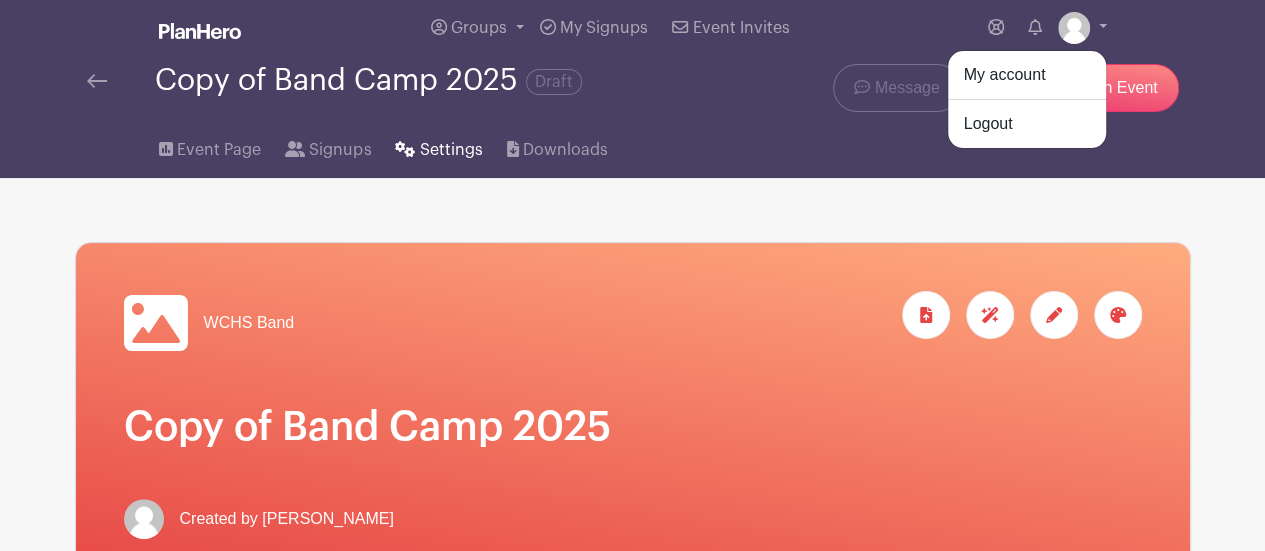 click on "Settings" at bounding box center (451, 150) 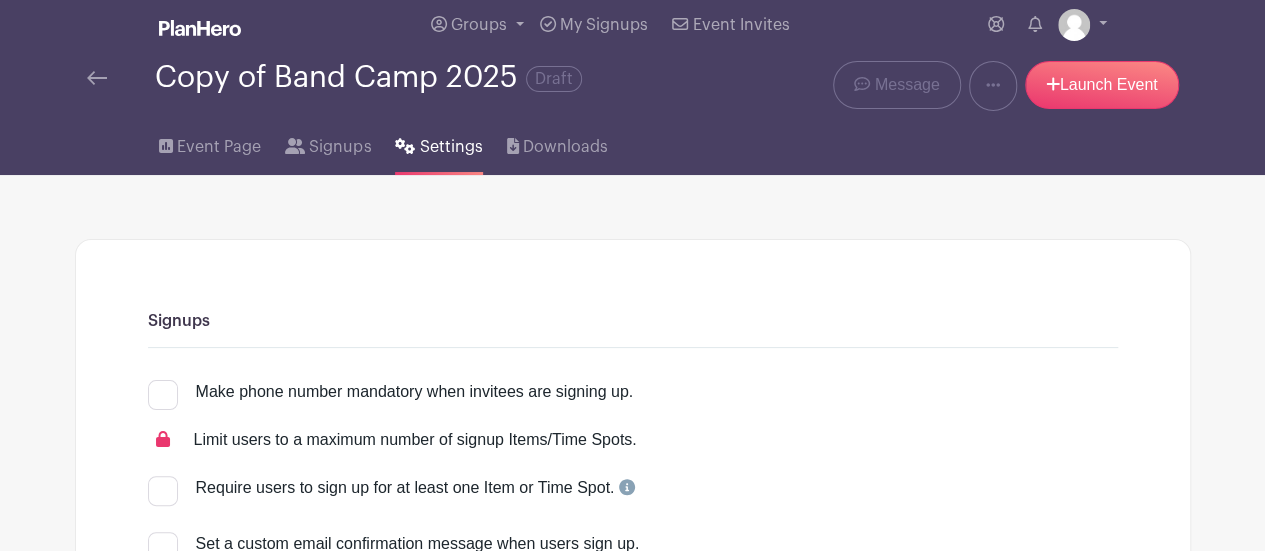 scroll, scrollTop: 0, scrollLeft: 0, axis: both 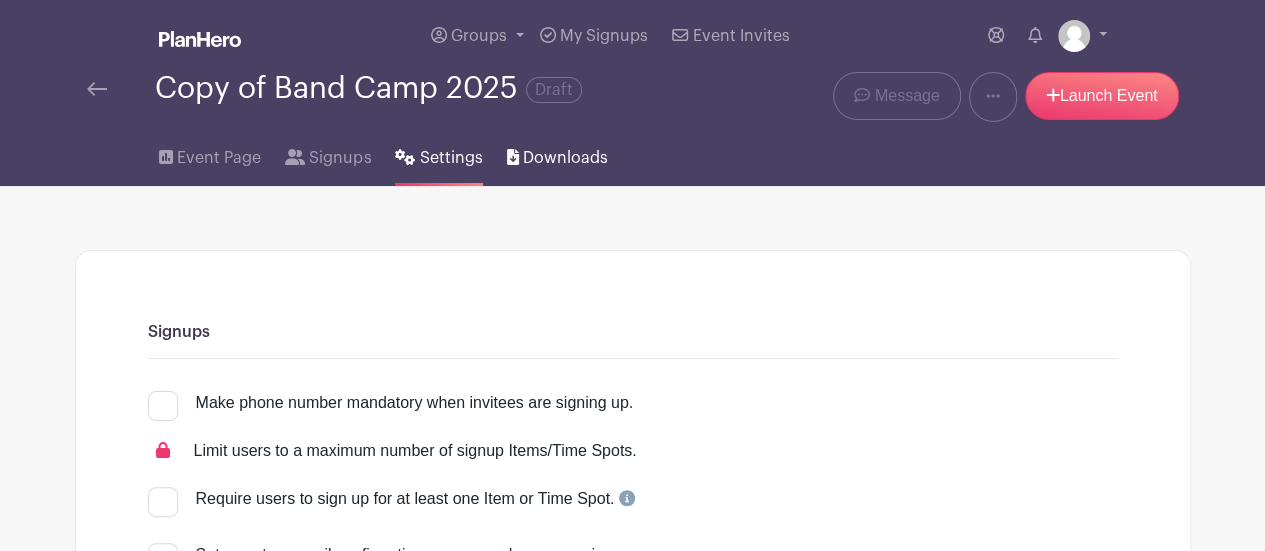 click on "Downloads" at bounding box center (565, 158) 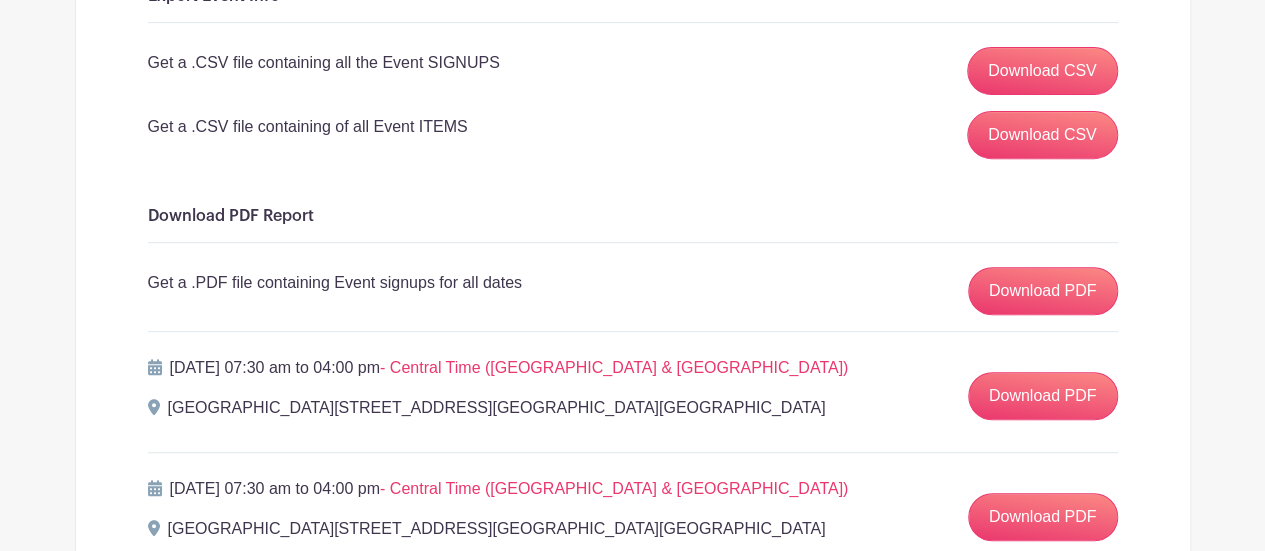 scroll, scrollTop: 347, scrollLeft: 0, axis: vertical 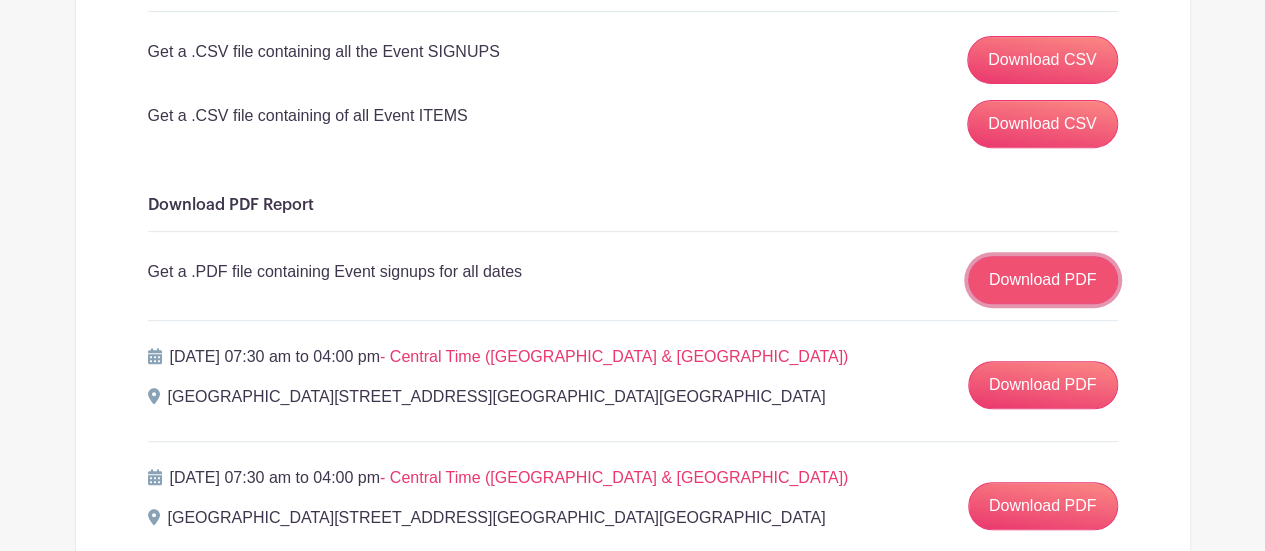 click on "Download PDF" at bounding box center (1043, 280) 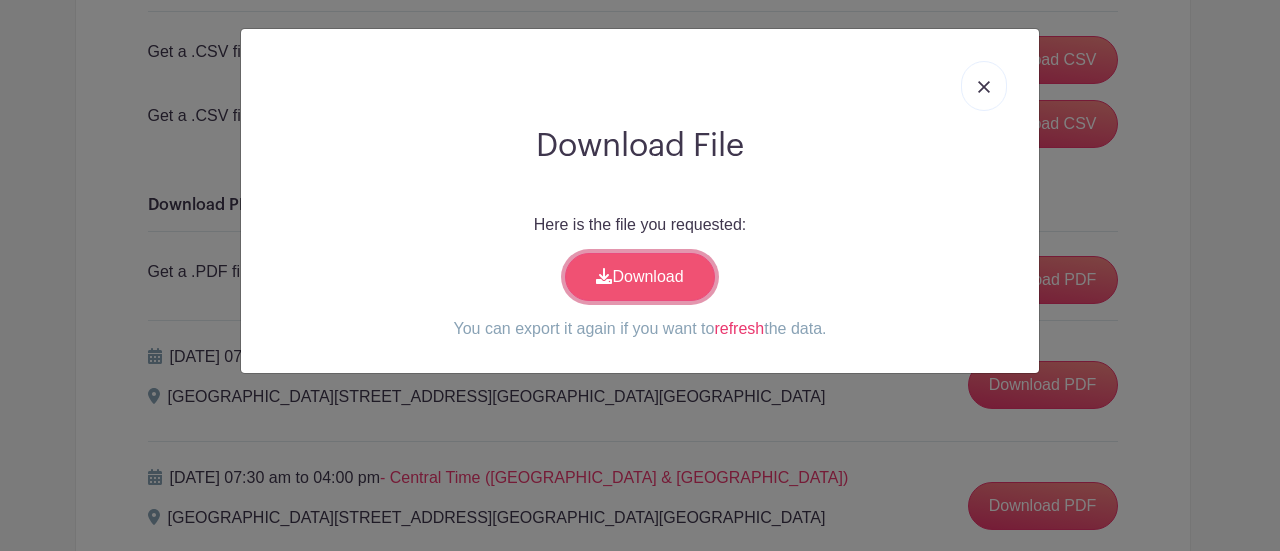 click on "Download" at bounding box center [640, 277] 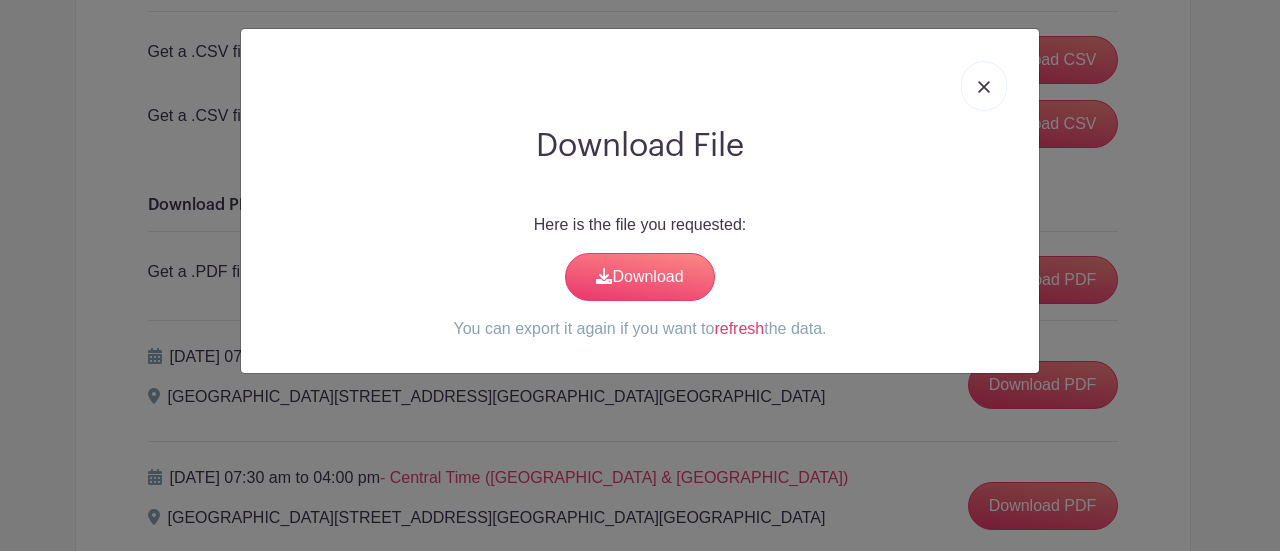 click at bounding box center [984, 87] 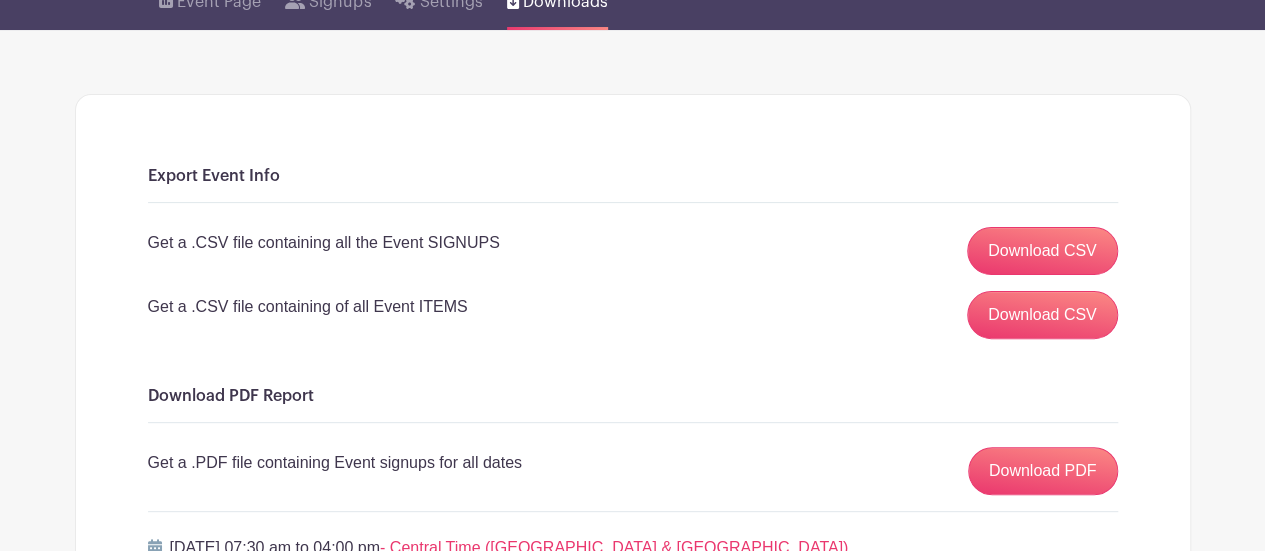scroll, scrollTop: 143, scrollLeft: 0, axis: vertical 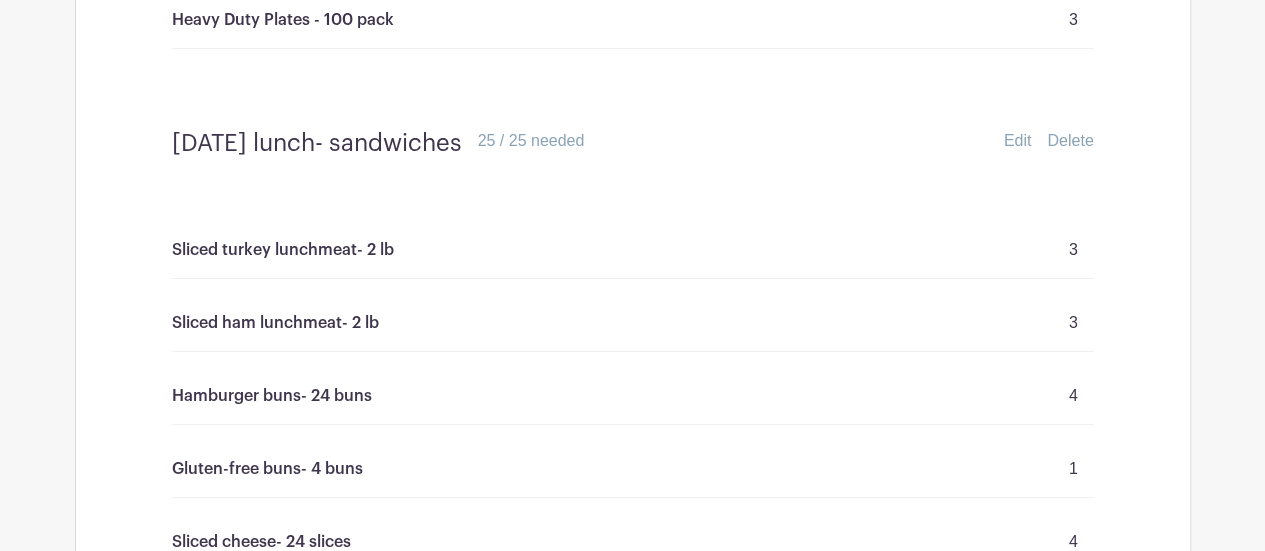click on "Edit" at bounding box center [1018, 141] 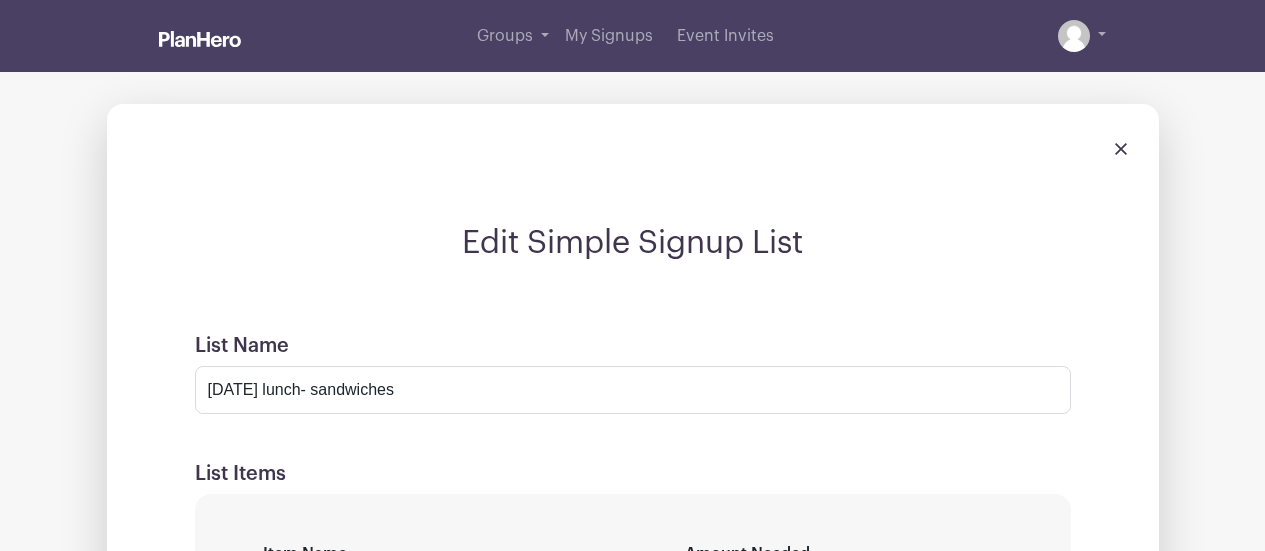 scroll, scrollTop: 718, scrollLeft: 0, axis: vertical 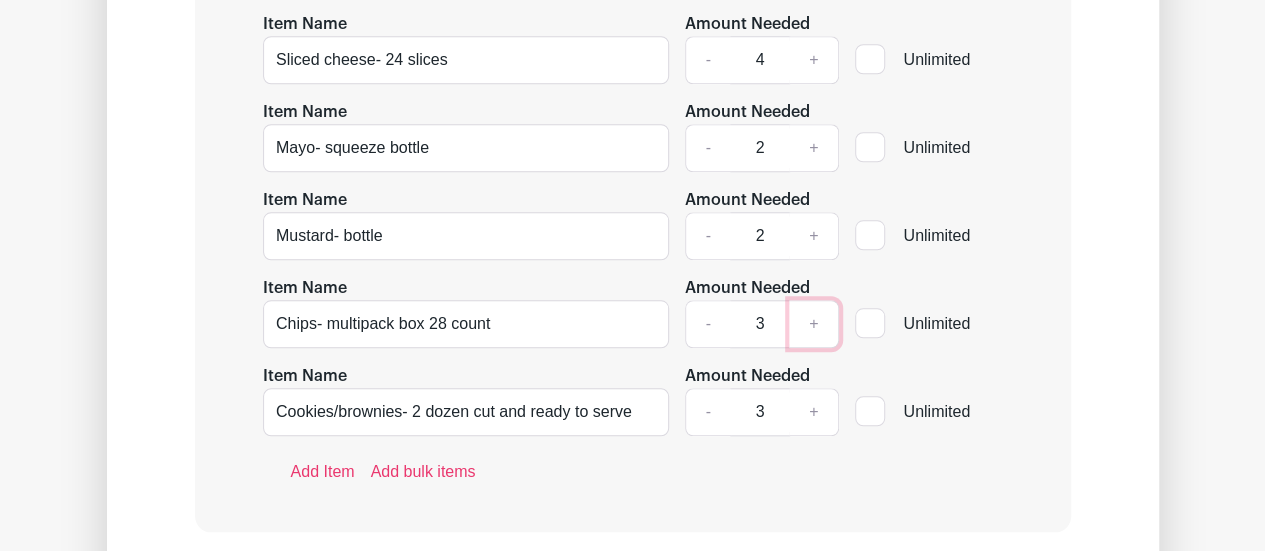 click on "+" at bounding box center [814, 324] 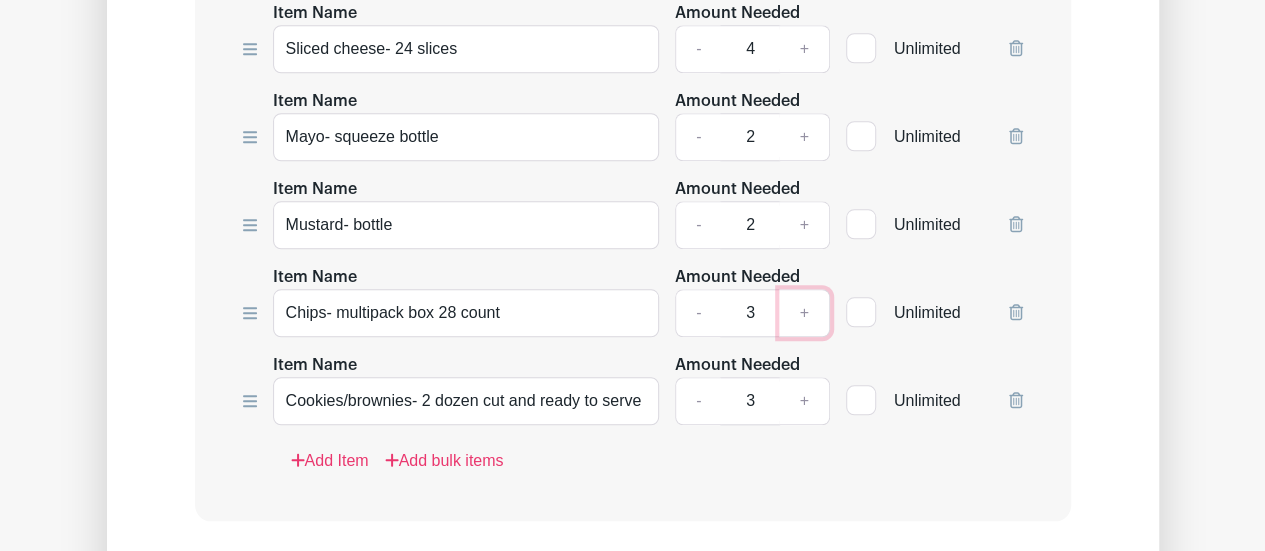 scroll, scrollTop: 894, scrollLeft: 0, axis: vertical 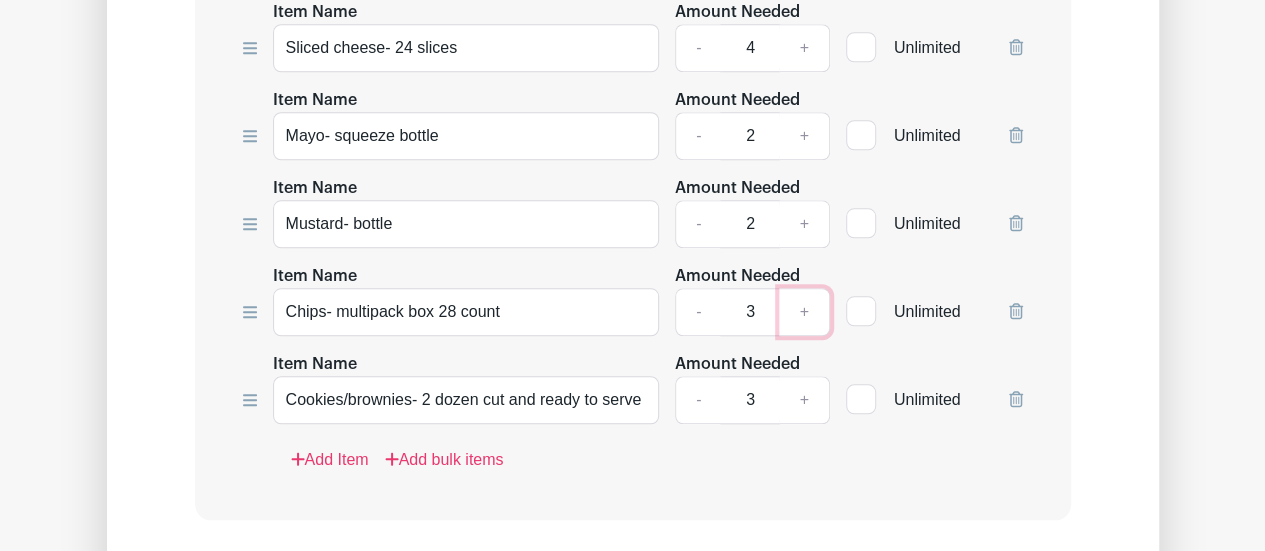 click on "+" at bounding box center (804, 312) 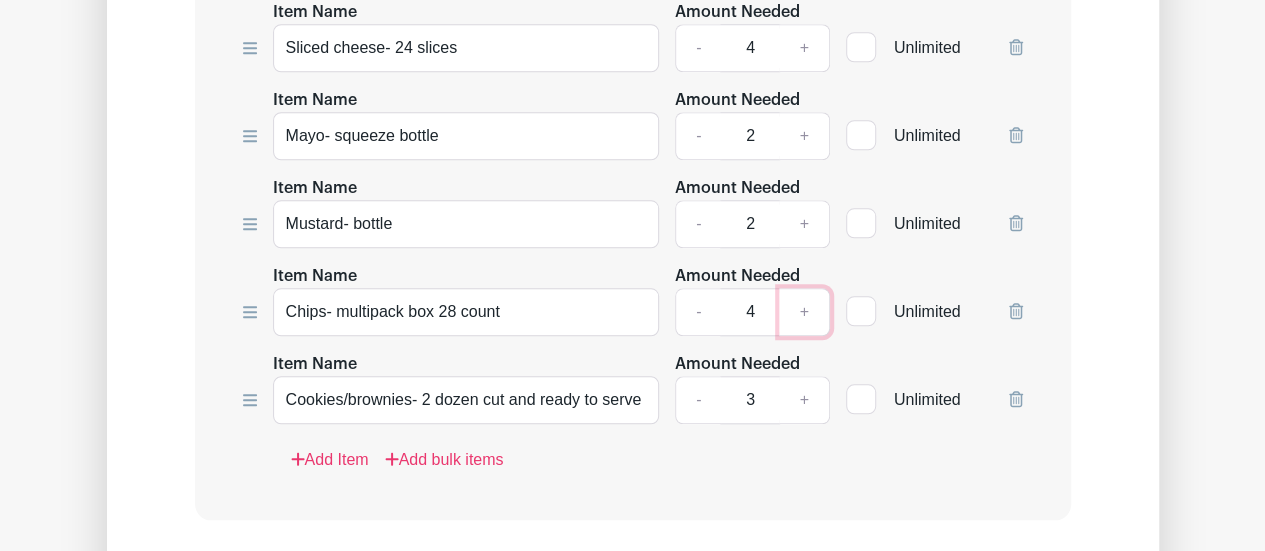 click on "+" at bounding box center [804, 312] 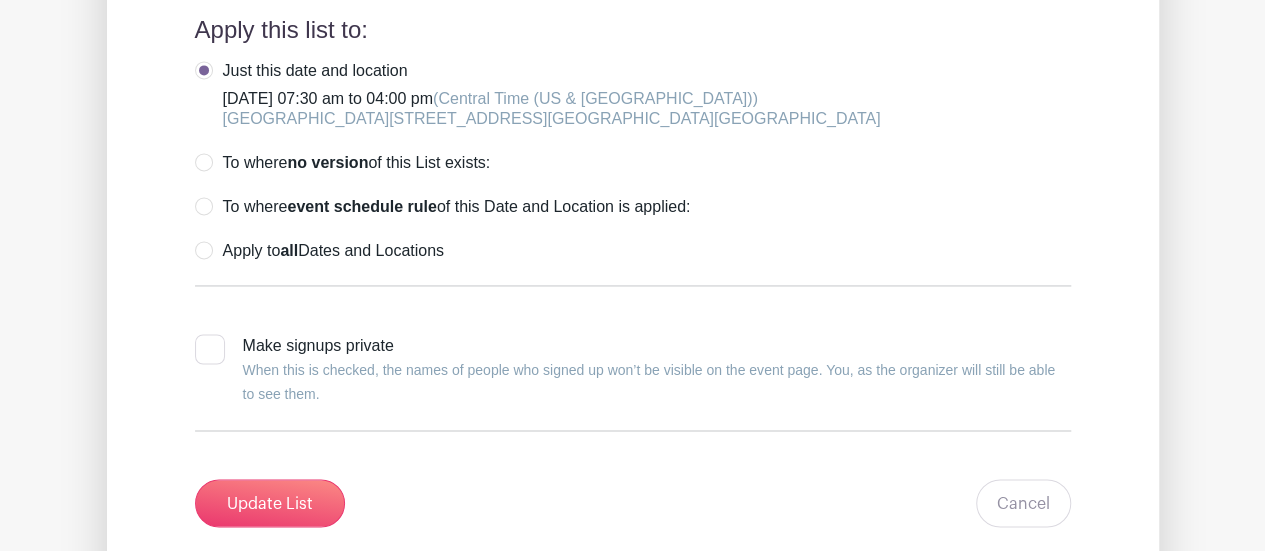 scroll, scrollTop: 1463, scrollLeft: 0, axis: vertical 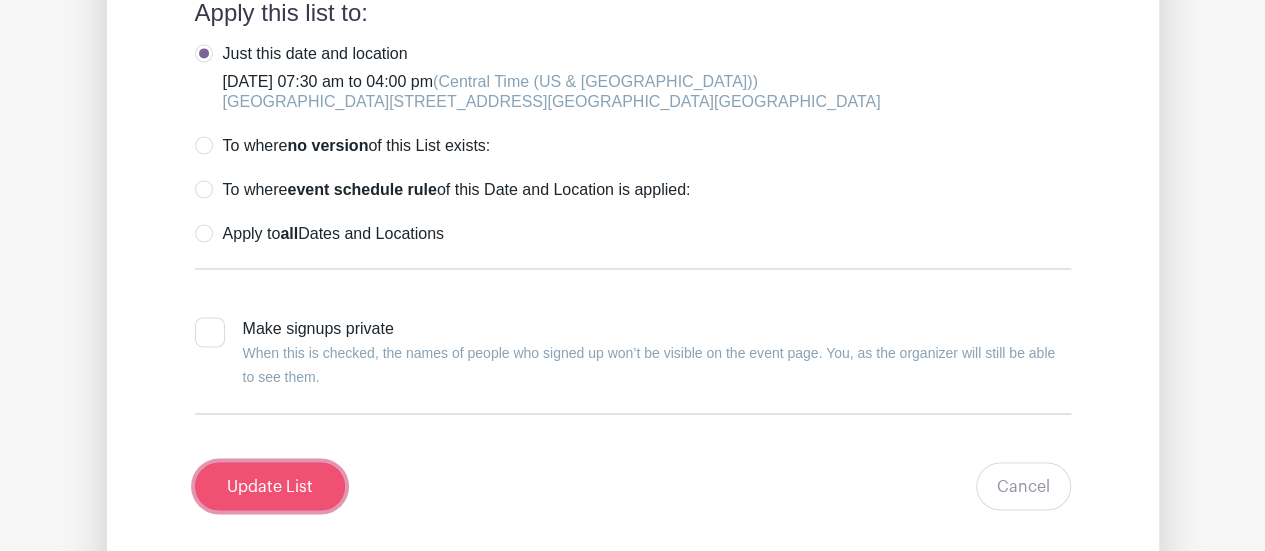 click on "Update List" at bounding box center (270, 486) 